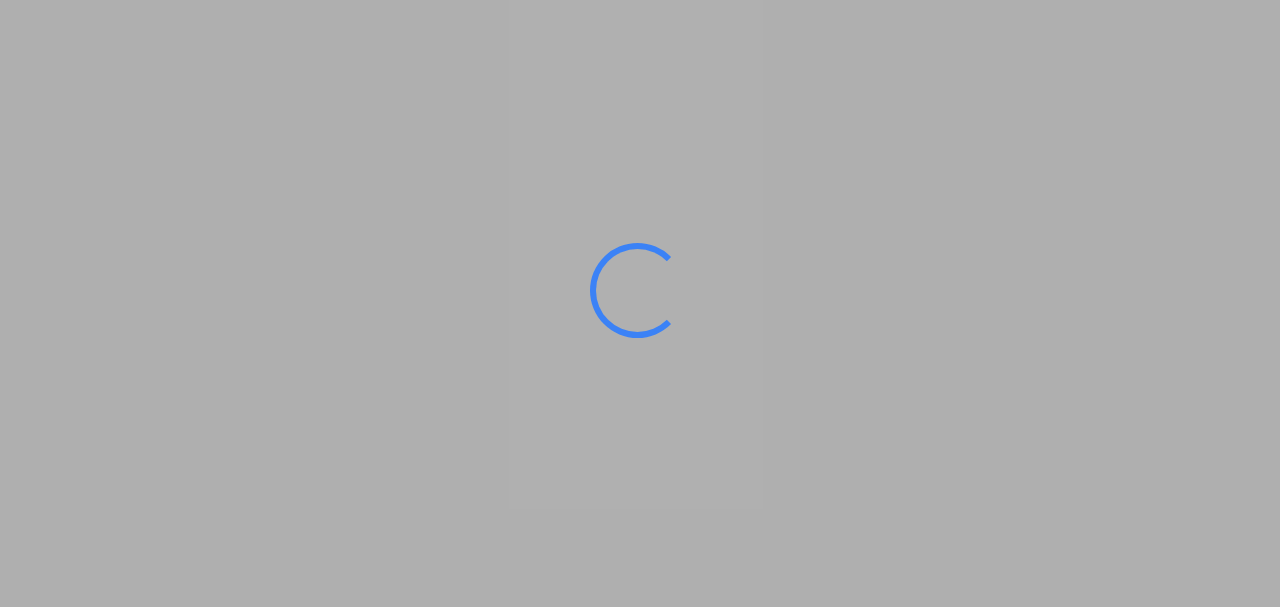 scroll, scrollTop: 0, scrollLeft: 0, axis: both 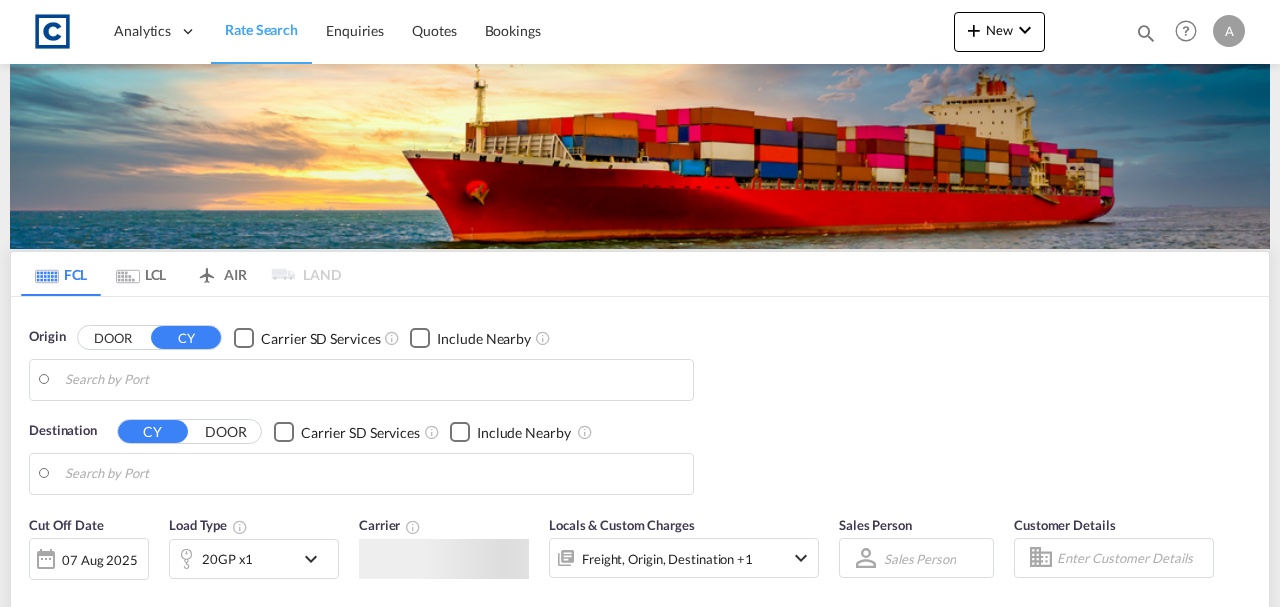 type on "[POSTAL_CODE], [CITY]" 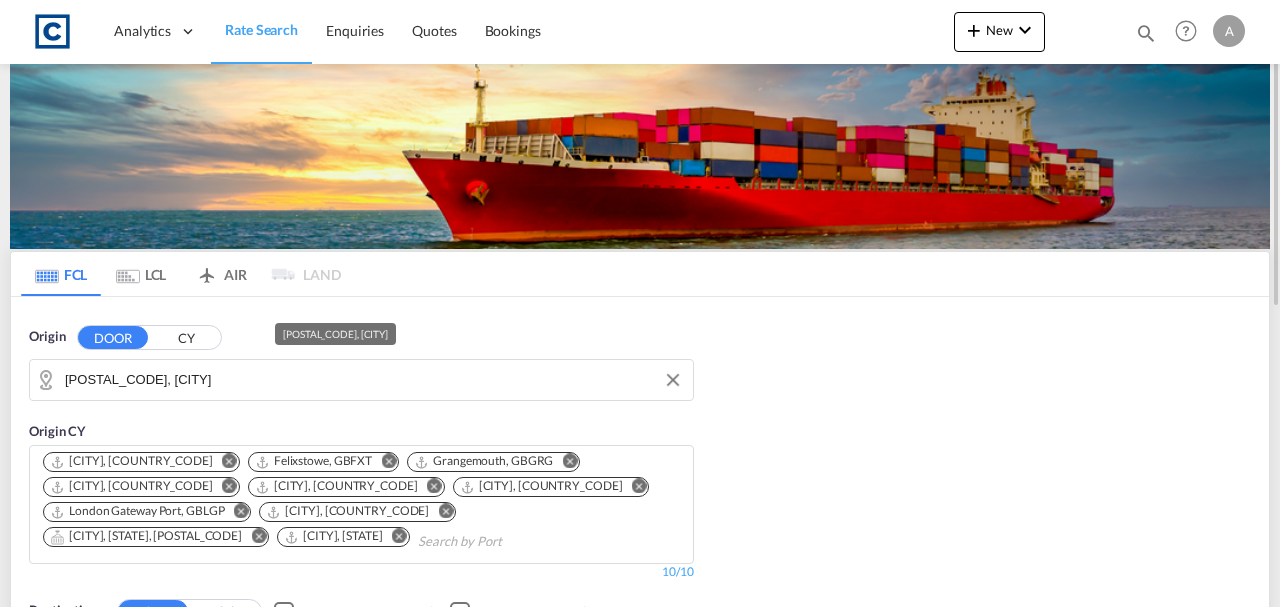 click on "[POSTAL_CODE], [CITY]" at bounding box center (374, 380) 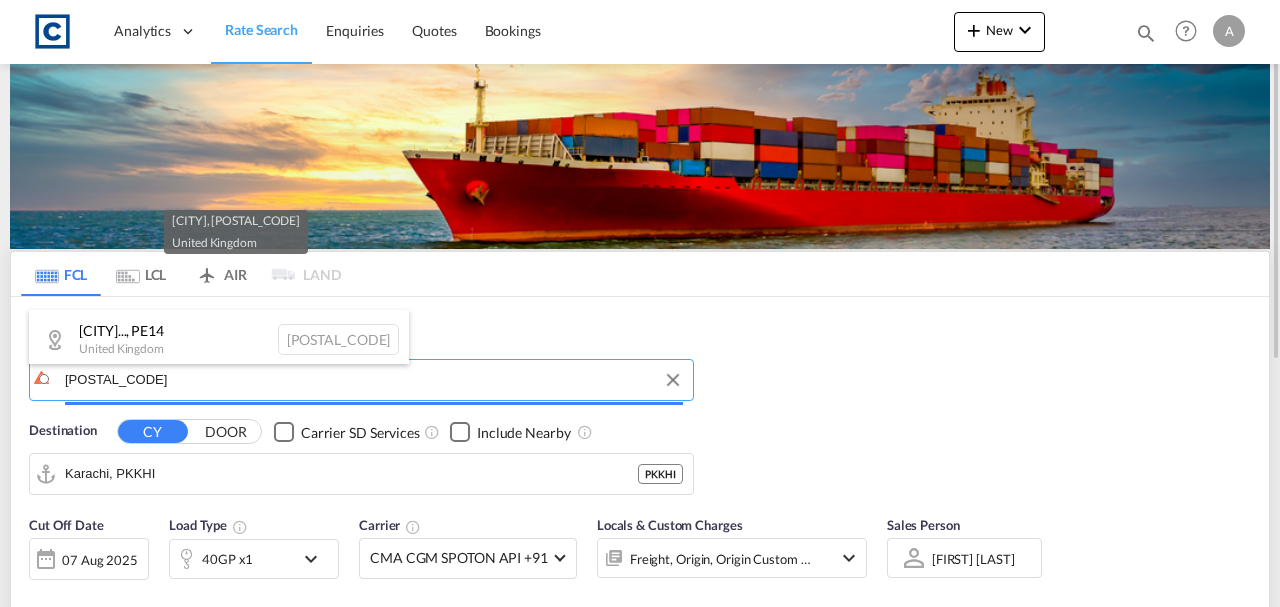 click on "Analytics
Dashboard
Rate Search
Enquiries
Quotes
Bookings" at bounding box center [640, 303] 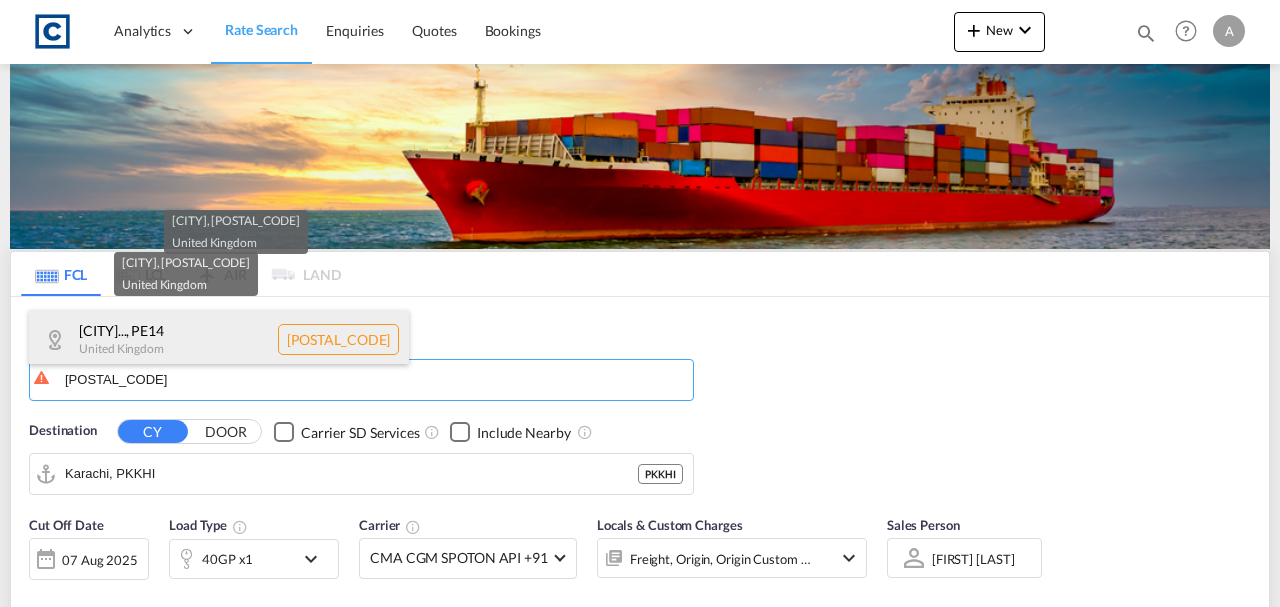 click on "King's Lynn and W... ,
PE14
United Kingdom
GB-PE14" at bounding box center [219, 340] 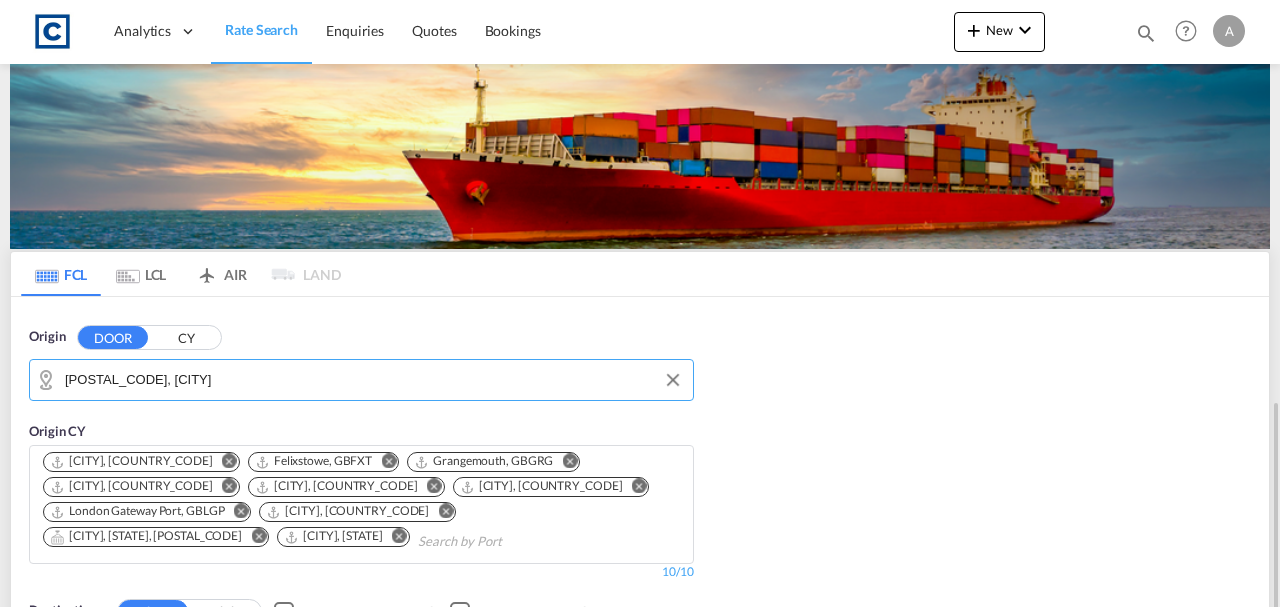 scroll, scrollTop: 266, scrollLeft: 0, axis: vertical 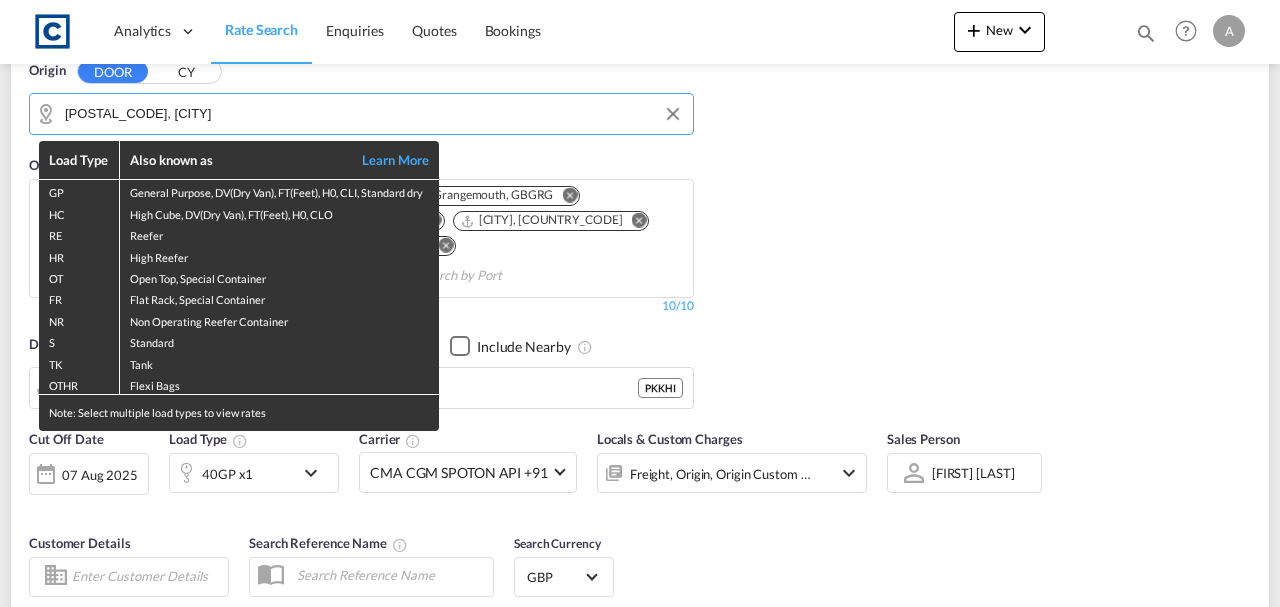 click on "Load Type Also known as Learn More GP
General Purpose, DV(Dry Van), FT(Feet), H0, CLI, Standard dry HC
High Cube, DV(Dry Van), FT(Feet), H0, CLO RE
Reefer HR
High Reefer OT
Open Top, Special Container FR
Flat Rack, Special Container NR
Non Operating Reefer Container S
Standard TK
Tank OTHR
Flexi Bags Note: Select multiple load types to view rates" at bounding box center (640, 303) 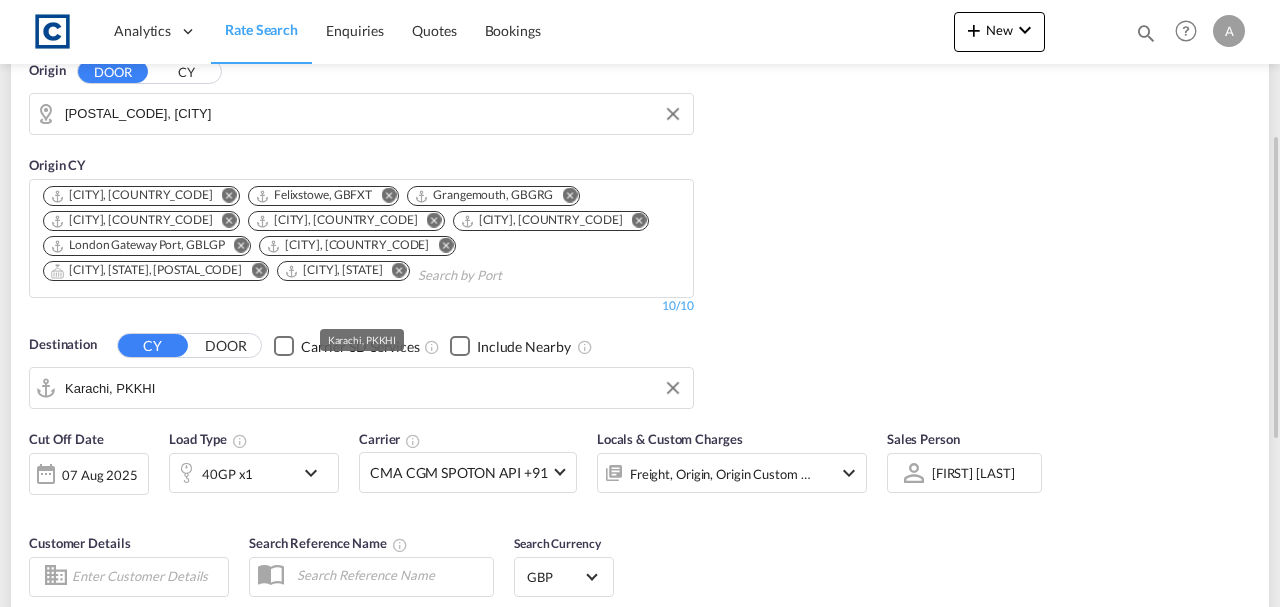 click on "Karachi, PKKHI" at bounding box center [374, 388] 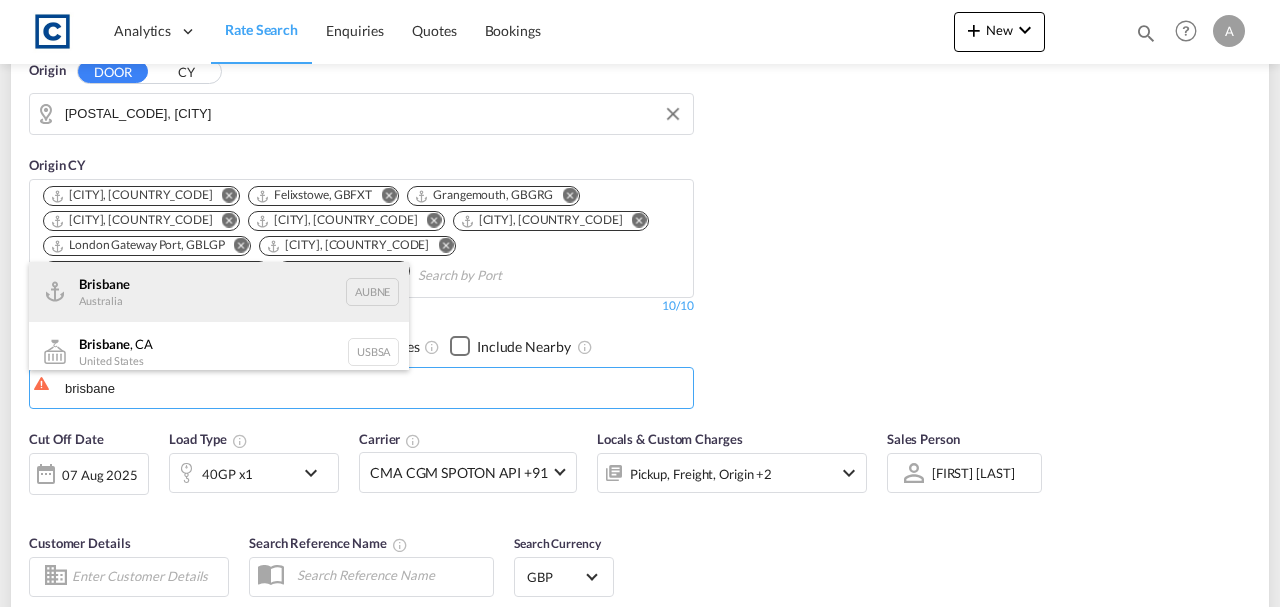 click on "Brisbane
Australia
AUBNE" at bounding box center (219, 292) 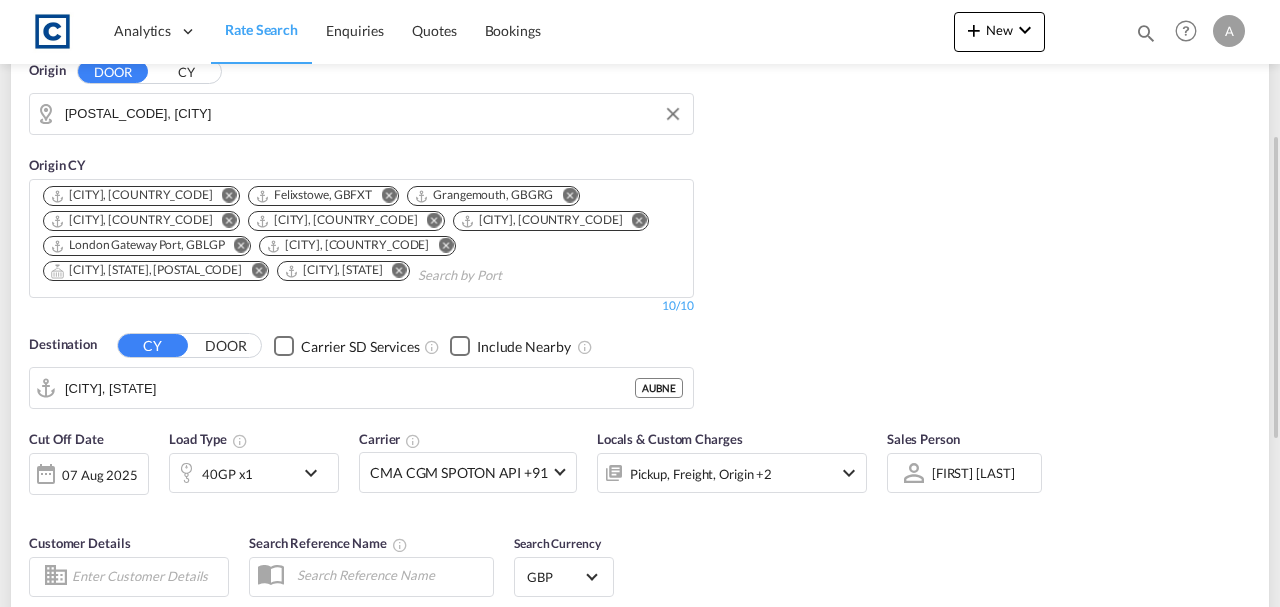 click on "Pickup,  Freight,  Origin +2" at bounding box center (705, 473) 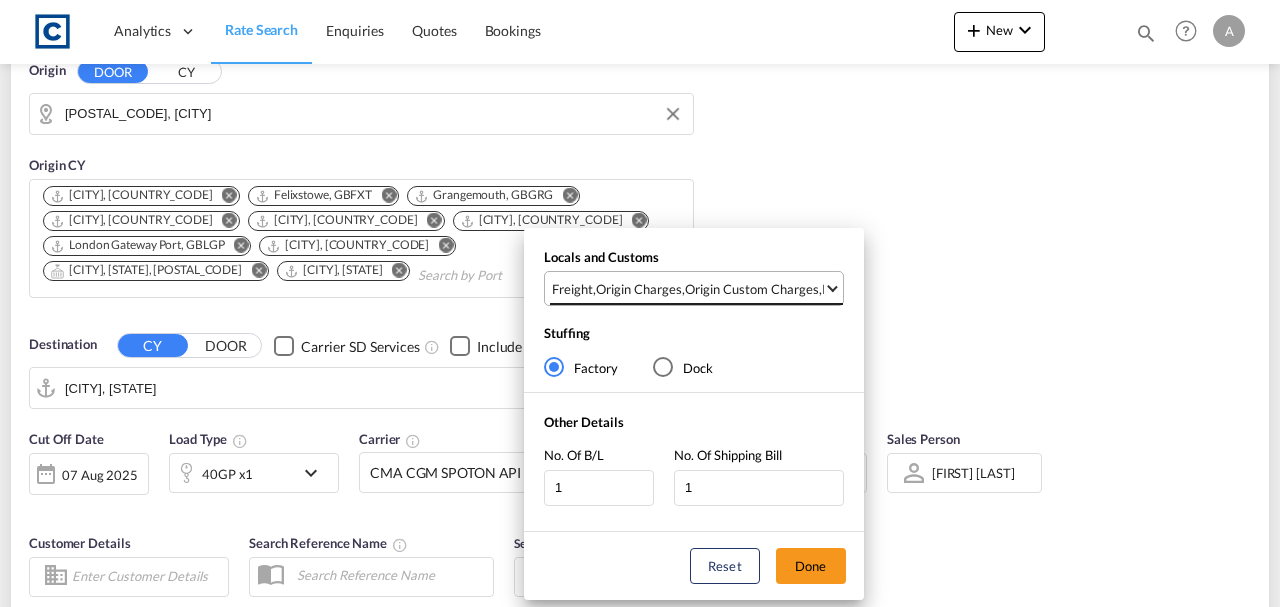click on "Origin Custom Charges" at bounding box center (752, 289) 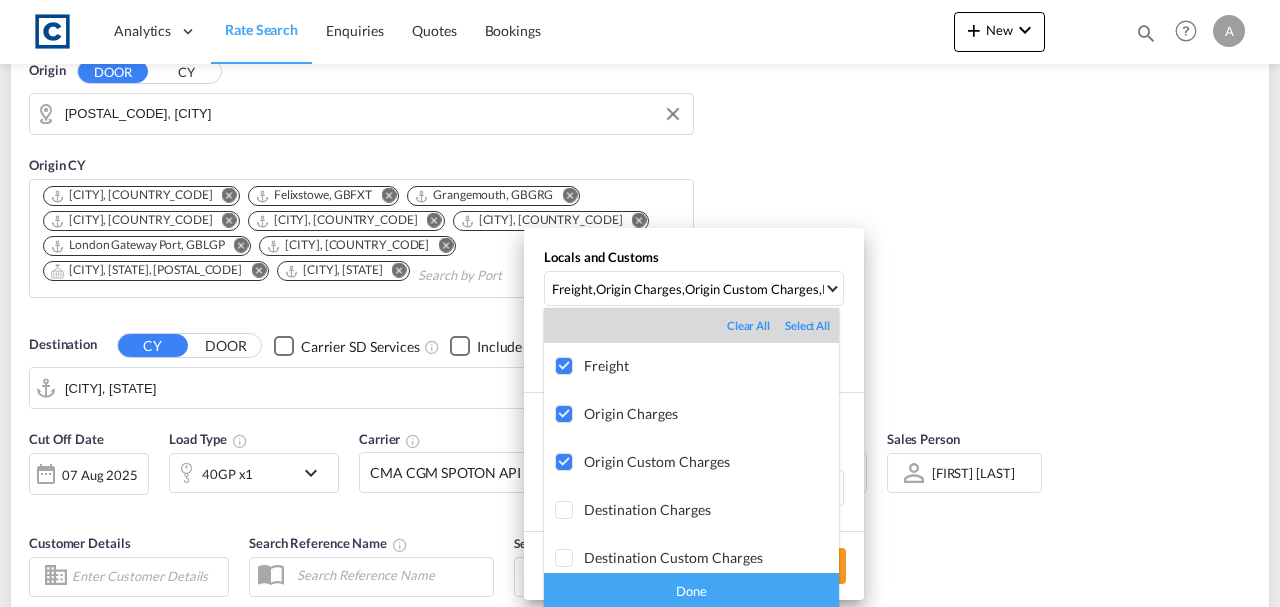 click on "Done" at bounding box center (691, 590) 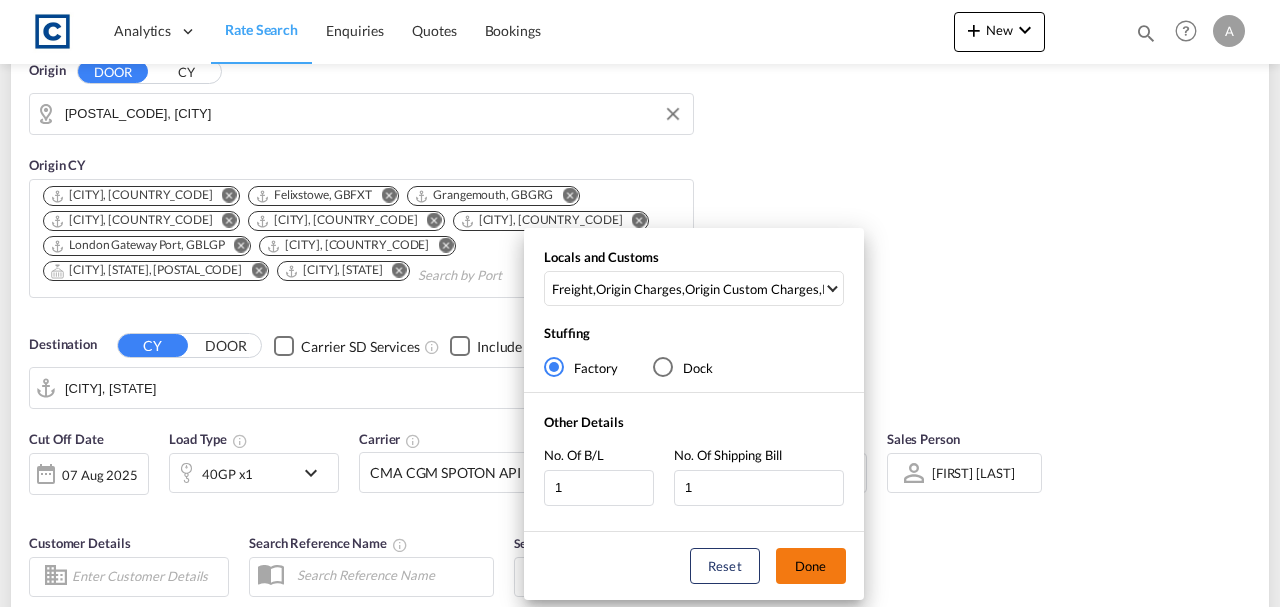 click on "Done" at bounding box center (811, 566) 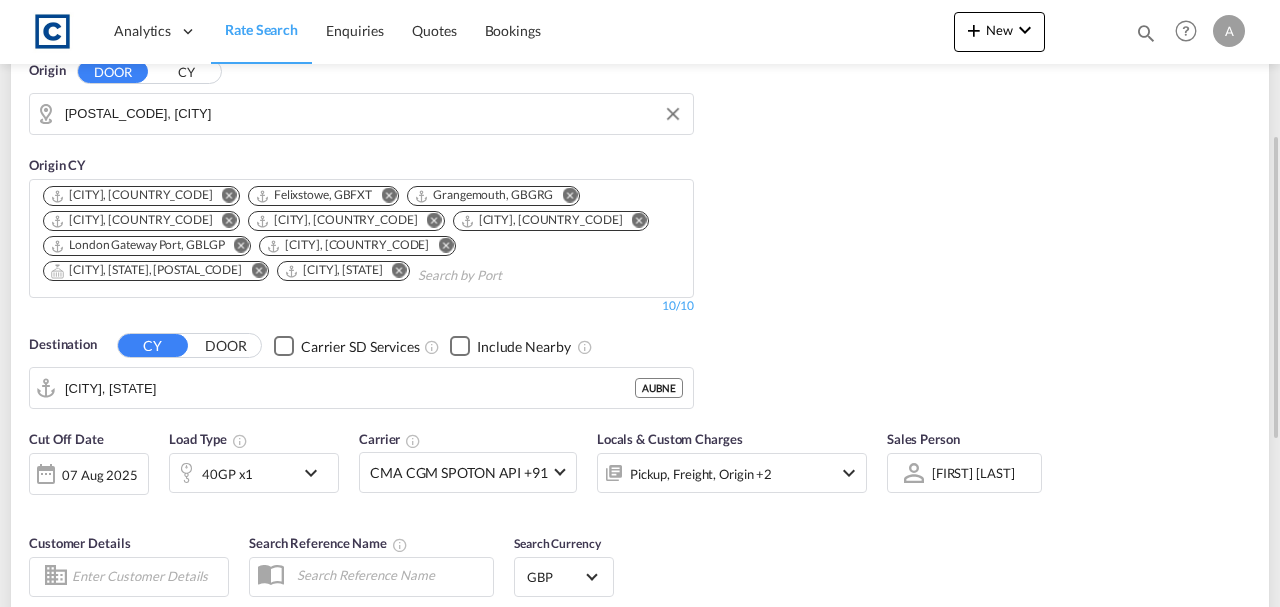 drag, startPoint x: 979, startPoint y: 354, endPoint x: 948, endPoint y: 332, distance: 38.013157 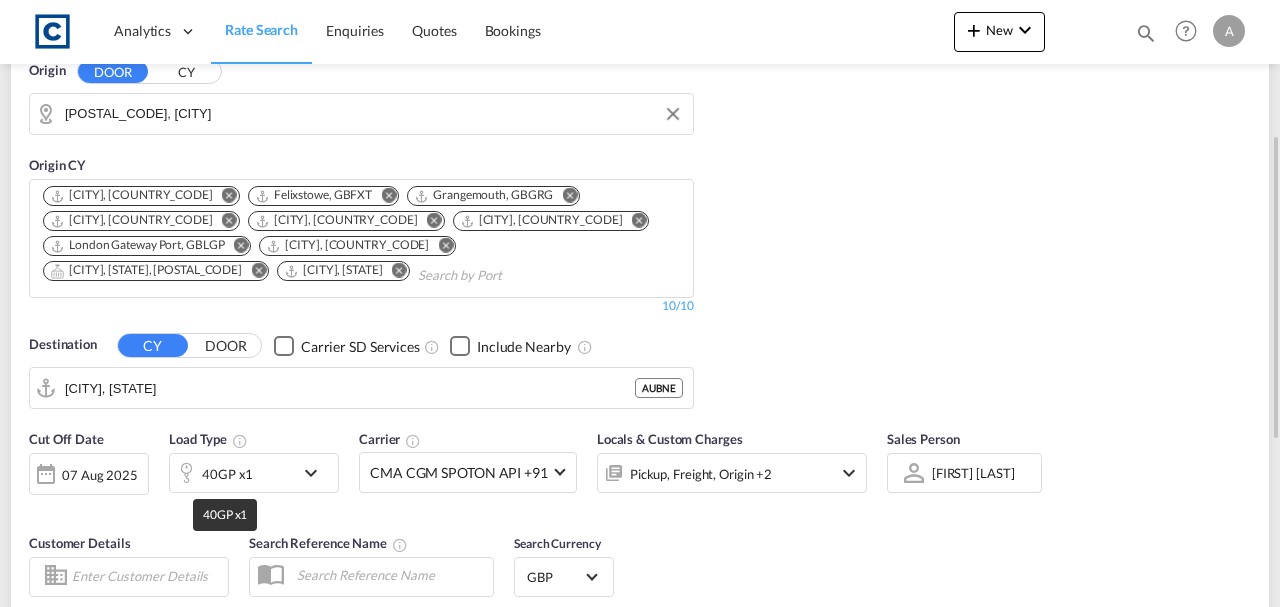 click on "40GP x1" at bounding box center [227, 474] 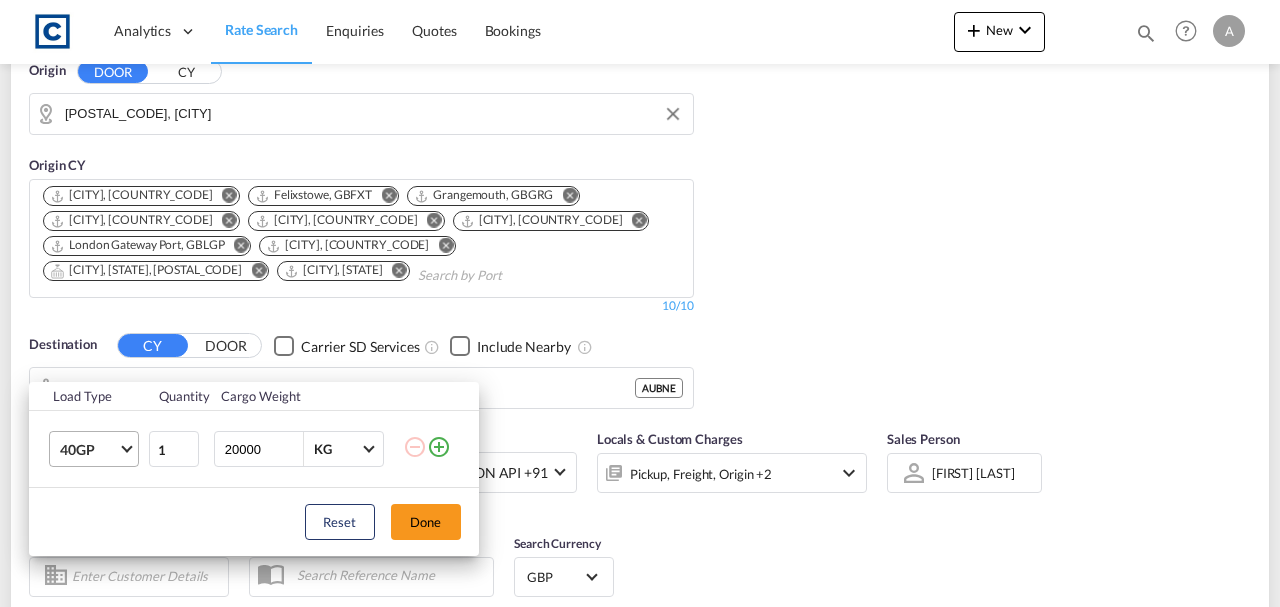 click on "40GP" at bounding box center (89, 450) 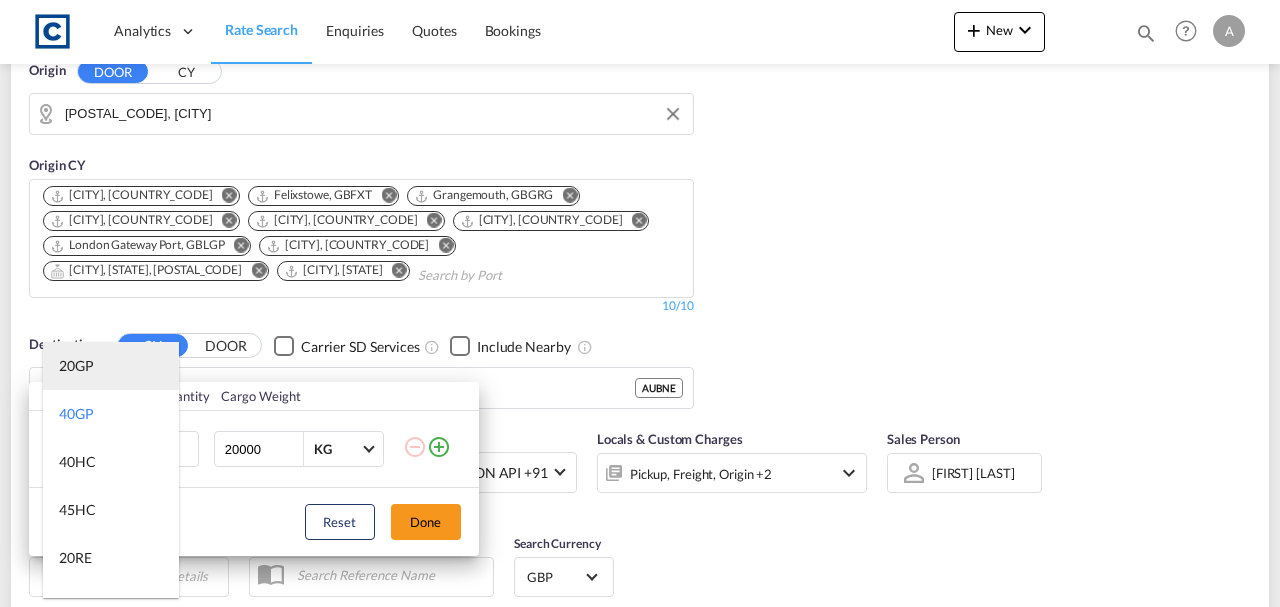 click on "20GP" at bounding box center [76, 366] 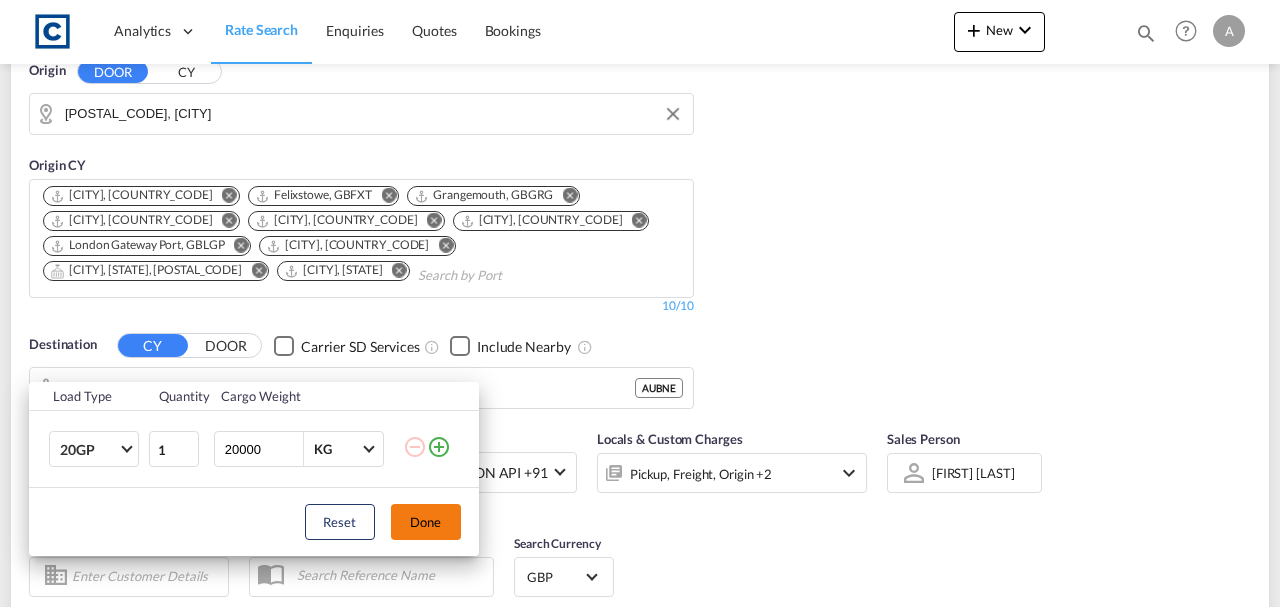 click on "Done" at bounding box center (426, 522) 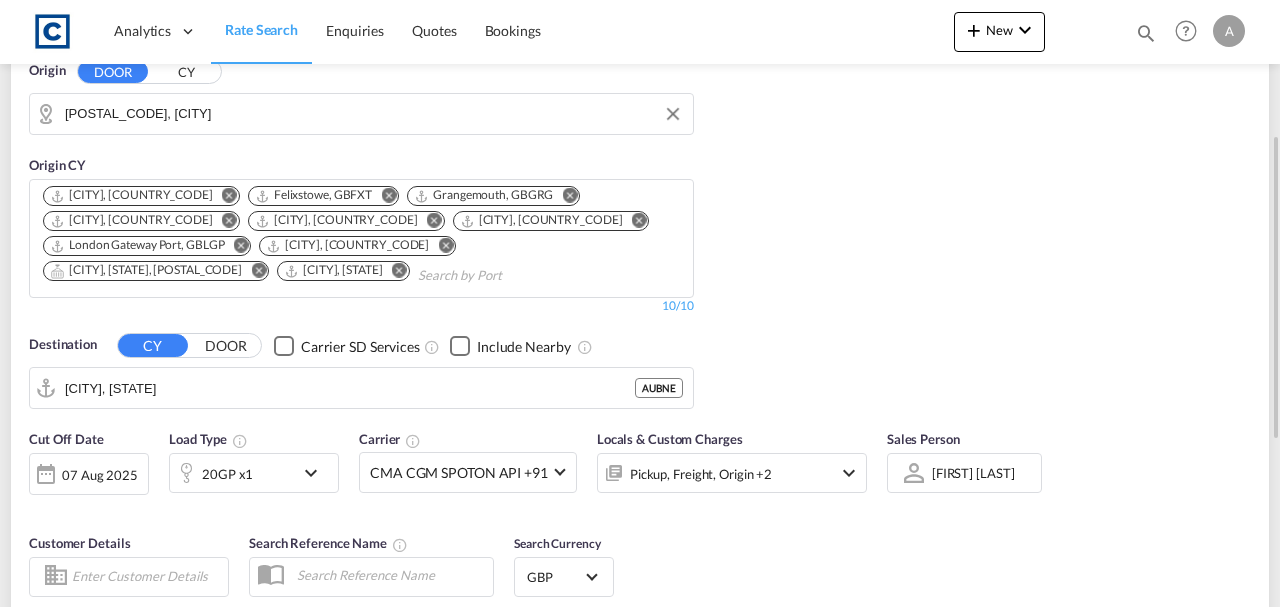 drag, startPoint x: 690, startPoint y: 530, endPoint x: 251, endPoint y: 434, distance: 449.37402 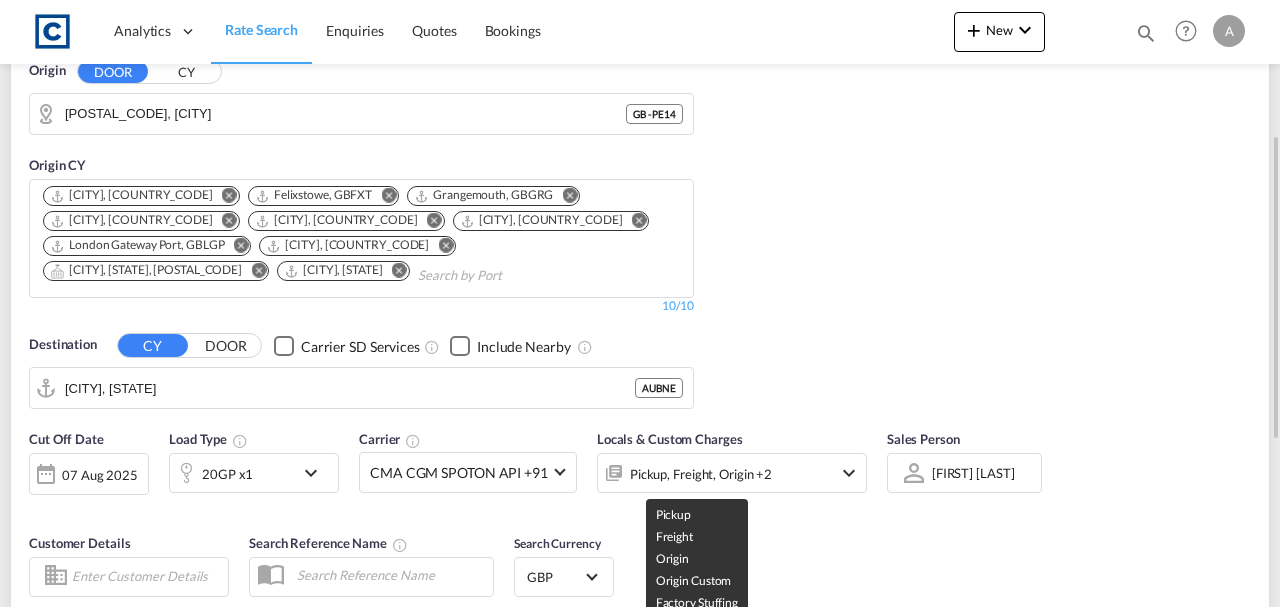 click on "Pickup,  Freight,  Origin +2" at bounding box center [701, 474] 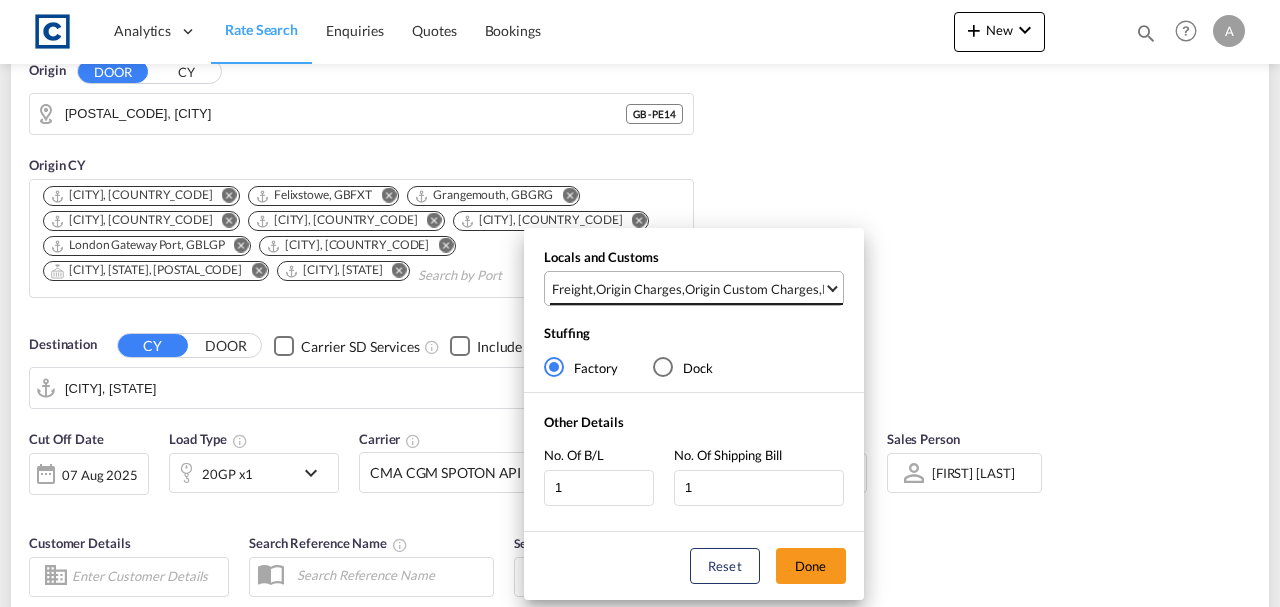 click on "Freight ,
Origin Charges ,
Origin Custom Charges ,
Pickup Charges" at bounding box center (696, 288) 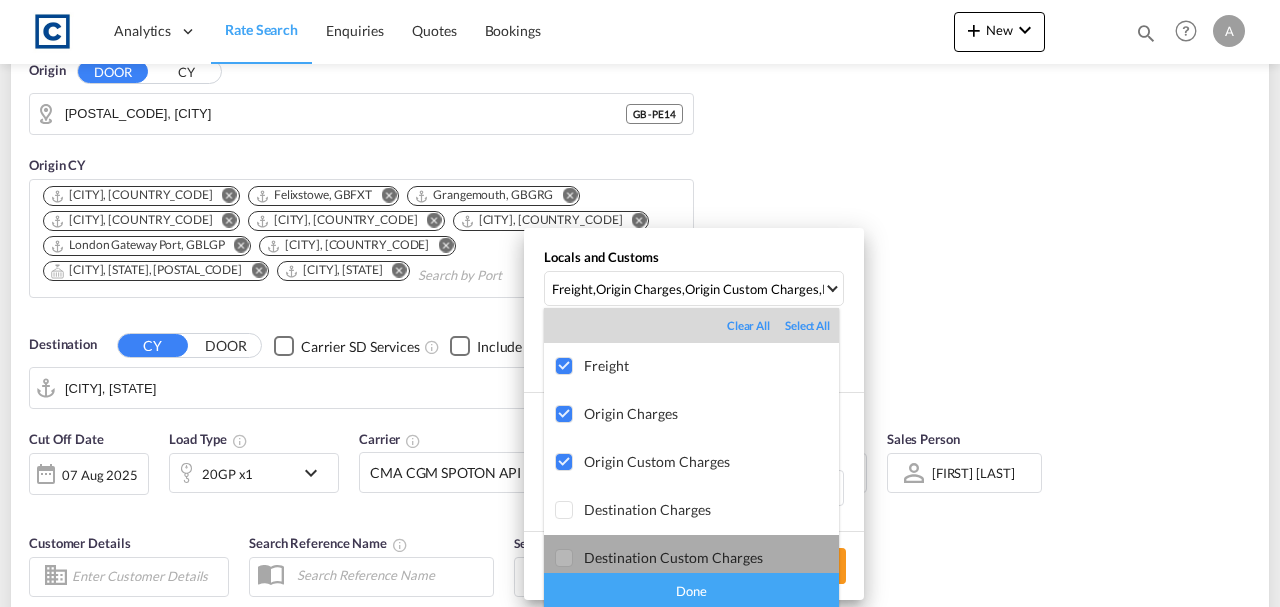 click on "Destination Custom Charges" at bounding box center (711, 557) 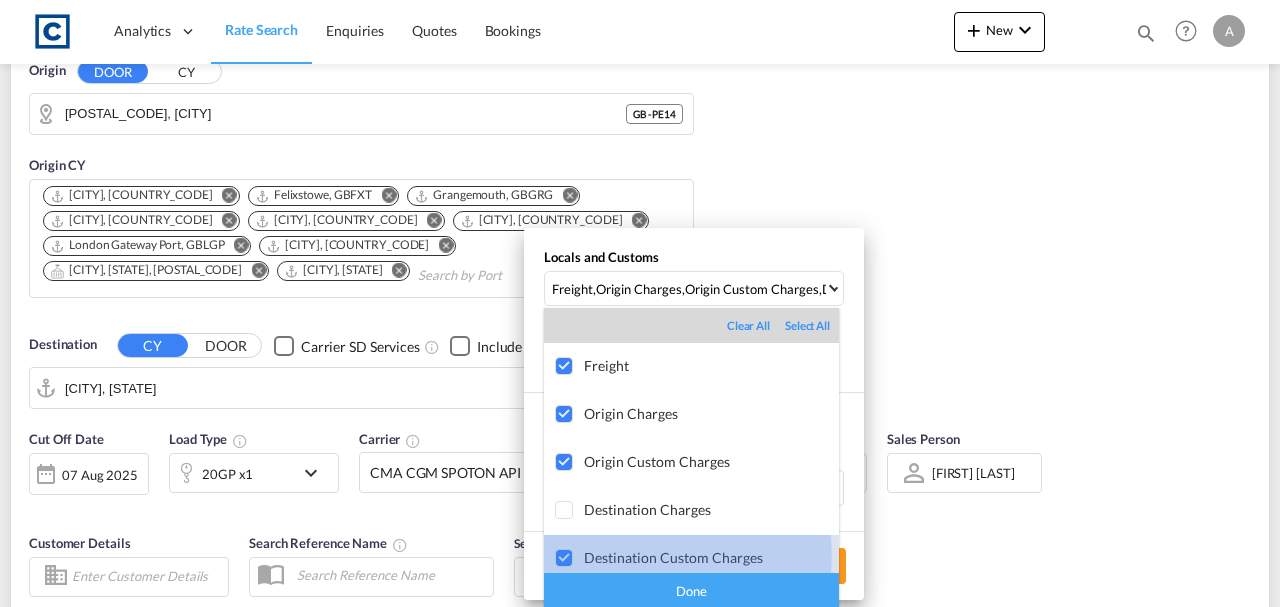 click on "Destination Custom Charges" at bounding box center (711, 557) 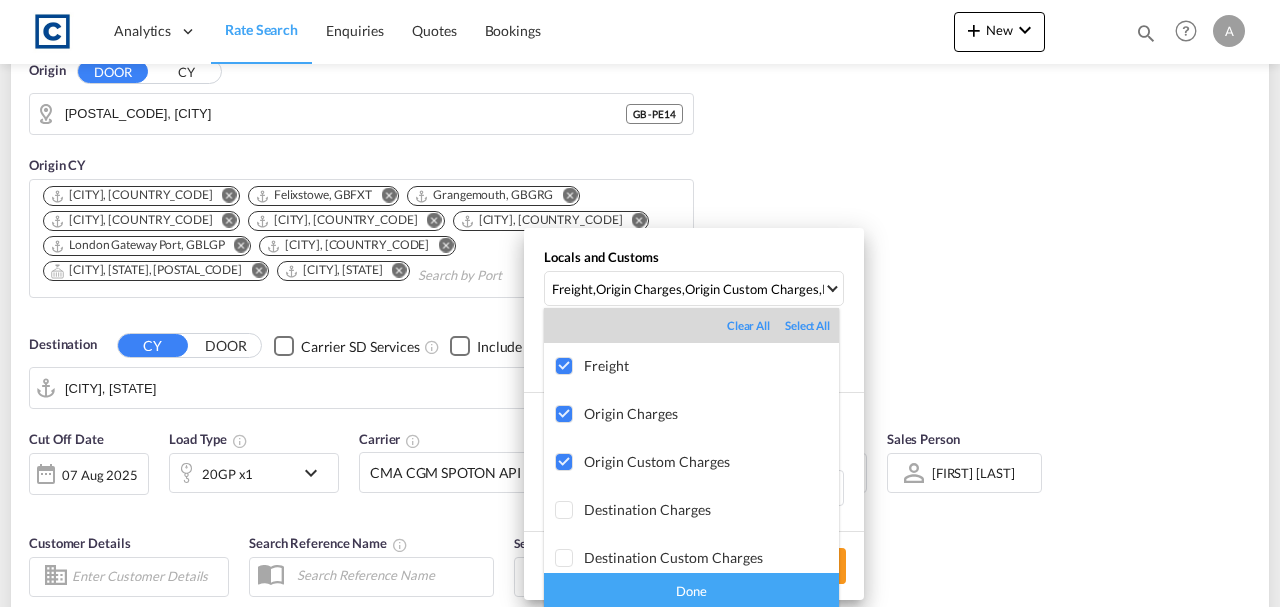 click on "Done" at bounding box center [691, 590] 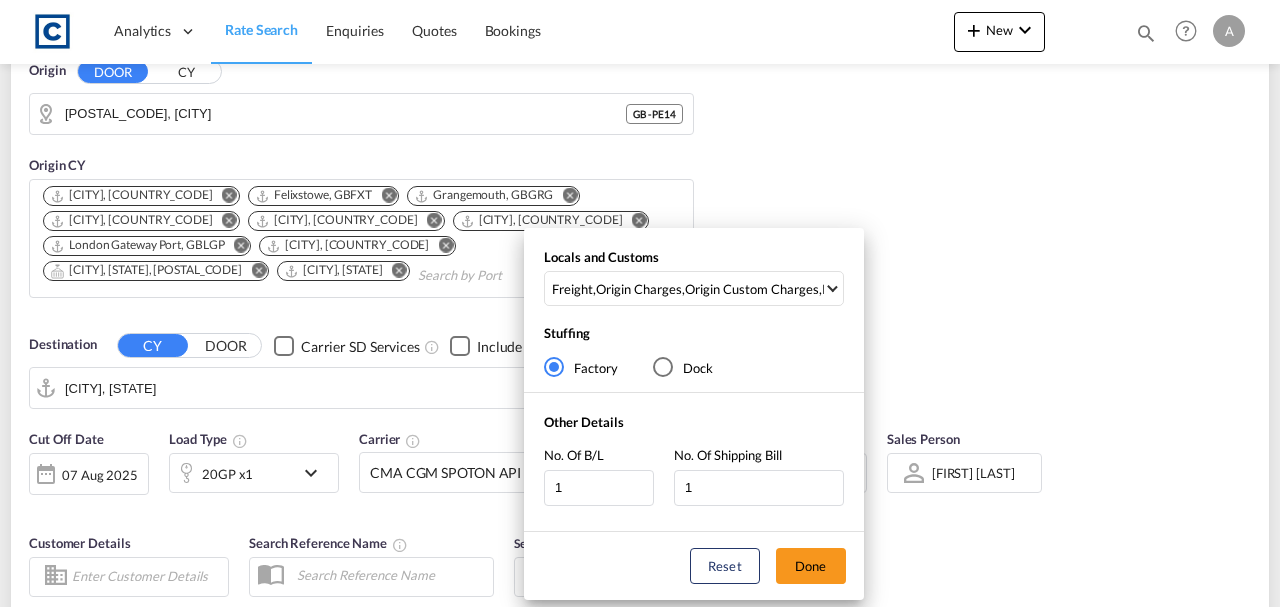 click on "Locals and Customs
Freight ,
Origin Charges ,
Origin Custom Charges ,
Pickup Charges Stuffing Factory
Dock Other Details
No. Of B/L 1
No. Of Shipping Bill
1     Reset Done" at bounding box center (640, 303) 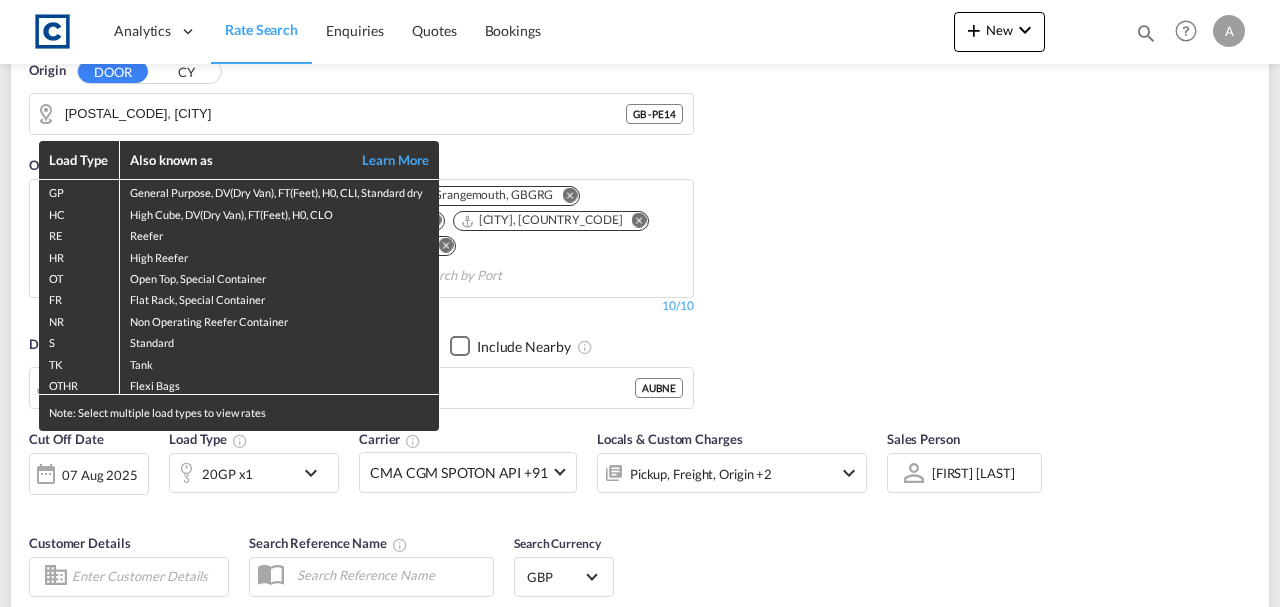 click on "Load Type Also known as Learn More GP
General Purpose, DV(Dry Van), FT(Feet), H0, CLI, Standard dry HC
High Cube, DV(Dry Van), FT(Feet), H0, CLO RE
Reefer HR
High Reefer OT
Open Top, Special Container FR
Flat Rack, Special Container NR
Non Operating Reefer Container S
Standard TK
Tank OTHR
Flexi Bags Note: Select multiple load types to view rates" at bounding box center [640, 303] 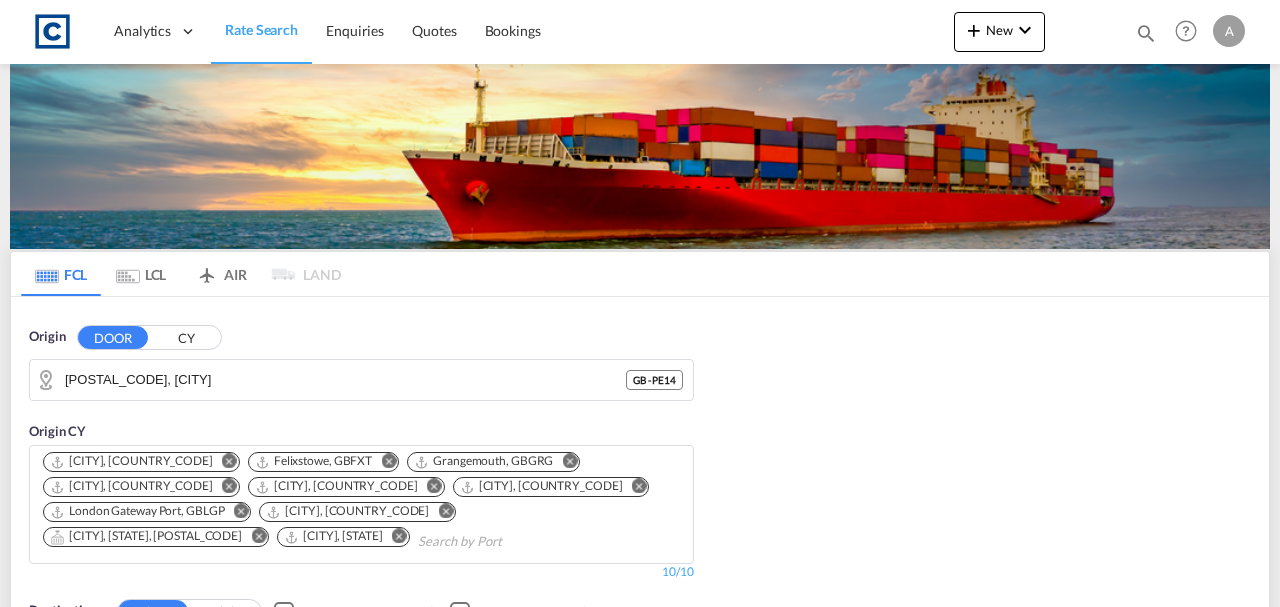 scroll, scrollTop: 599, scrollLeft: 0, axis: vertical 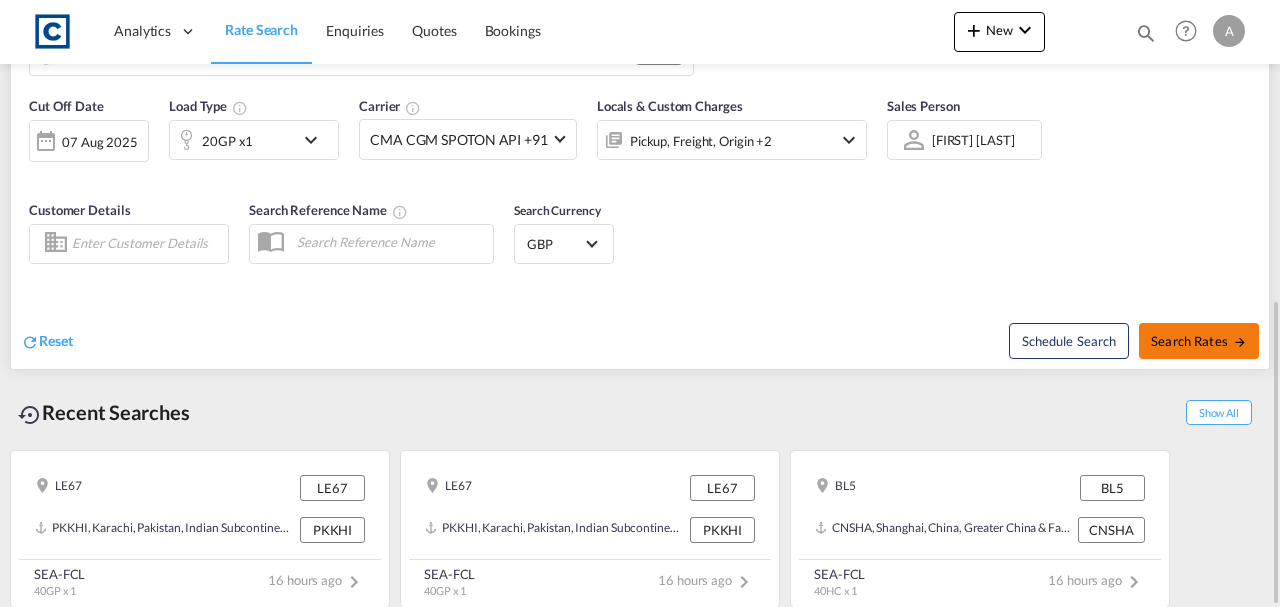 click on "Search Rates" at bounding box center (1199, 341) 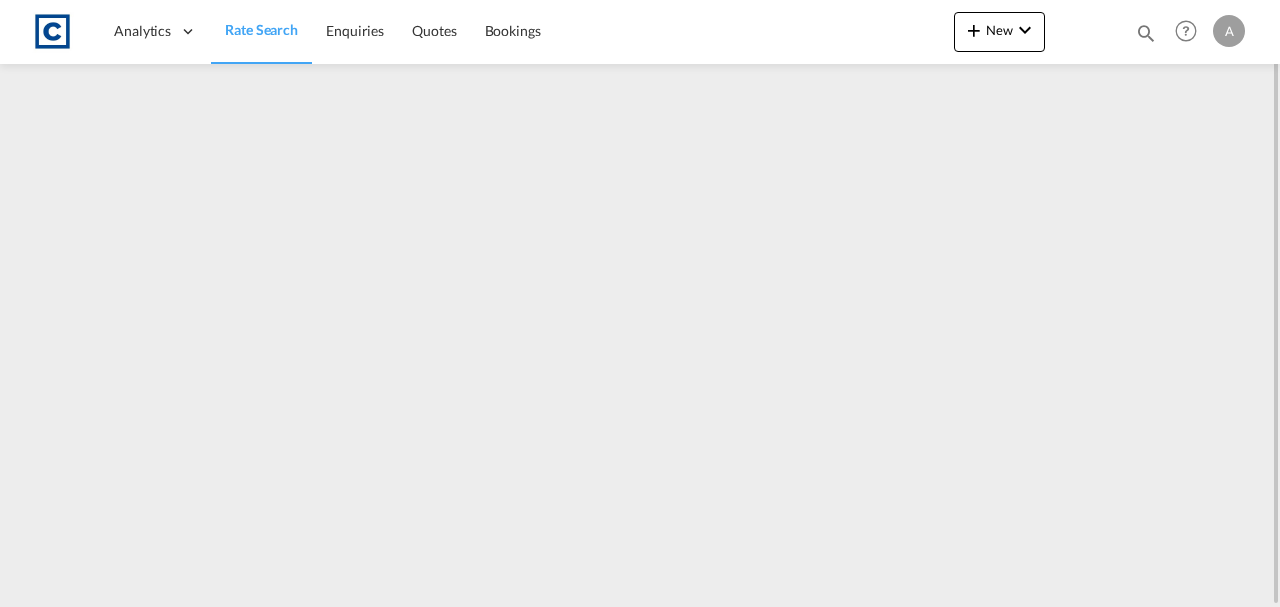 scroll, scrollTop: 0, scrollLeft: 0, axis: both 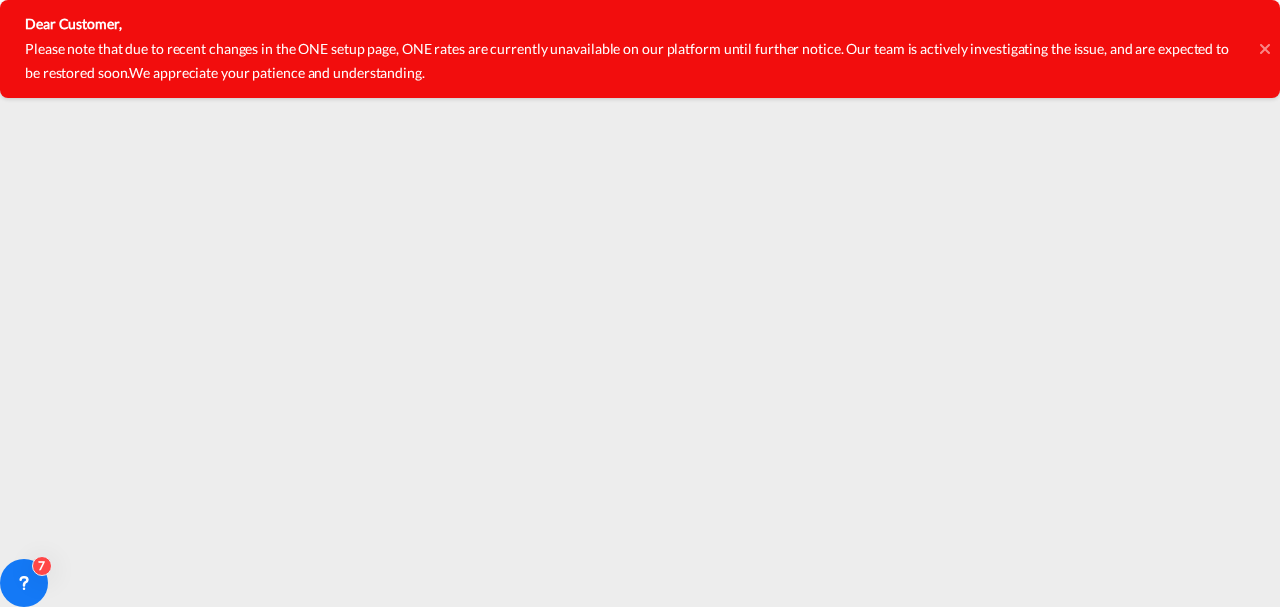 click 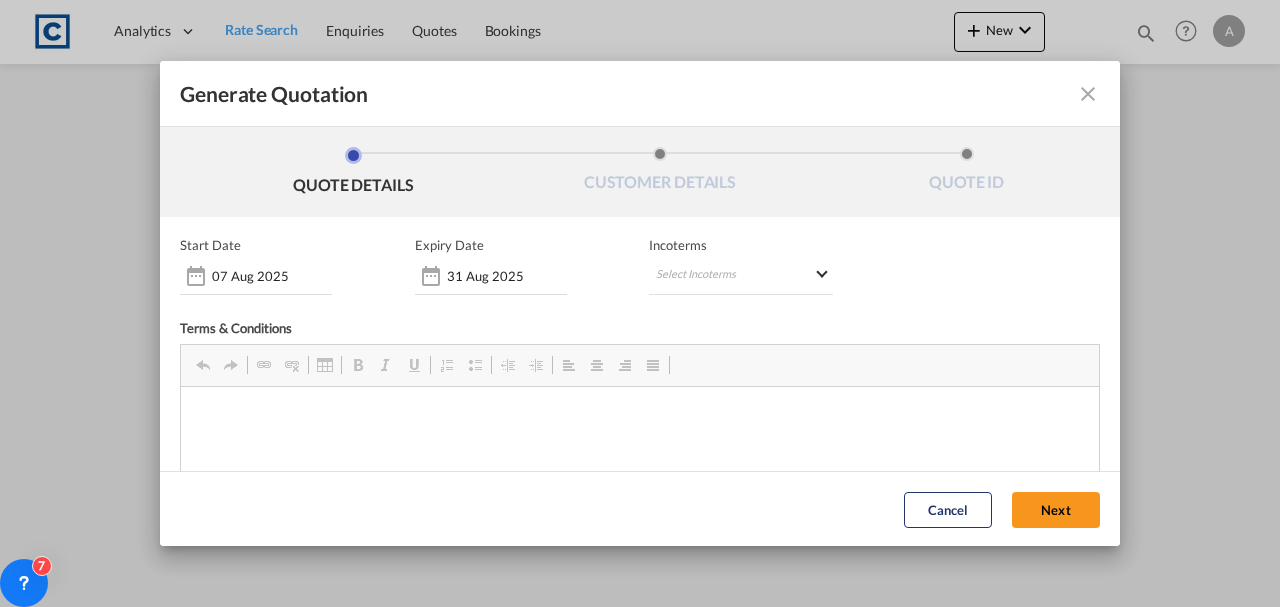scroll, scrollTop: 60, scrollLeft: 0, axis: vertical 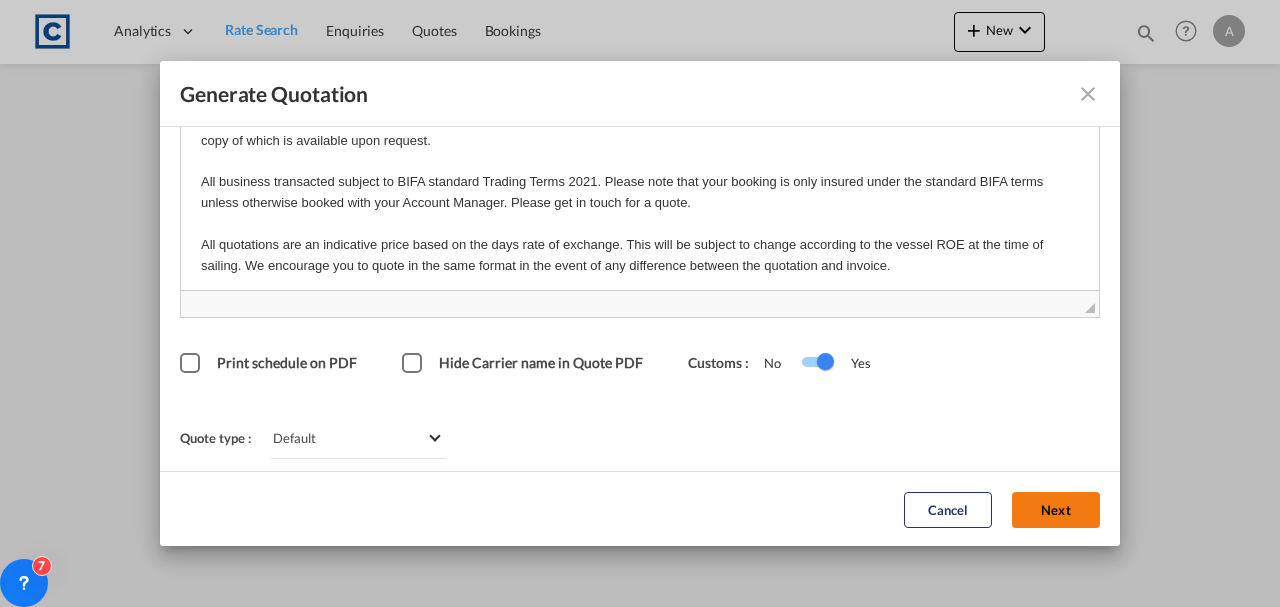 click on "Next" at bounding box center (1056, 509) 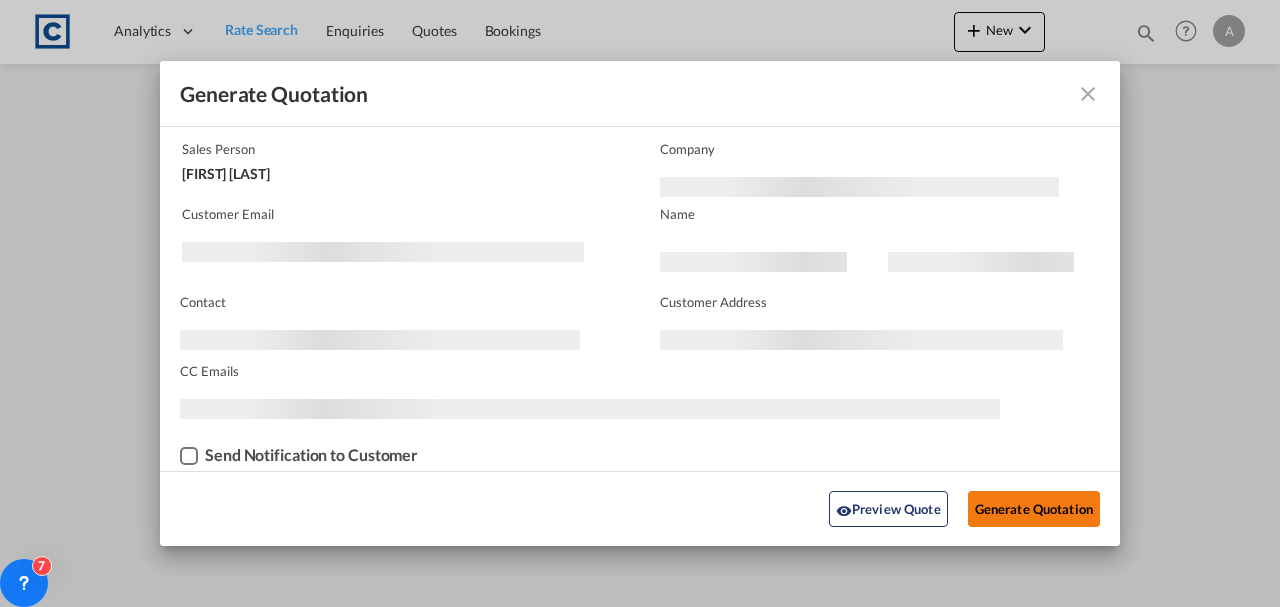 scroll, scrollTop: 121, scrollLeft: 0, axis: vertical 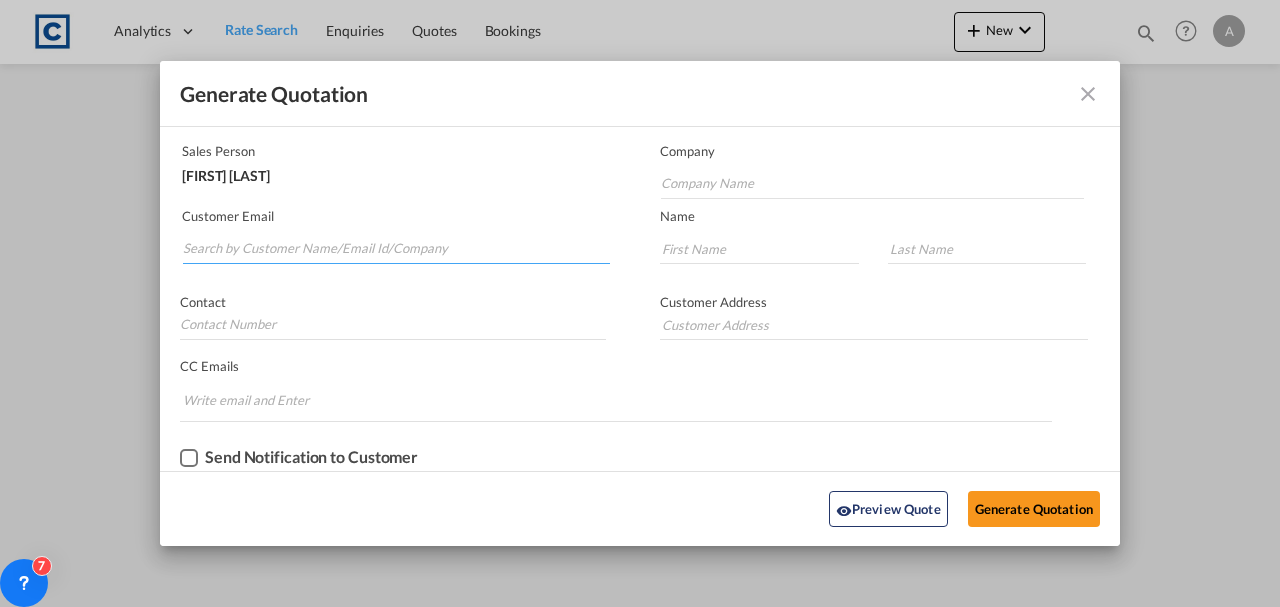 click at bounding box center (396, 249) 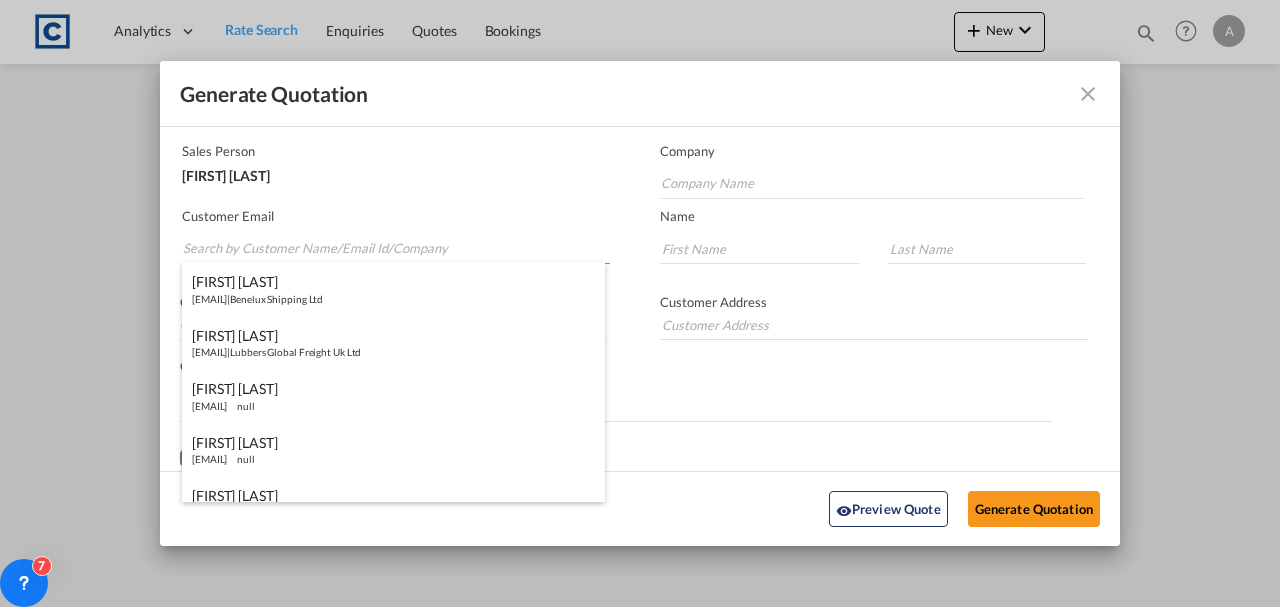 paste on "bookings@bridgeway.express" 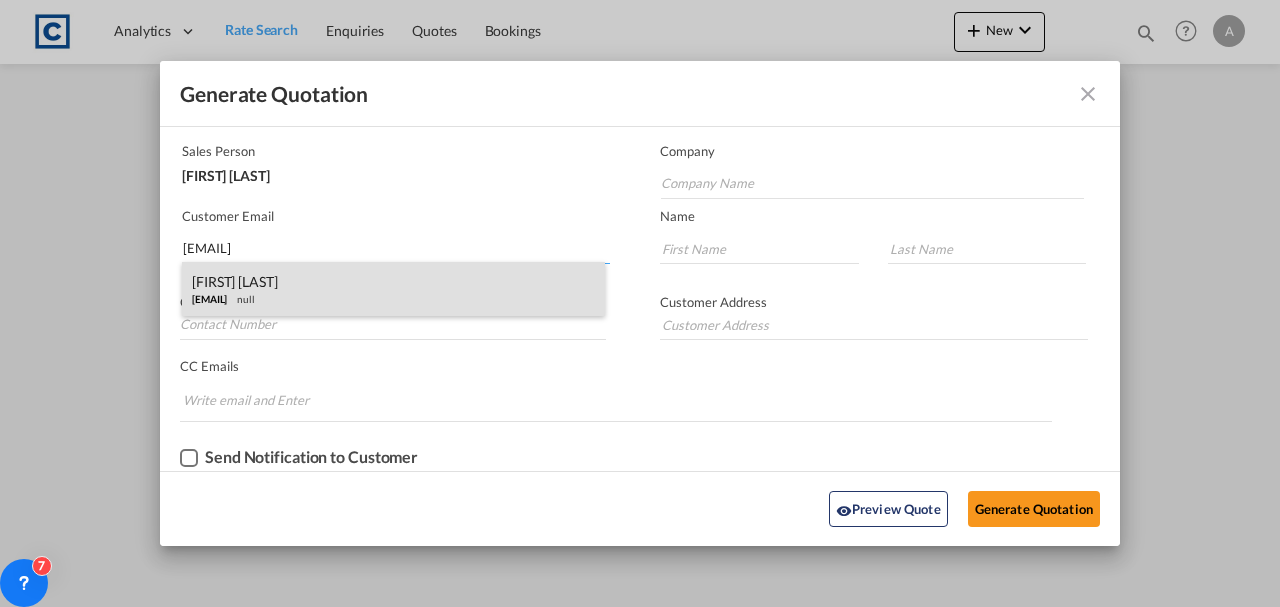 type on "bookings@bridgeway.express" 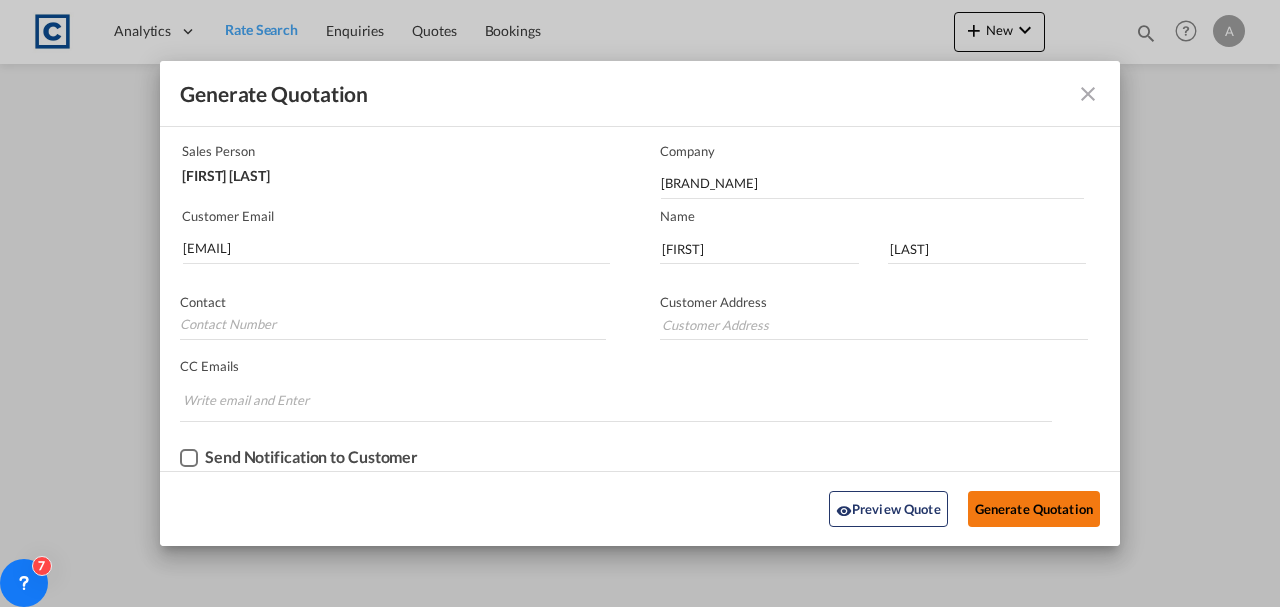 click on "Generate Quotation" at bounding box center (1034, 509) 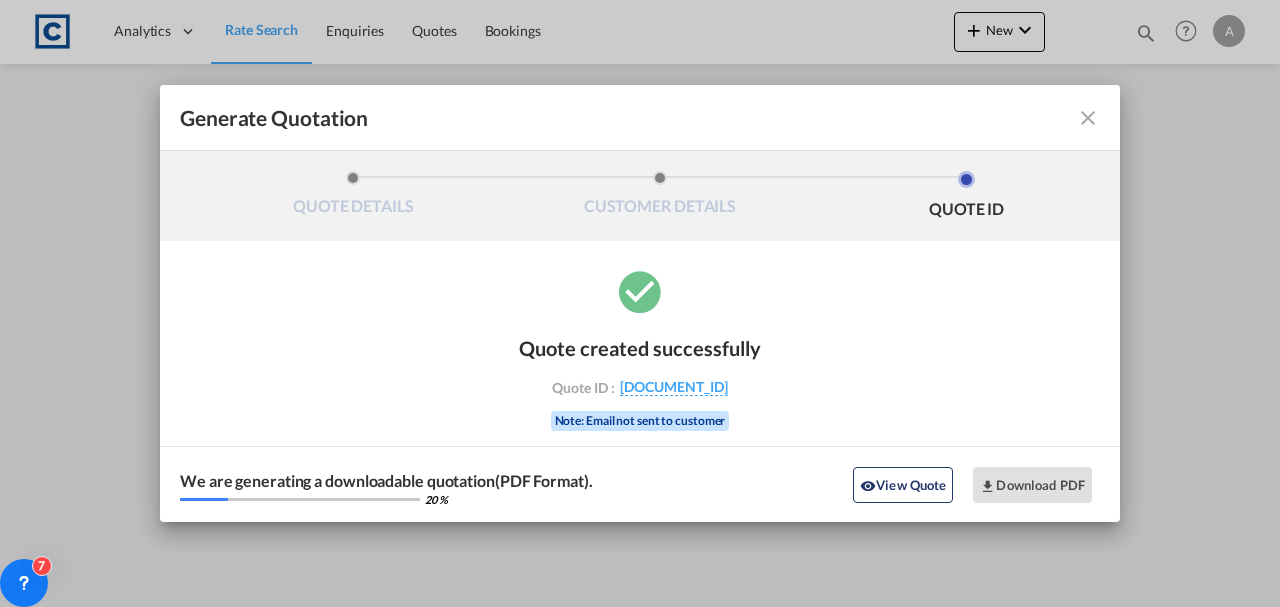 scroll, scrollTop: 0, scrollLeft: 0, axis: both 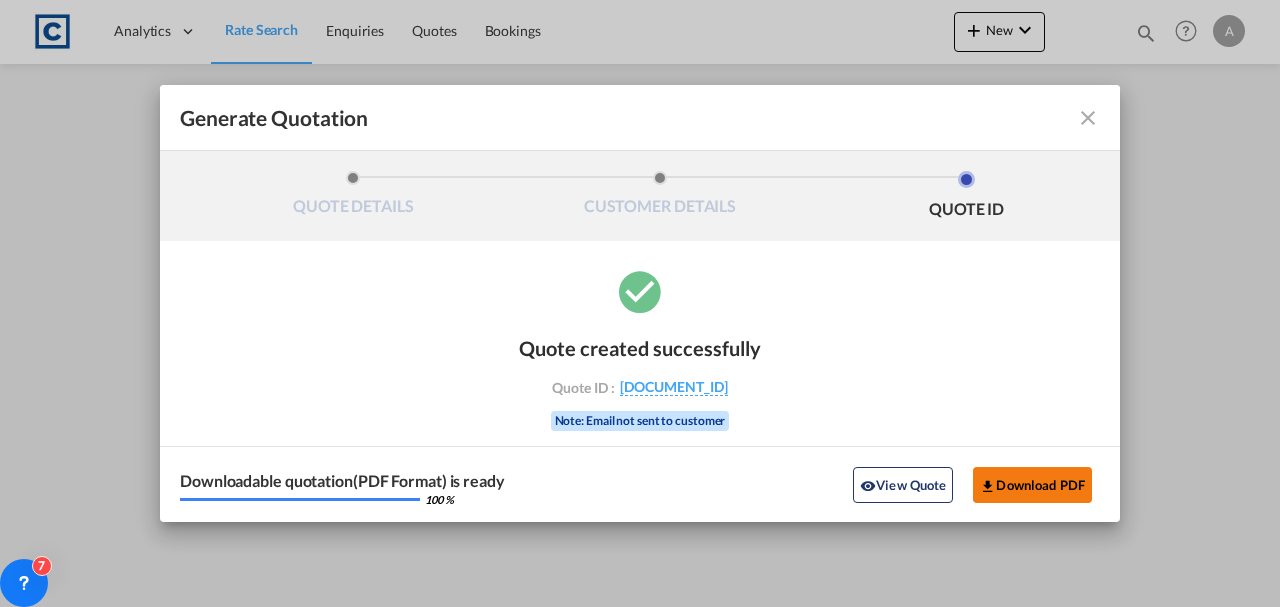 click on "Download PDF" at bounding box center (1032, 485) 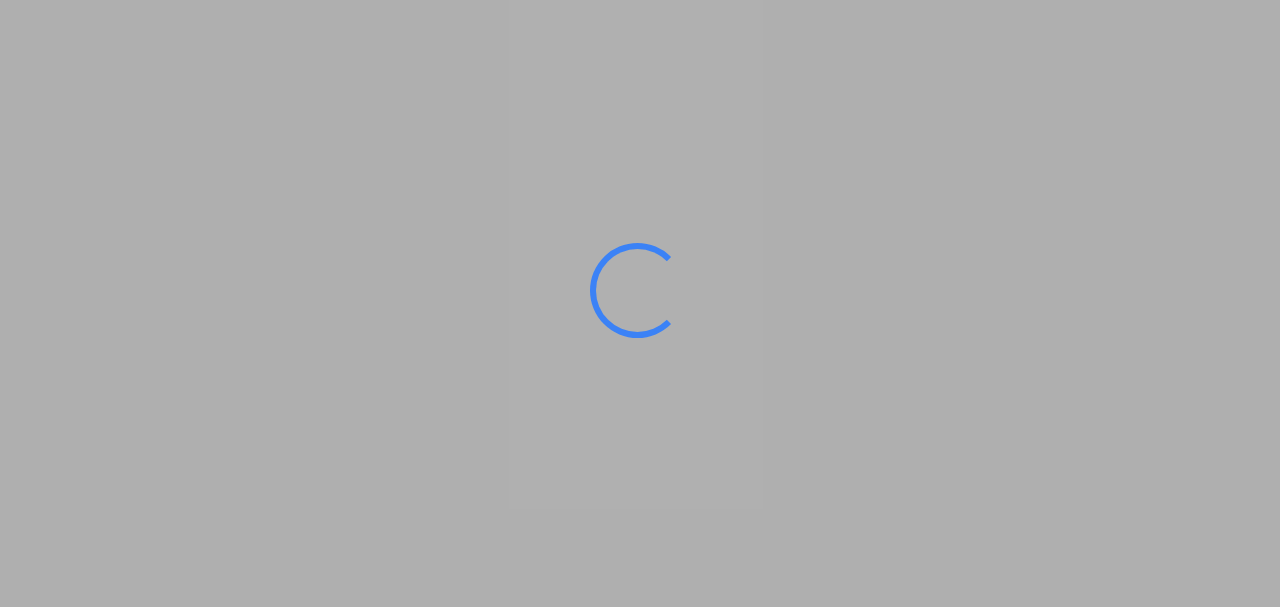scroll, scrollTop: 0, scrollLeft: 0, axis: both 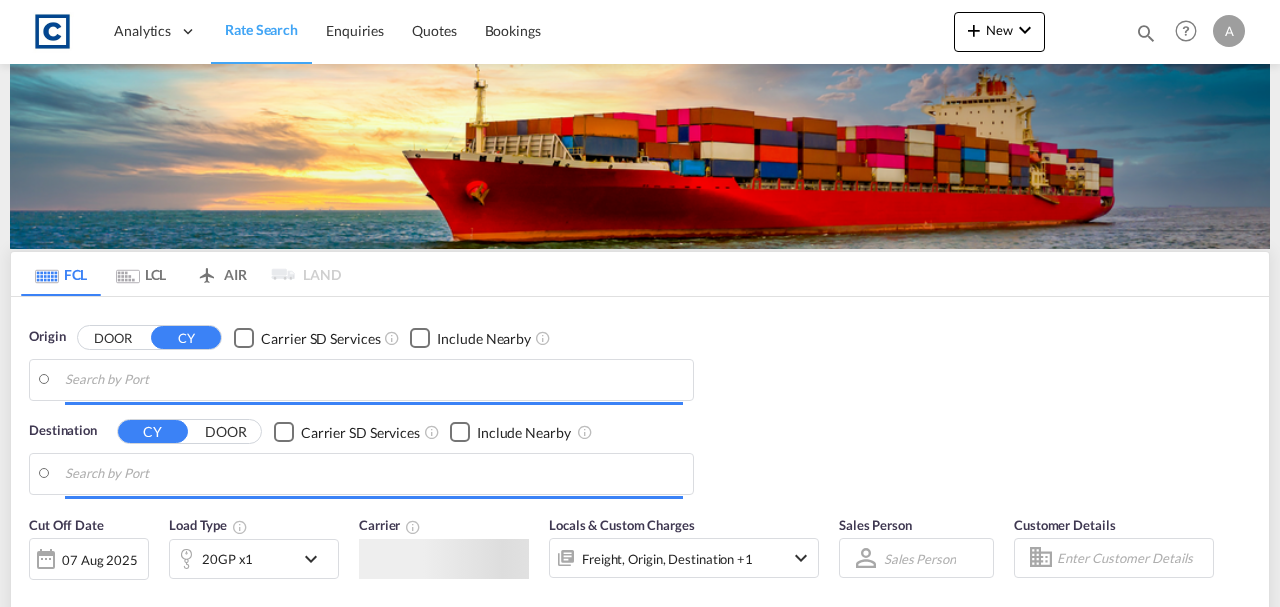 type on "[COUNTRY]-[POSTAL_CODE], [CITY]" 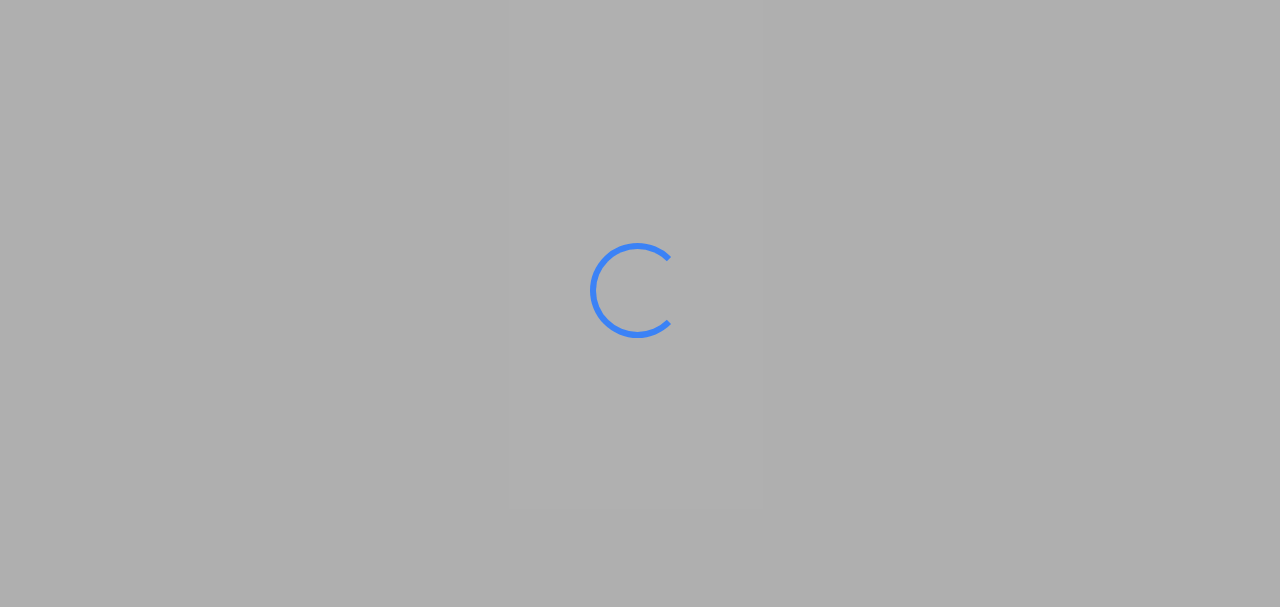 scroll, scrollTop: 0, scrollLeft: 0, axis: both 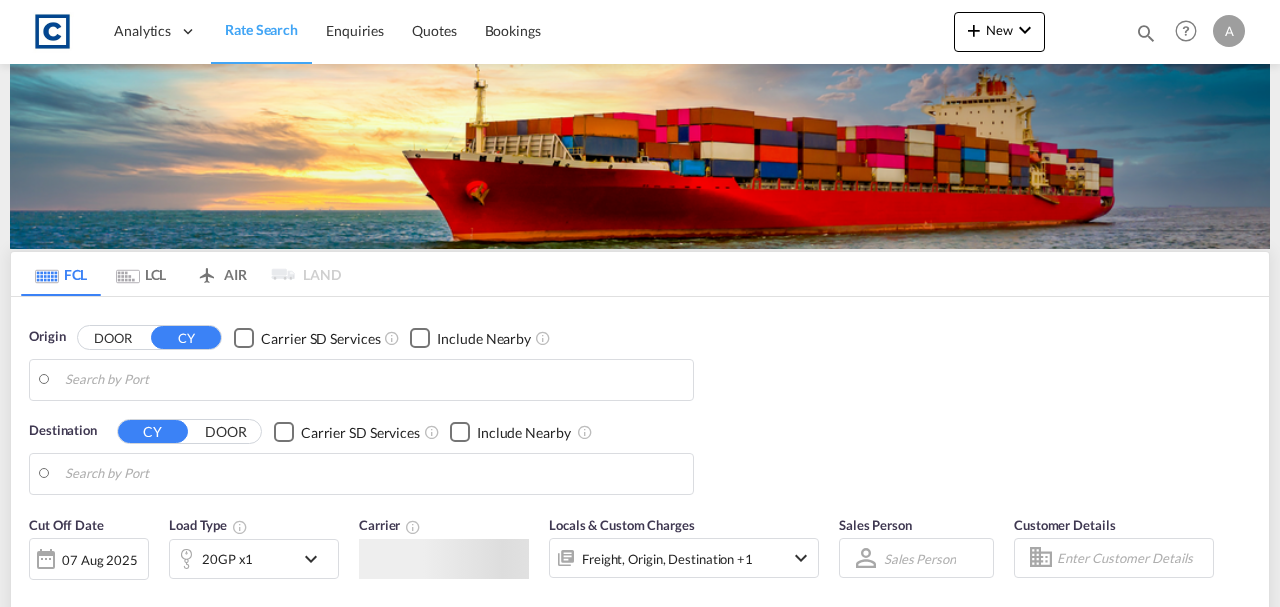 type on "[COUNTRY_CODE]-[POSTAL_CODE], [CITY]" 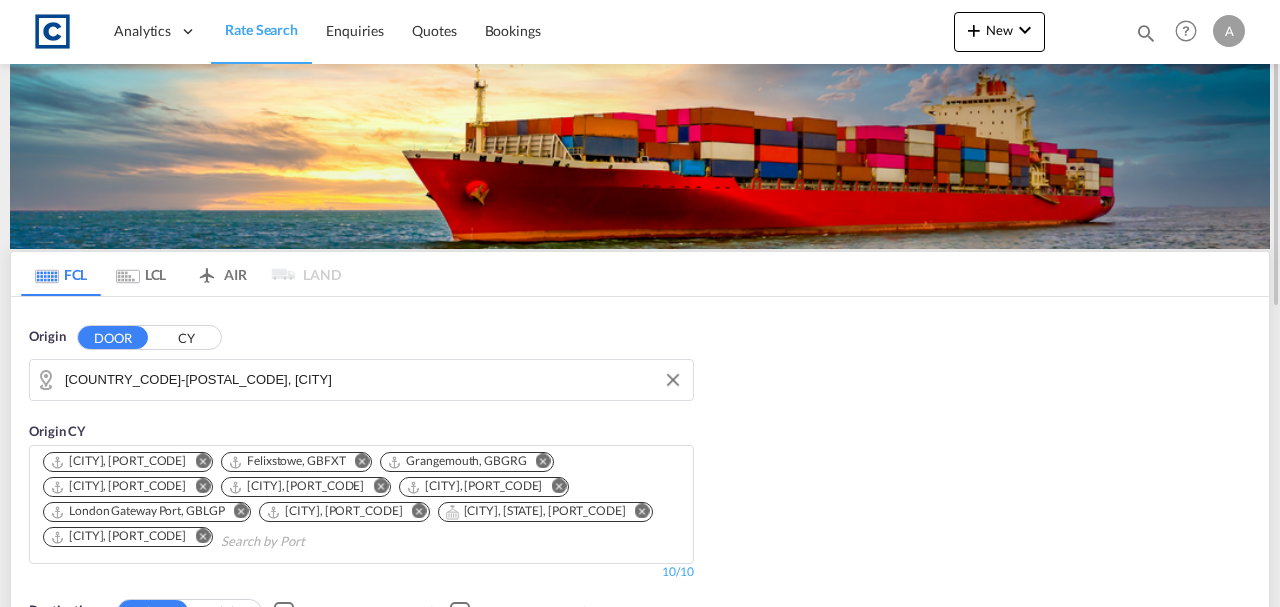 click on "[COUNTRY]-[POSTAL_CODE], [CITY]" at bounding box center (374, 380) 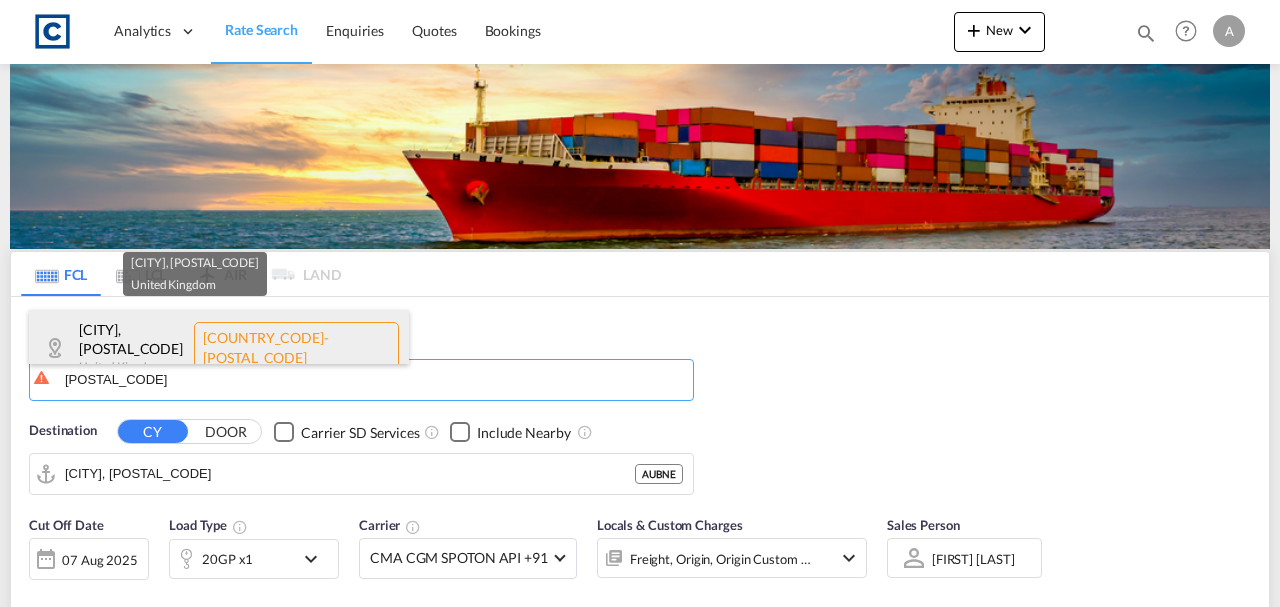 click on "North Northampton... ,
NN14
United Kingdom
GB-NN14" at bounding box center [219, 348] 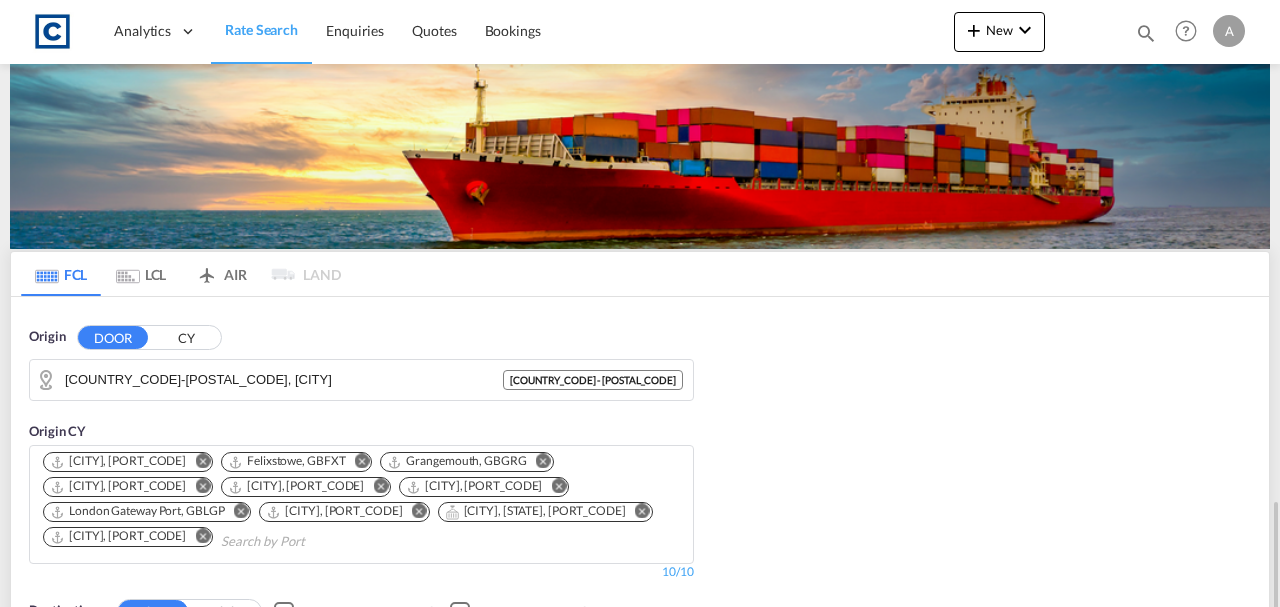 scroll, scrollTop: 333, scrollLeft: 0, axis: vertical 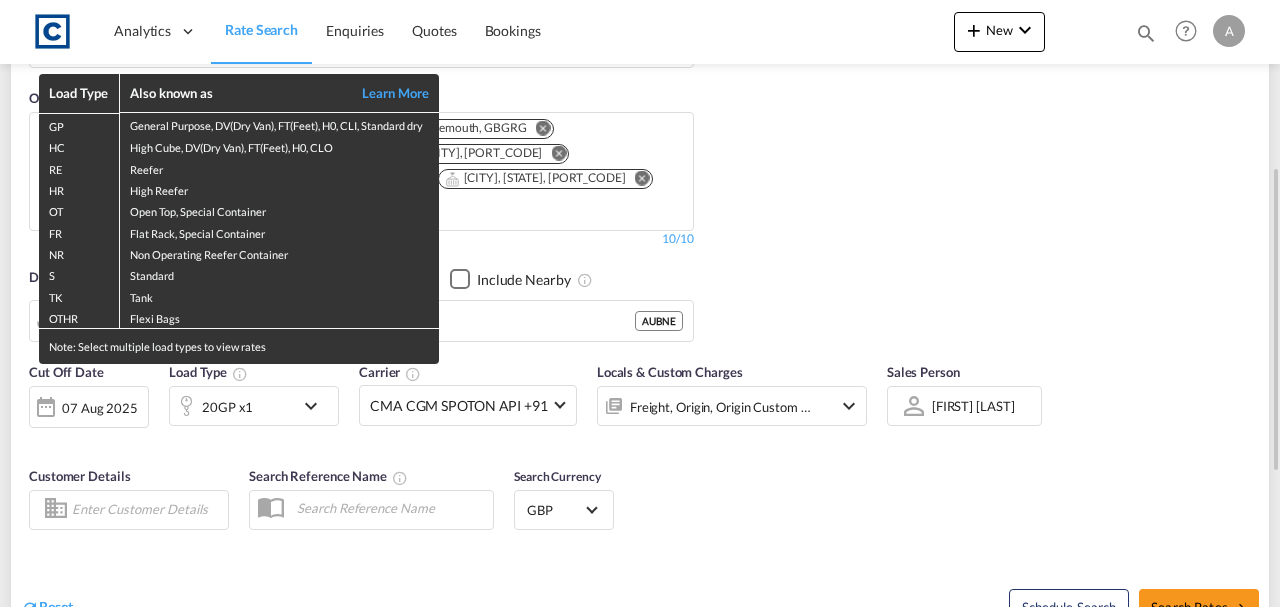 click on "Load Type Also known as Learn More GP
General Purpose, DV(Dry Van), FT(Feet), H0, CLI, Standard dry HC
High Cube, DV(Dry Van), FT(Feet), H0, CLO RE
Reefer HR
High Reefer OT
Open Top, Special Container FR
Flat Rack, Special Container NR
Non Operating Reefer Container S
Standard TK
Tank OTHR
Flexi Bags Note: Select multiple load types to view rates" at bounding box center [640, 303] 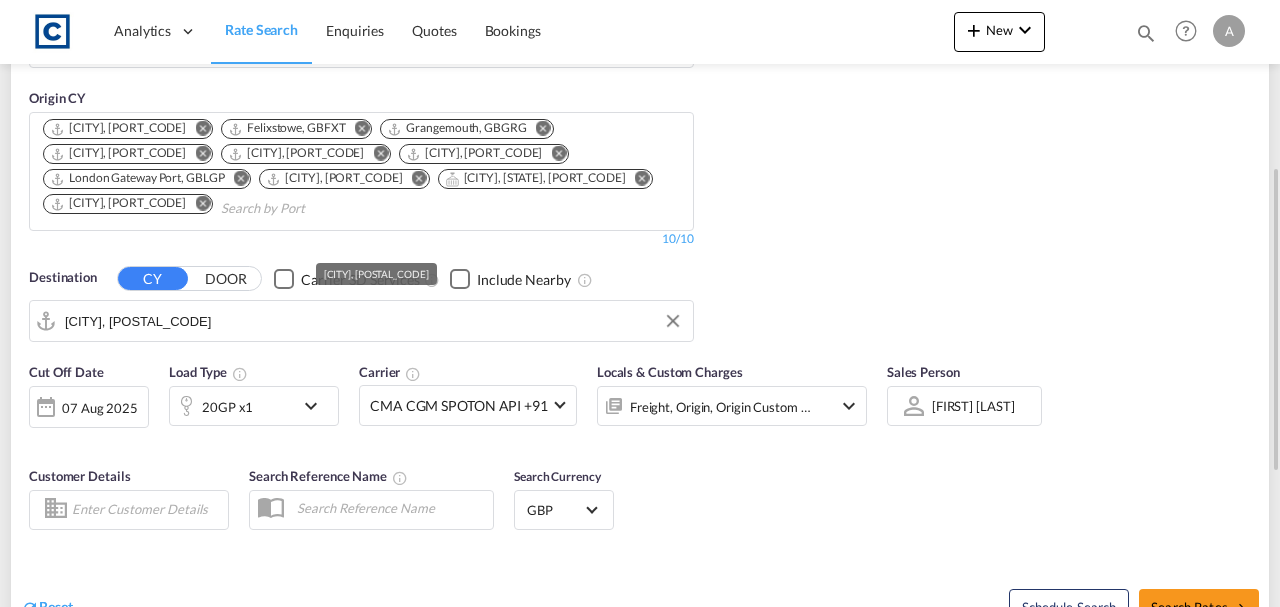 click on "[CITY], [CITY]" at bounding box center (374, 321) 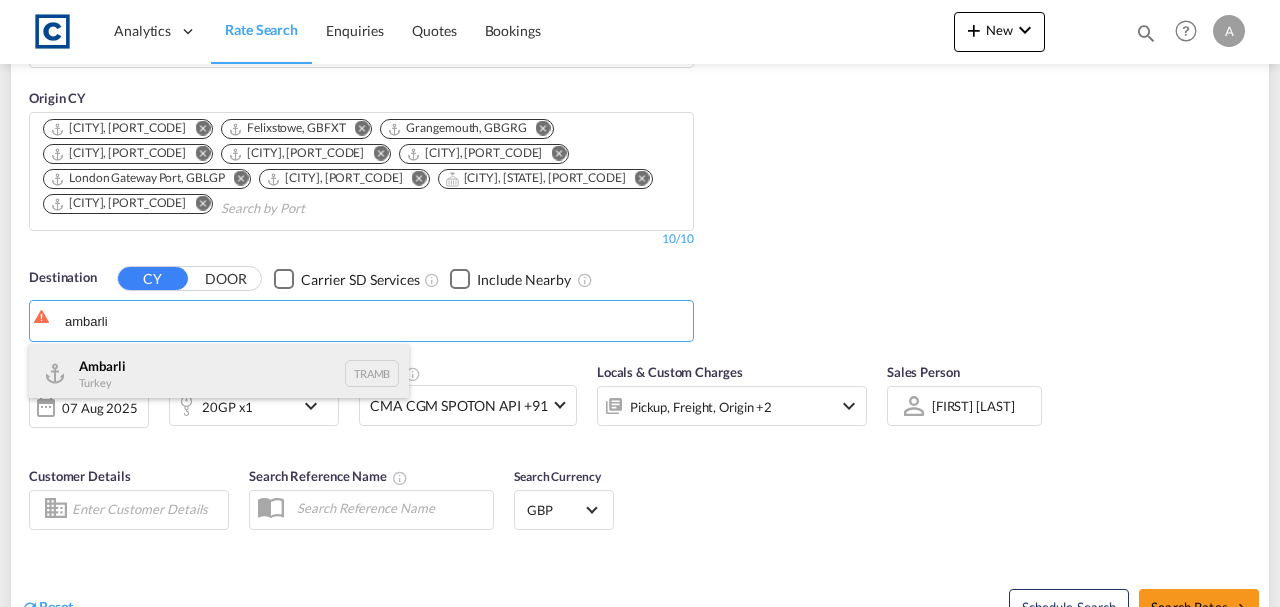 click on "Ambarli
Turkey
TRAMB" at bounding box center [219, 374] 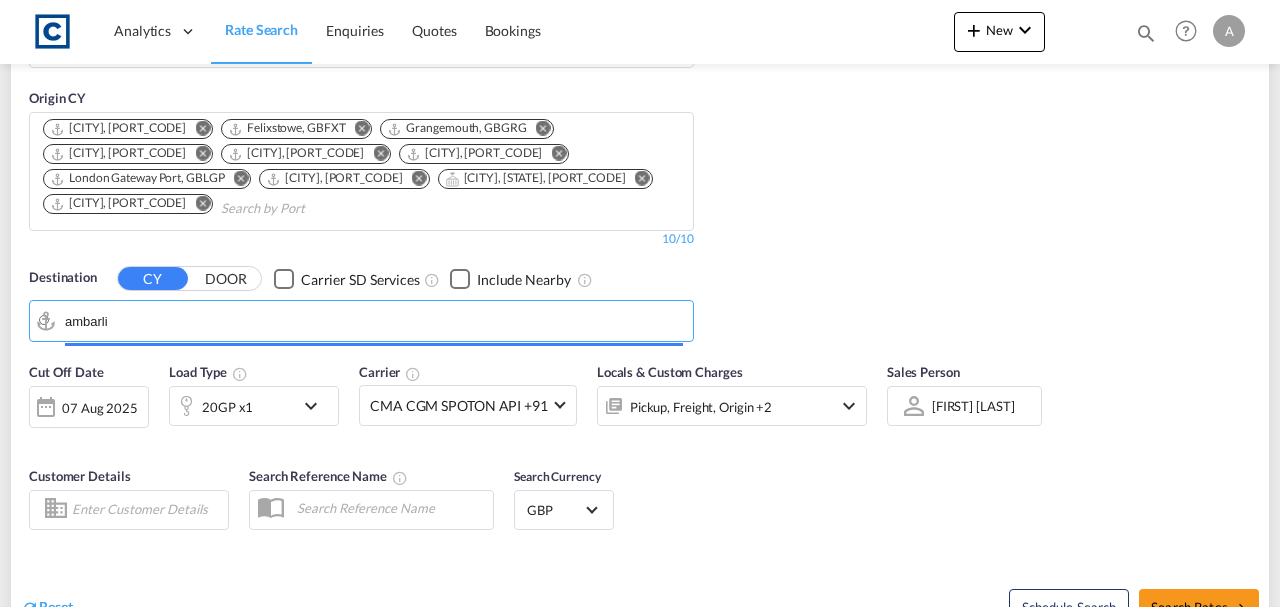type on "Ambarli, TRAMB" 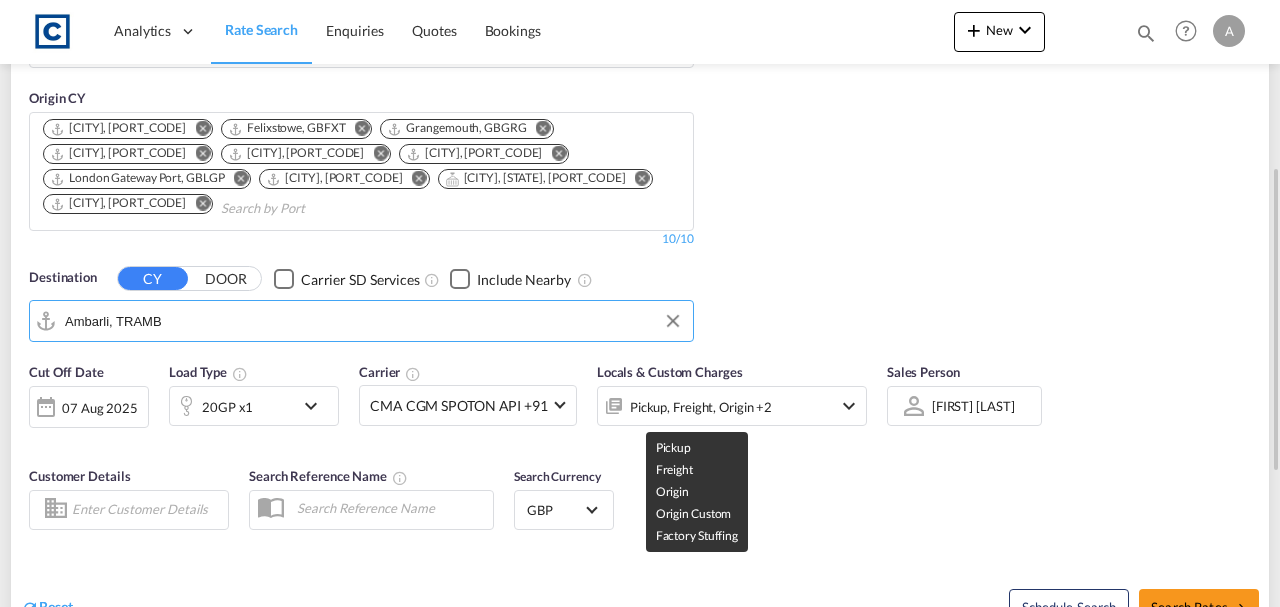 click on "Pickup,  Freight,  Origin +2" at bounding box center [701, 407] 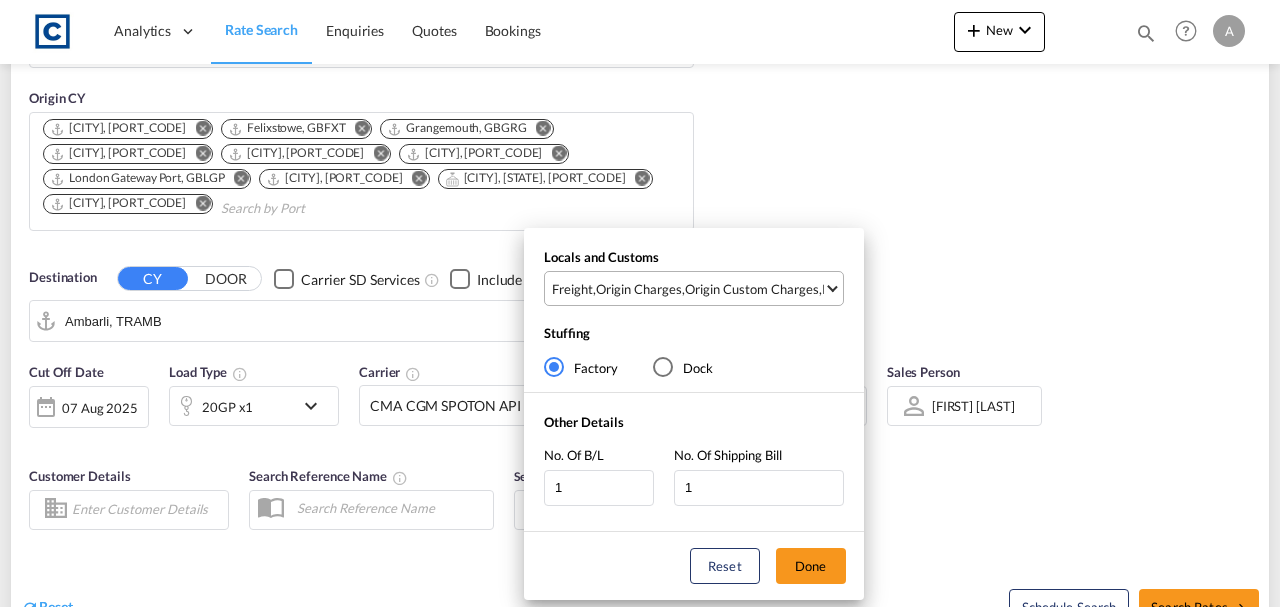click on "Freight ,
Origin Charges ,
Origin Custom Charges ,
Pickup Charges" at bounding box center (696, 288) 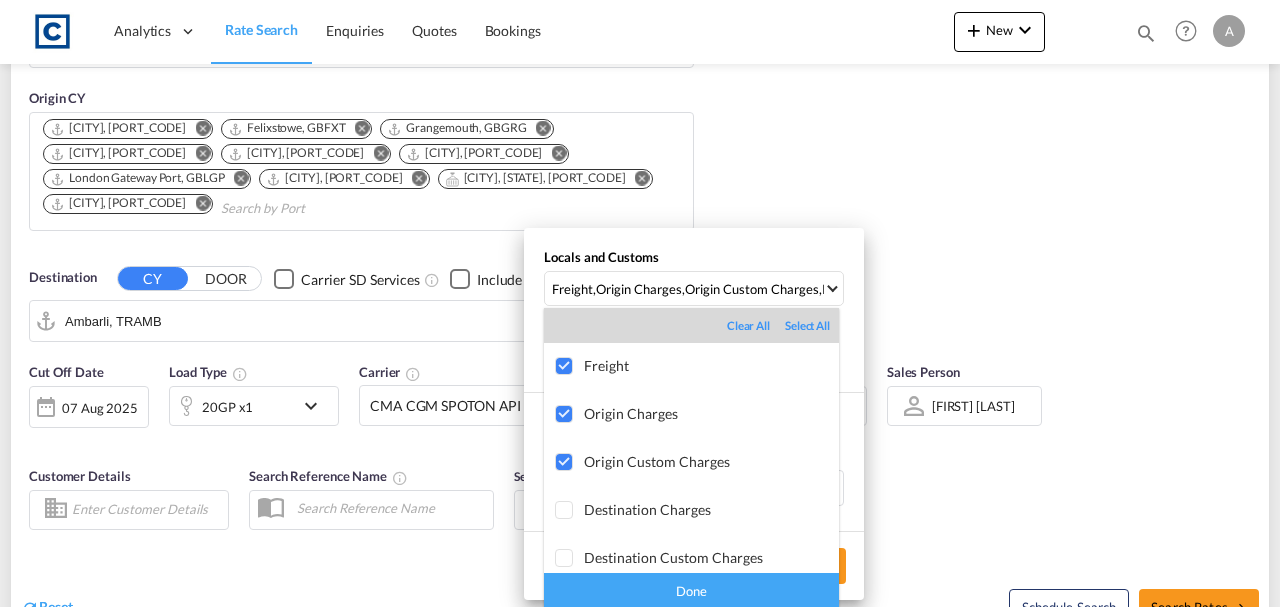 click on "Done" at bounding box center [691, 590] 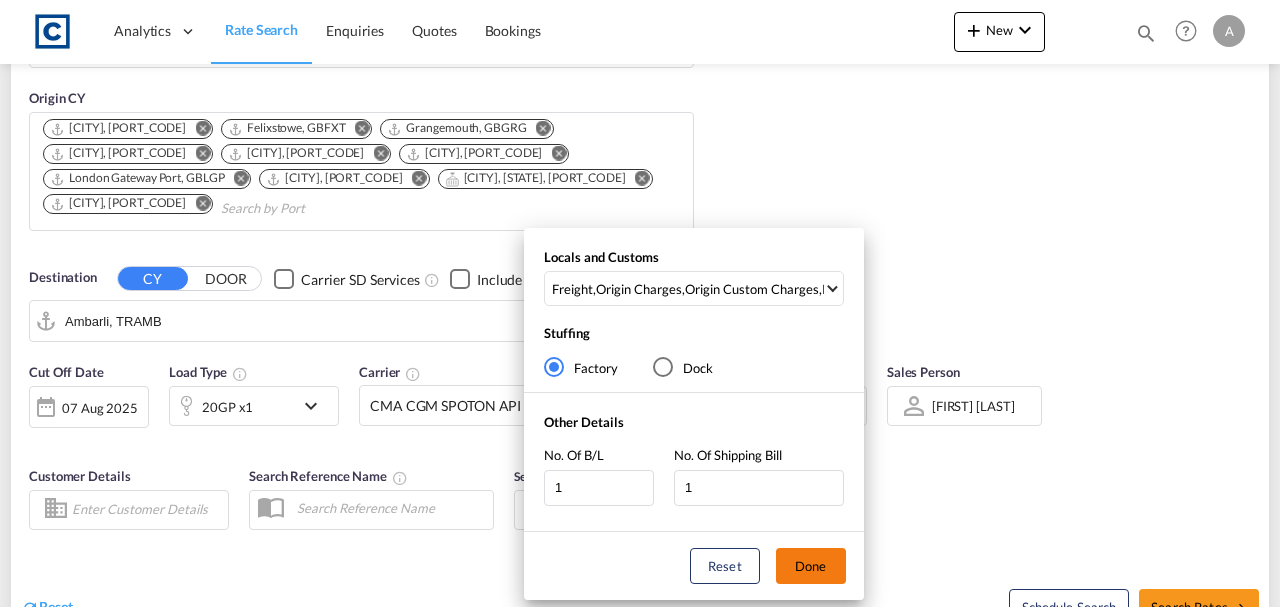 click on "Done" at bounding box center [811, 566] 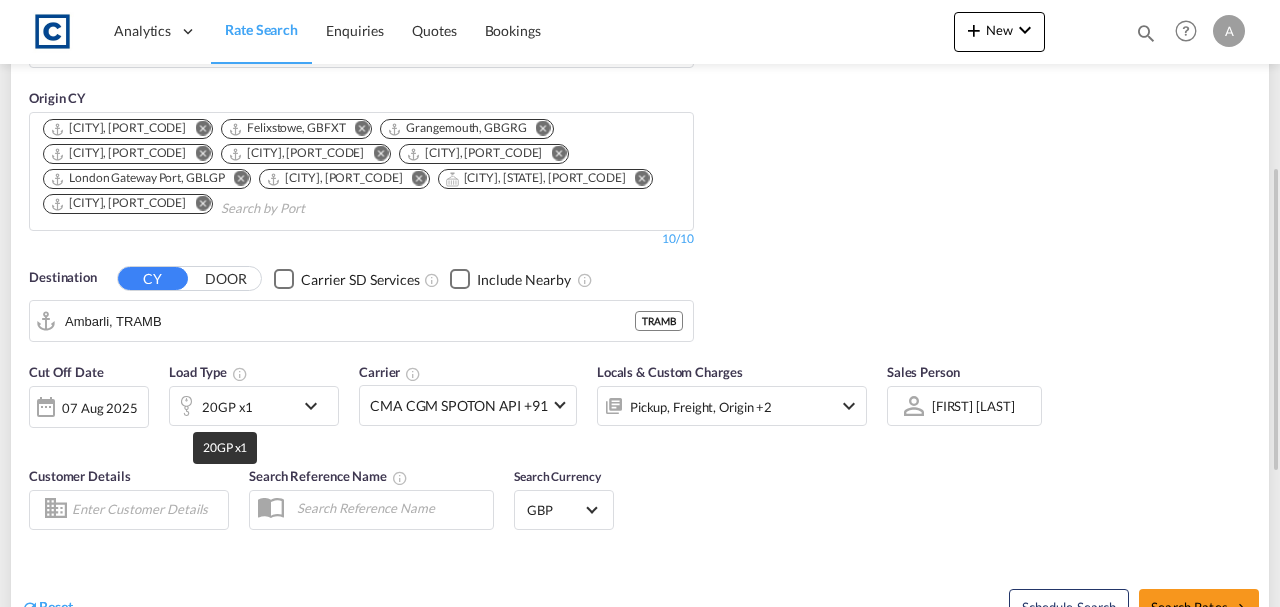 click on "20GP x1" at bounding box center (227, 407) 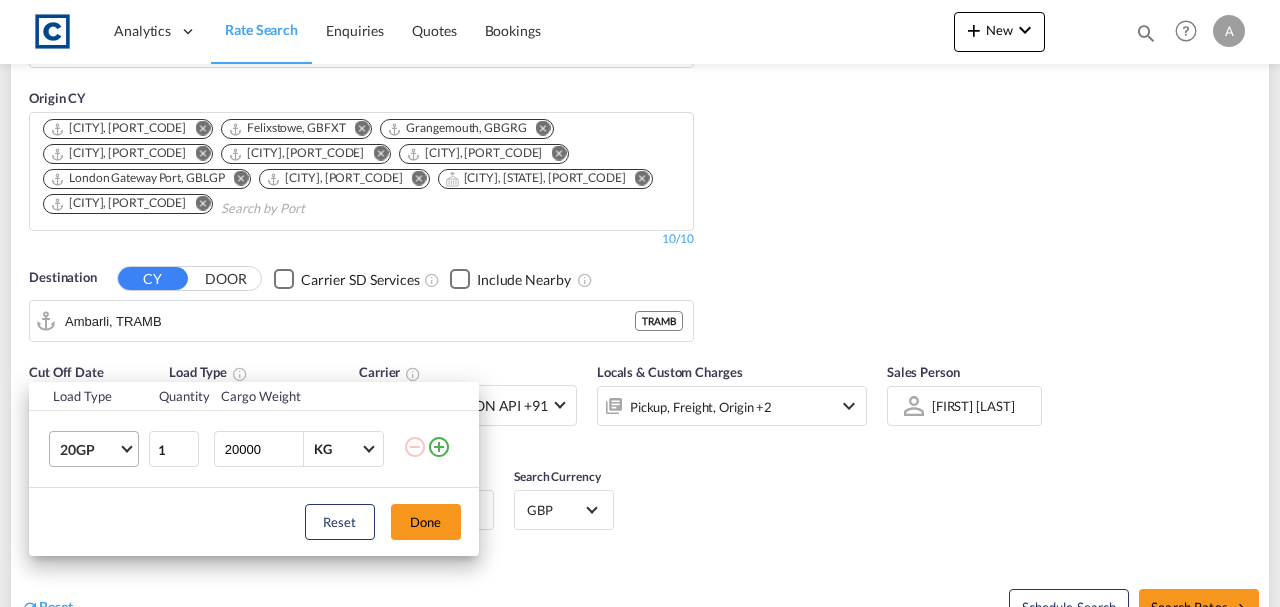 click on "20GP" at bounding box center (98, 449) 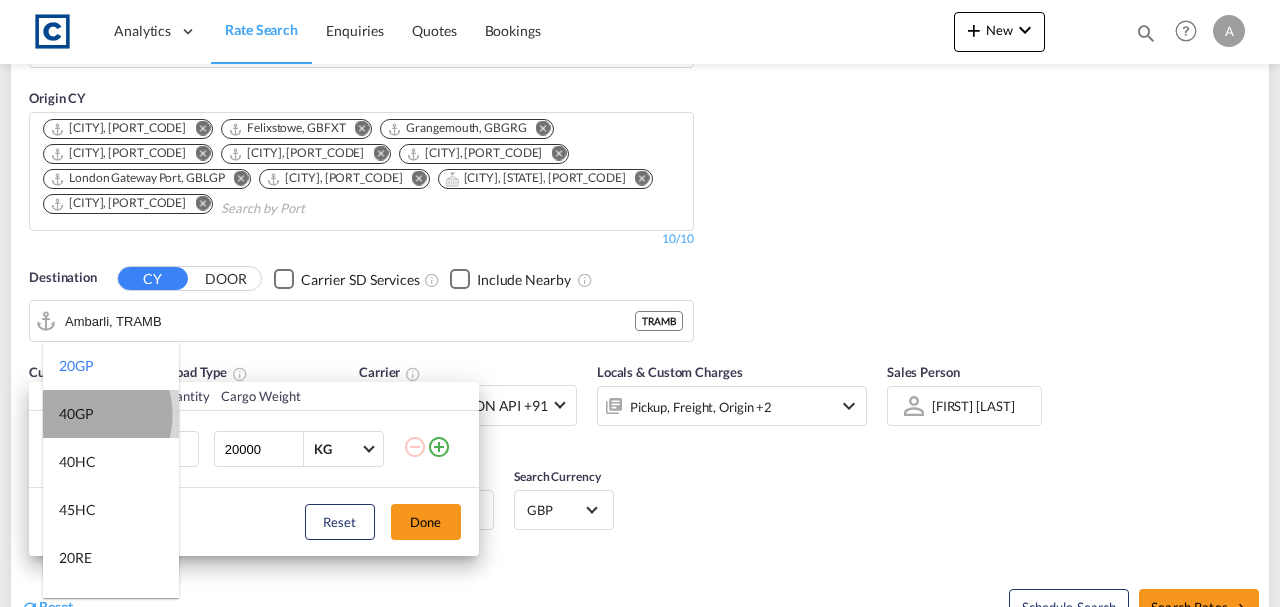 click on "40GP" at bounding box center [76, 414] 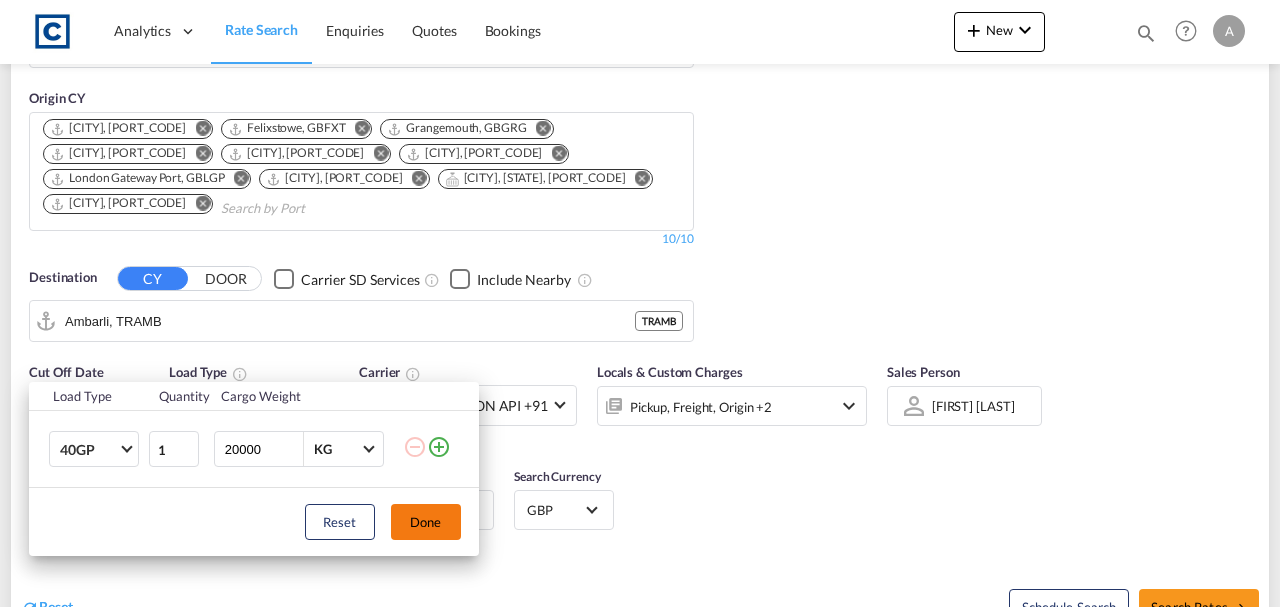 click on "Done" at bounding box center [426, 522] 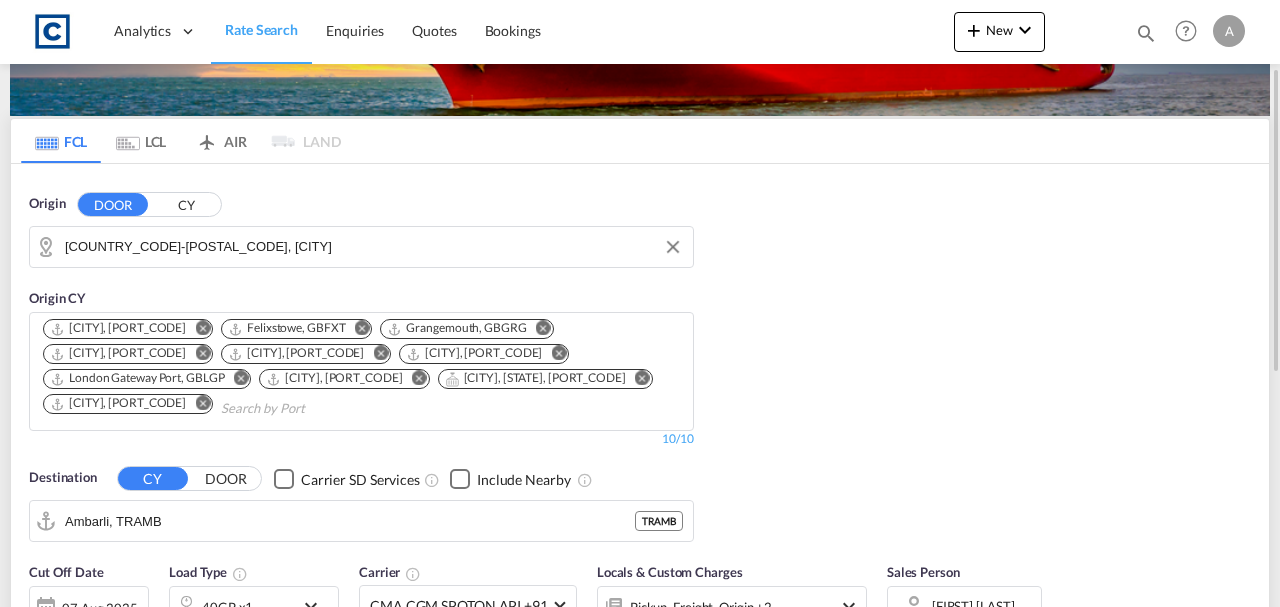 scroll, scrollTop: 466, scrollLeft: 0, axis: vertical 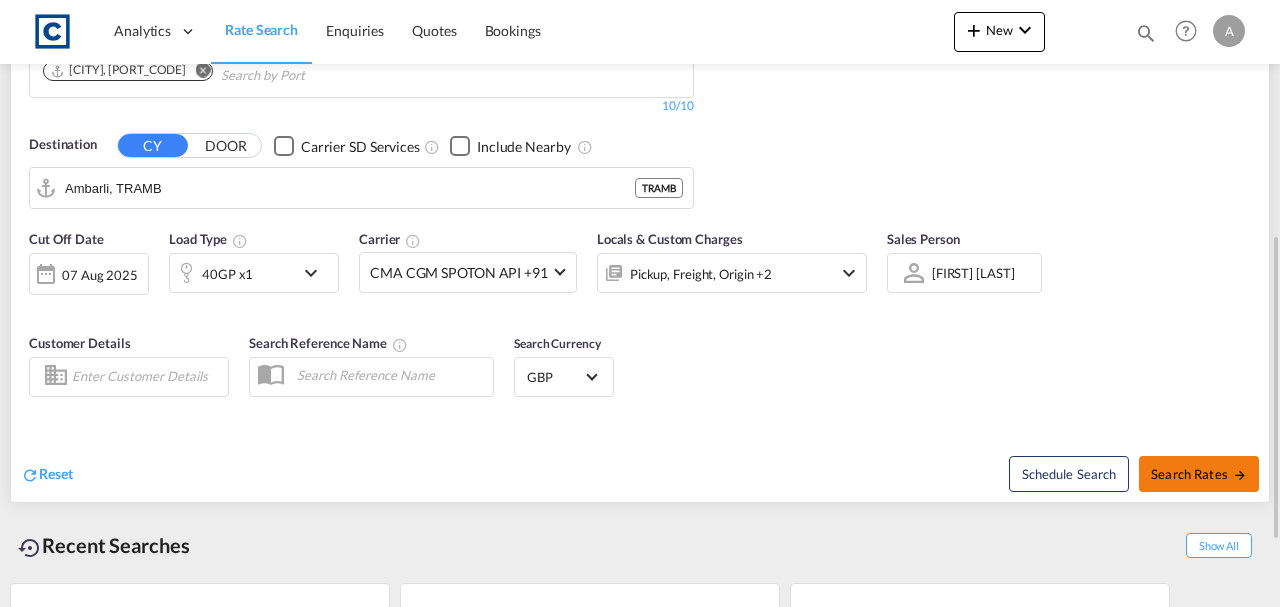 click on "Search Rates" at bounding box center [1199, 474] 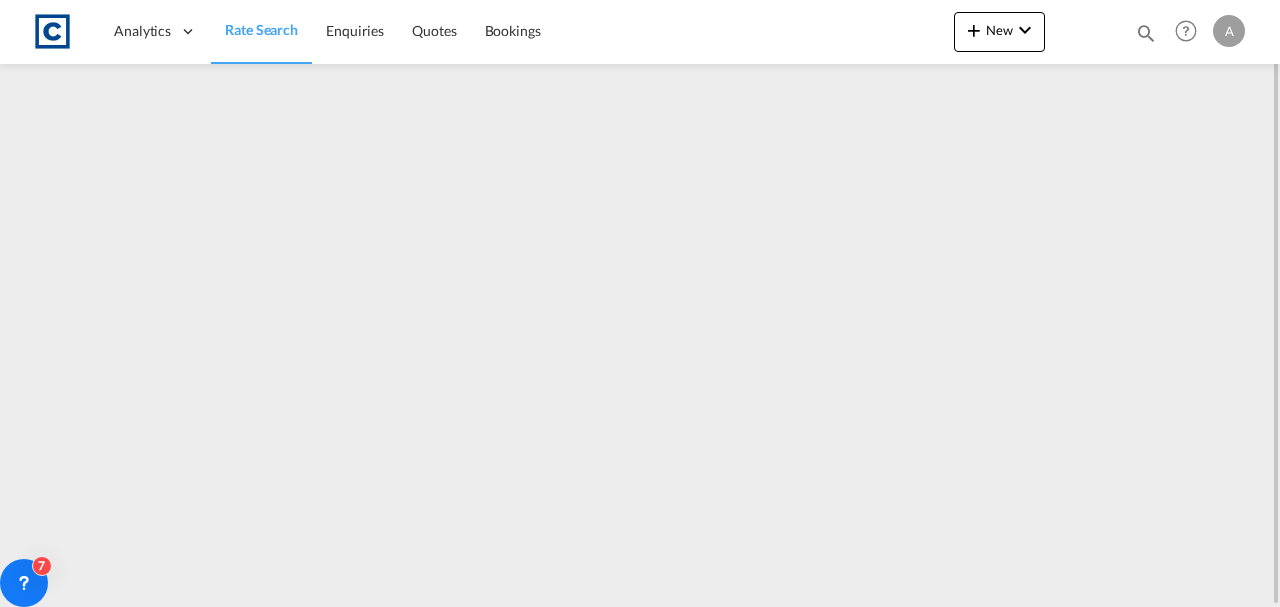 scroll, scrollTop: 0, scrollLeft: 0, axis: both 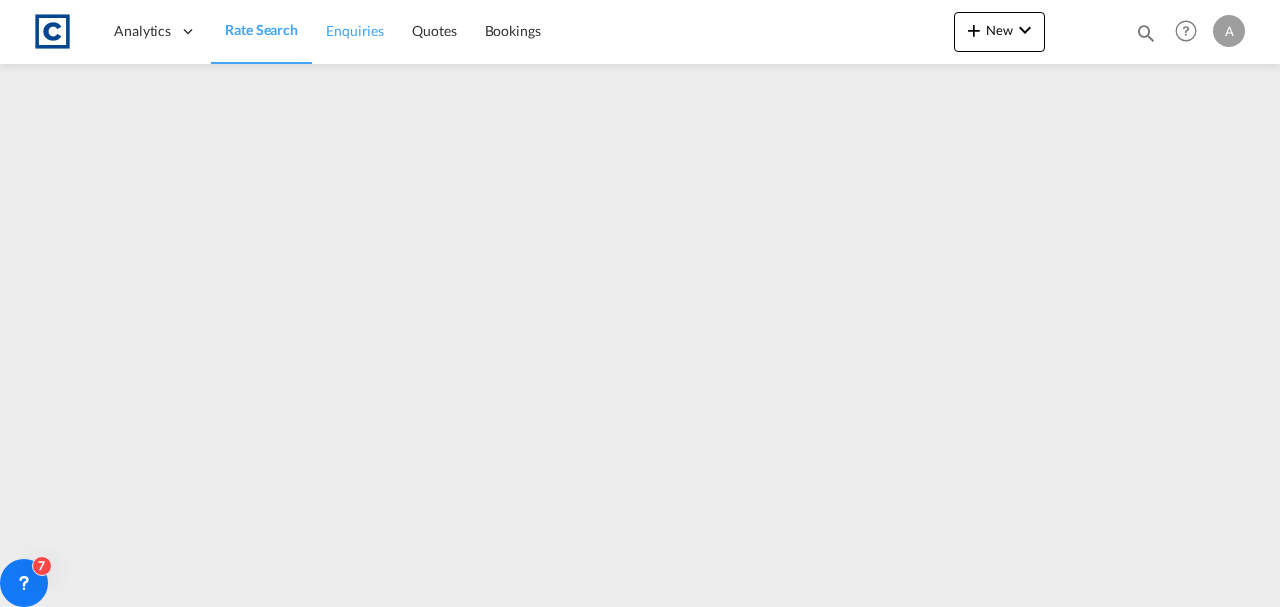 click on "Enquiries" at bounding box center (355, 30) 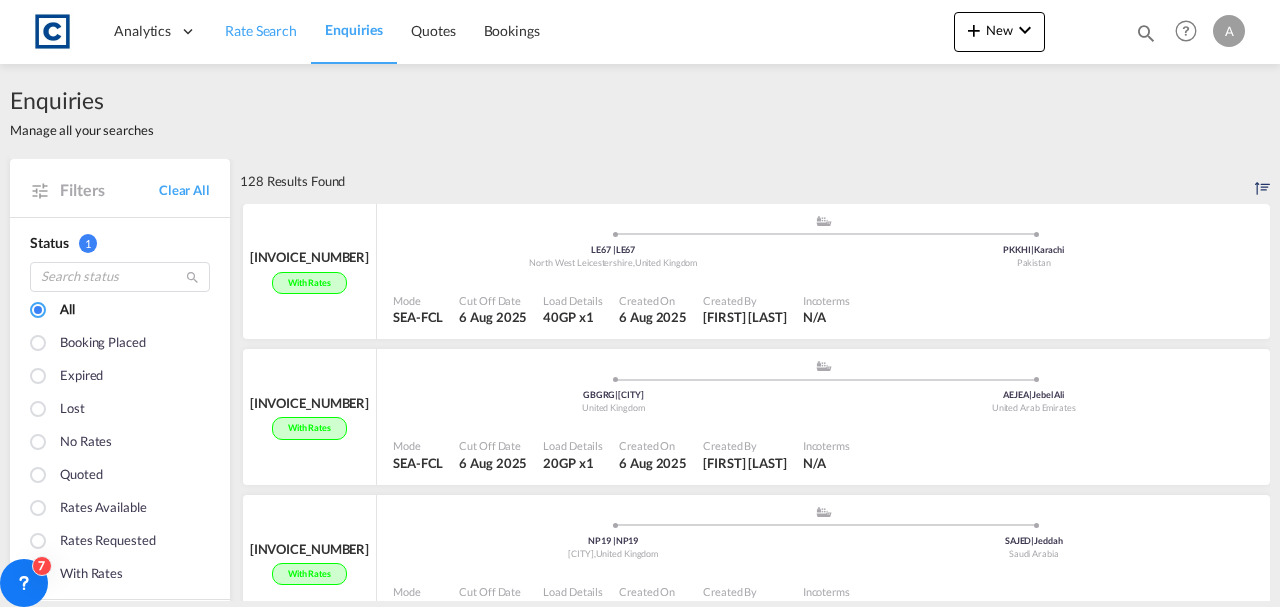 click on "Rate Search" at bounding box center (261, 30) 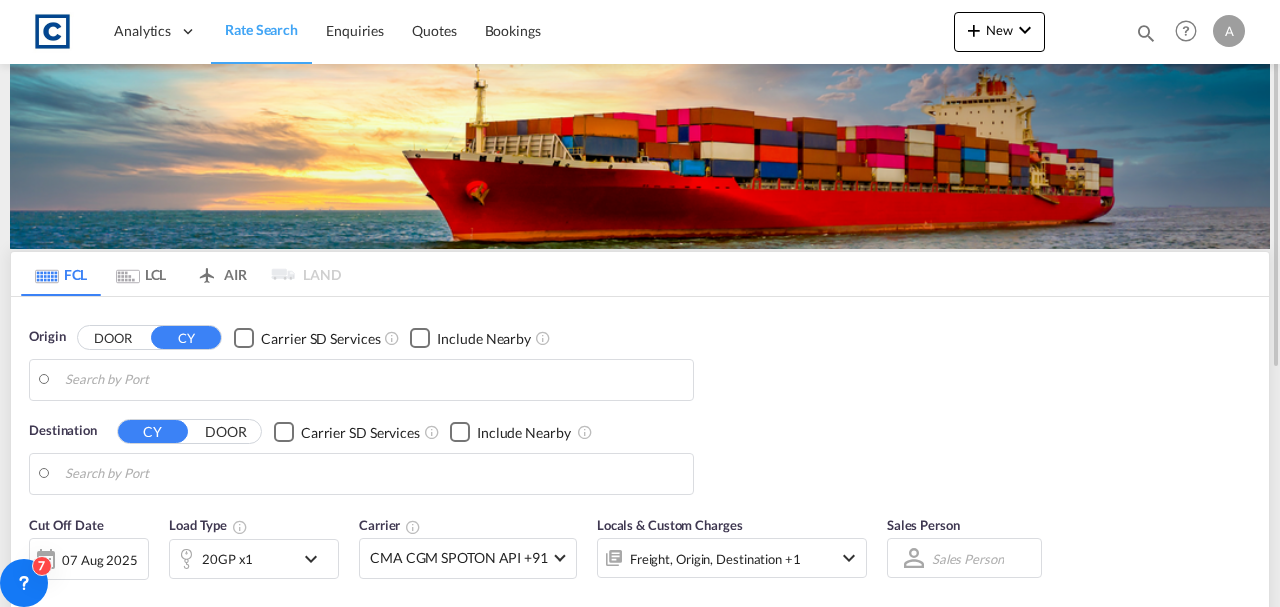 type on "GB-NN14, North Northamptonshire" 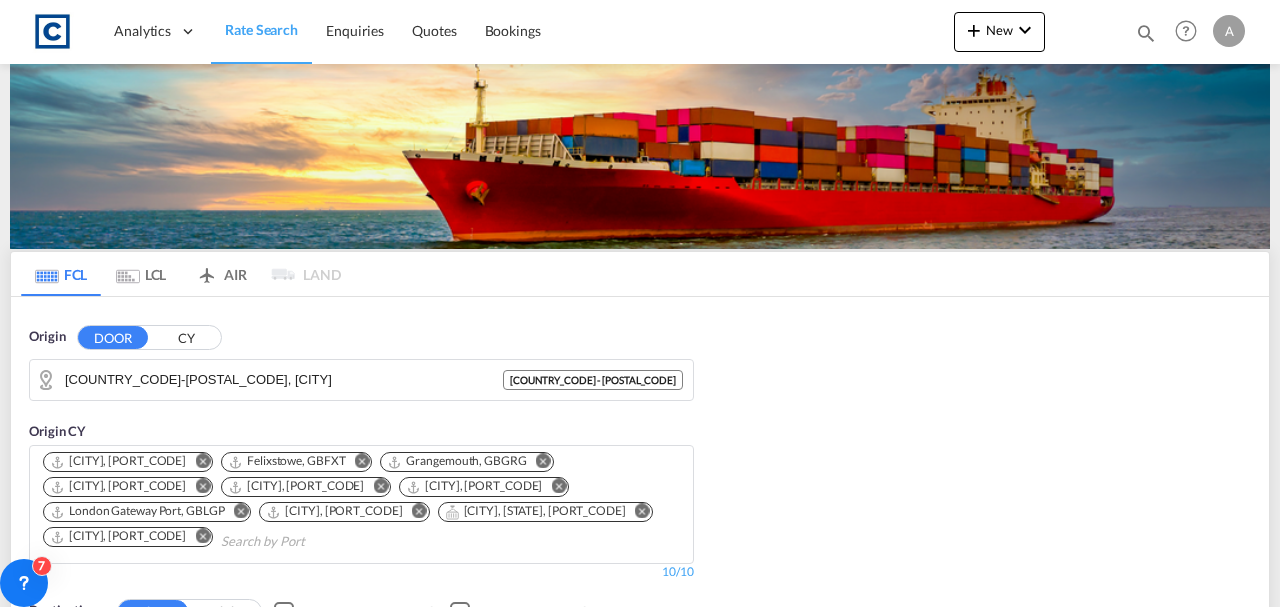 scroll, scrollTop: 533, scrollLeft: 0, axis: vertical 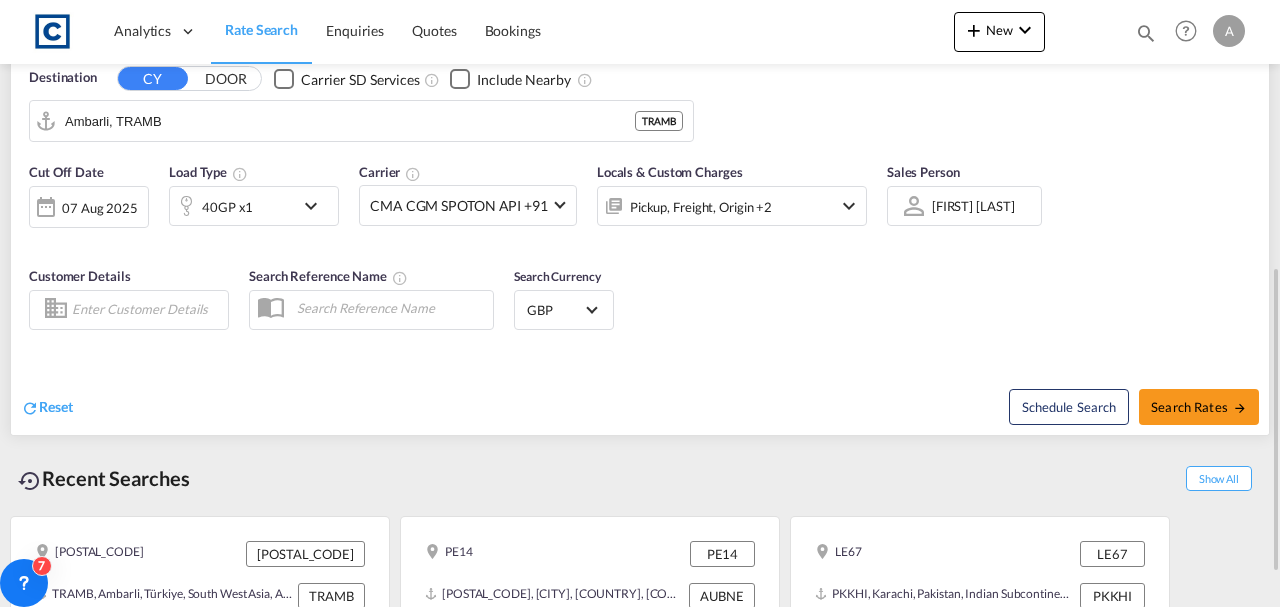 click at bounding box center [849, 206] 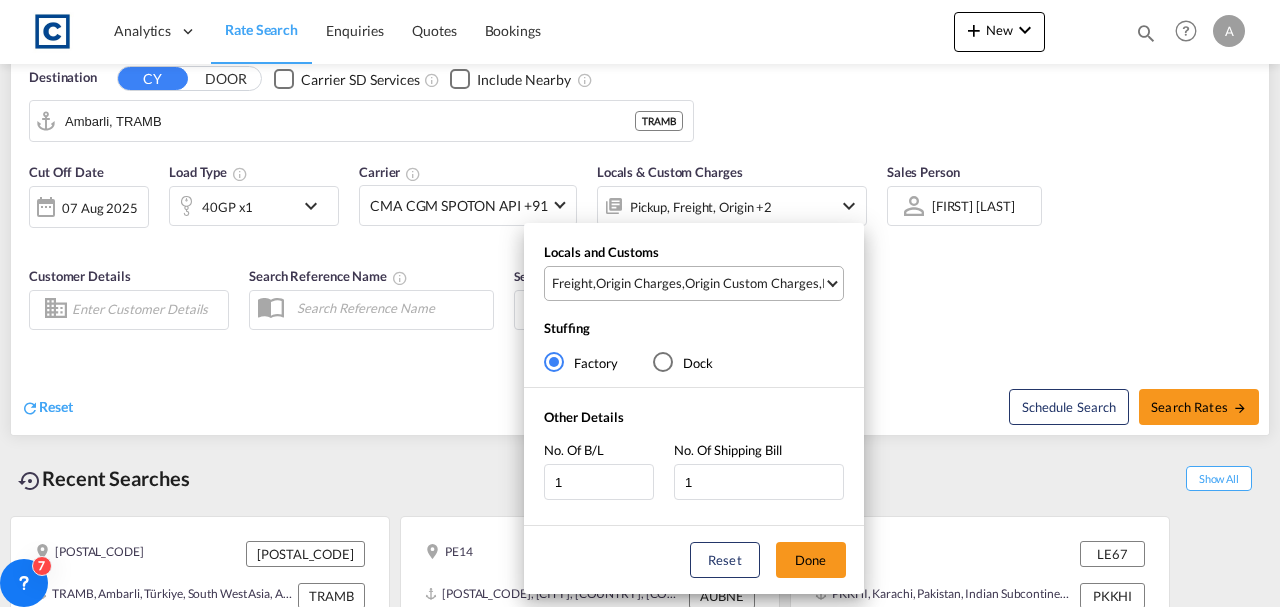 click on "Origin Custom Charges" at bounding box center [752, 283] 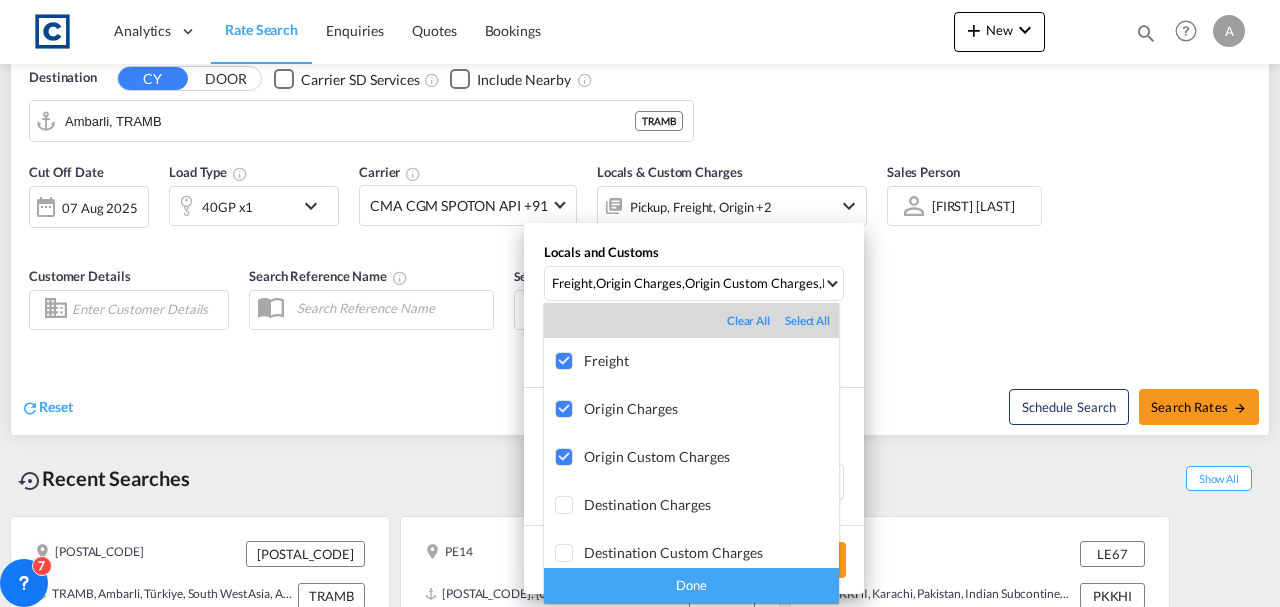 click on "Done" at bounding box center (691, 585) 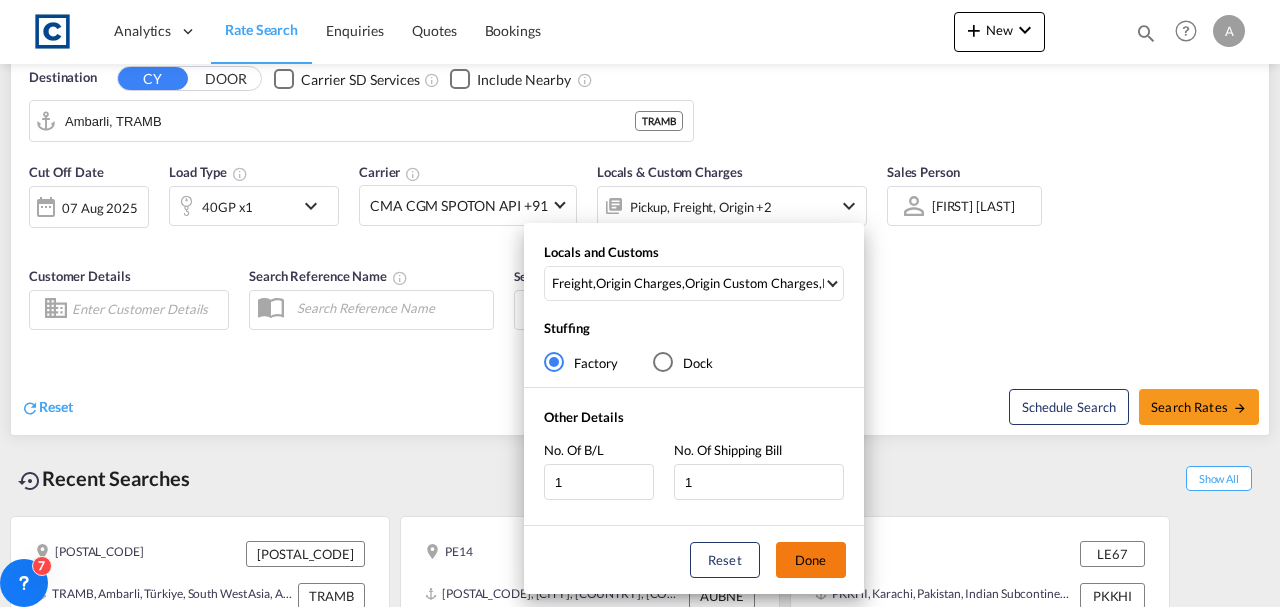 click on "Done" at bounding box center (811, 560) 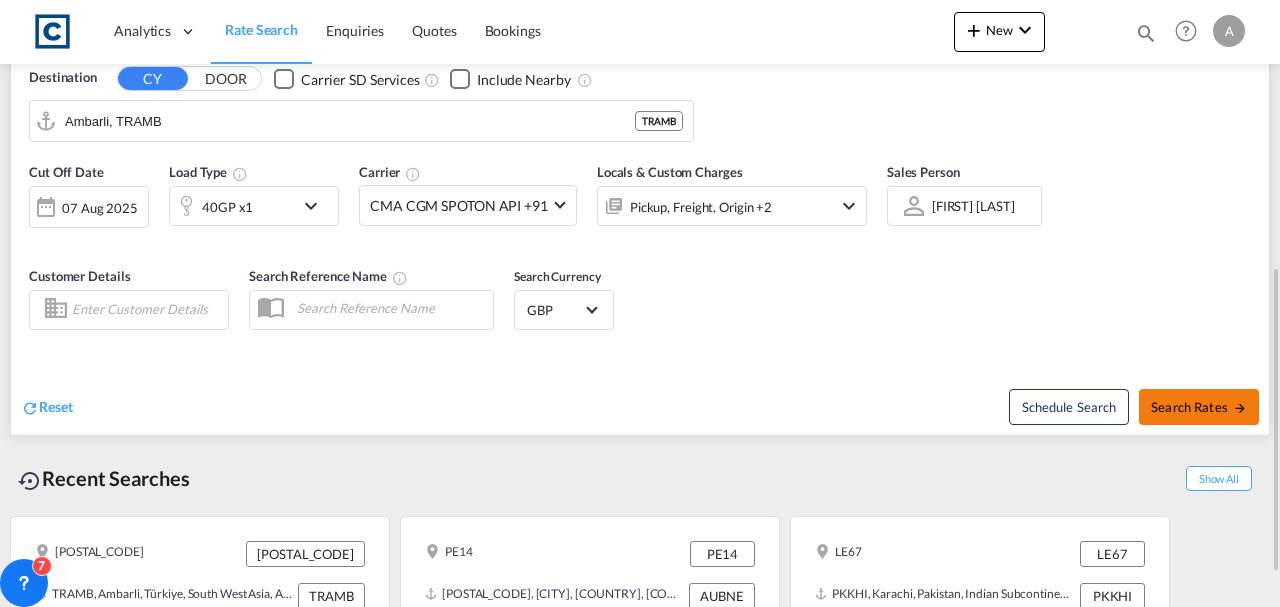click on "Search Rates" at bounding box center [1199, 407] 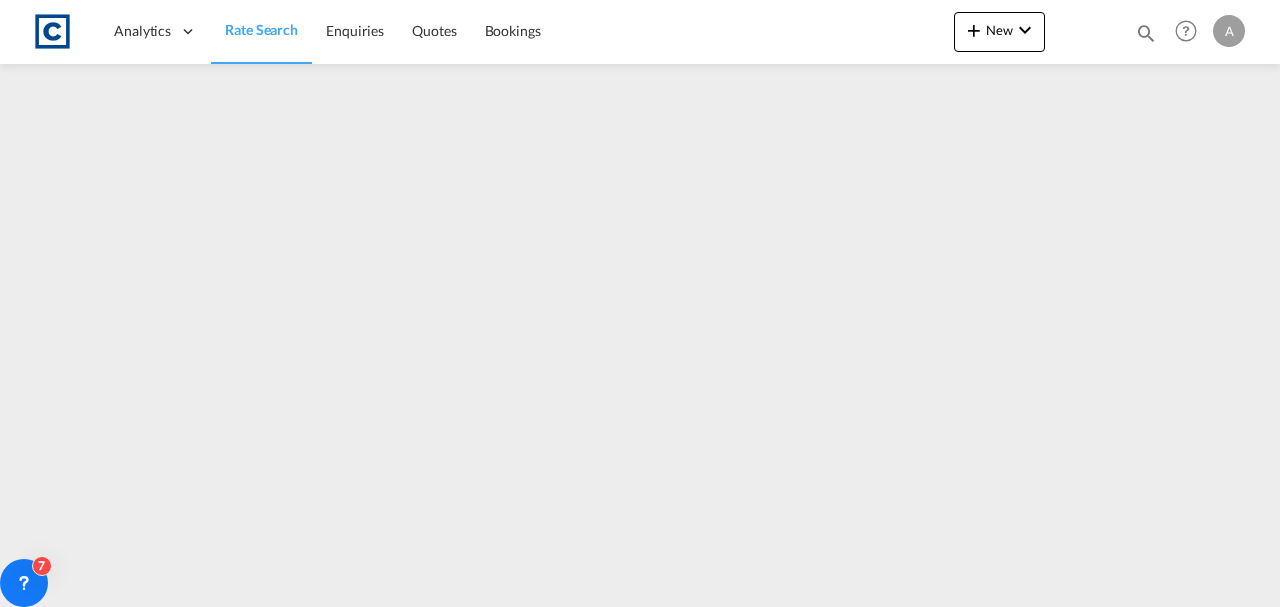 scroll, scrollTop: 0, scrollLeft: 0, axis: both 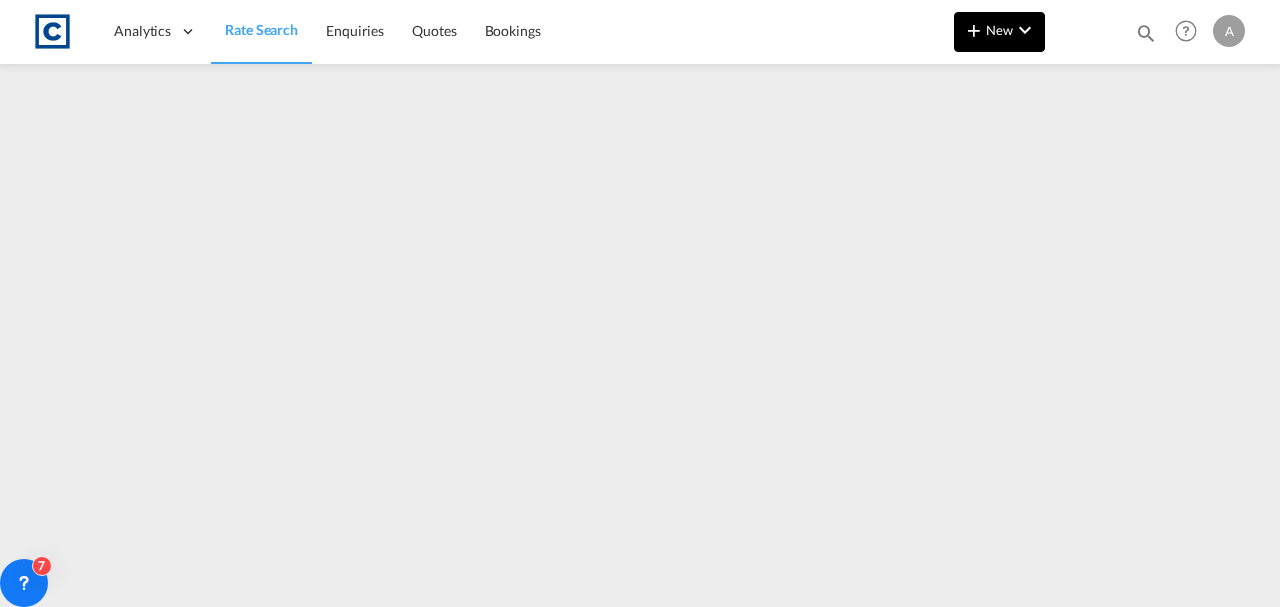 click on "New" at bounding box center (999, 32) 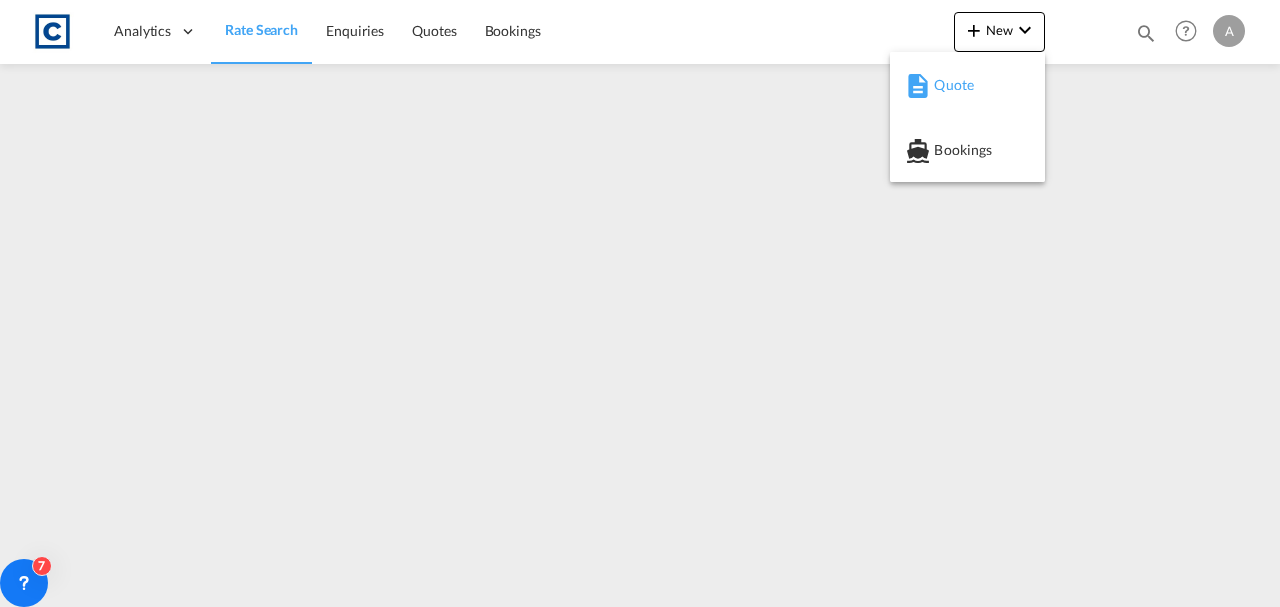 click at bounding box center (918, 86) 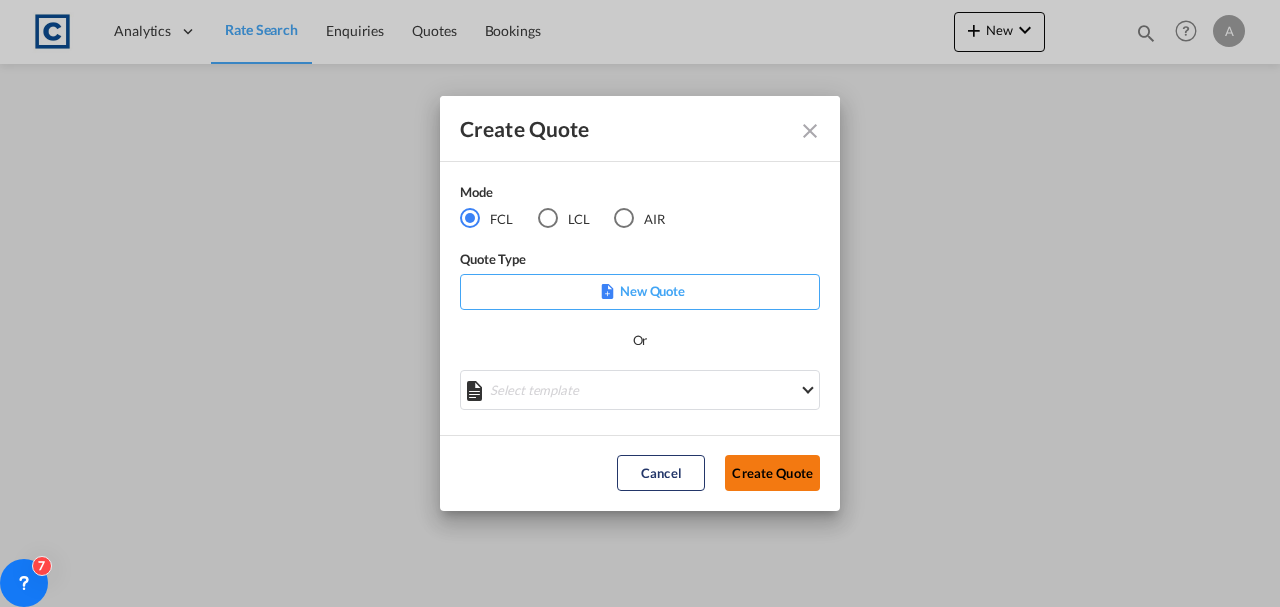 click on "Create Quote" 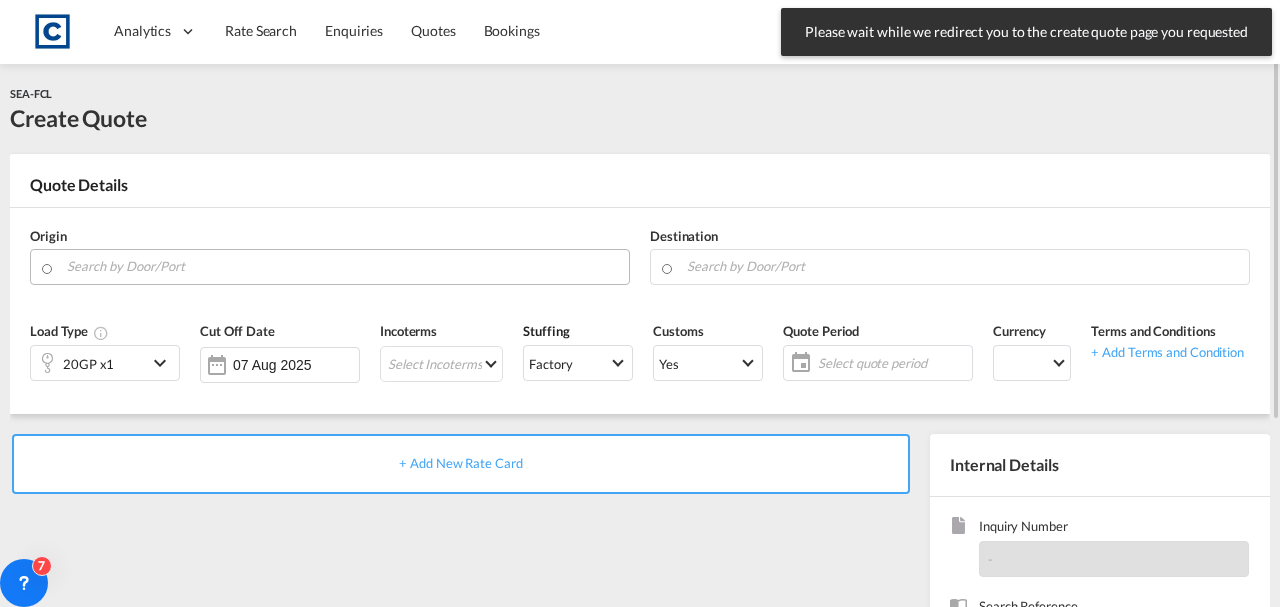 click at bounding box center (343, 266) 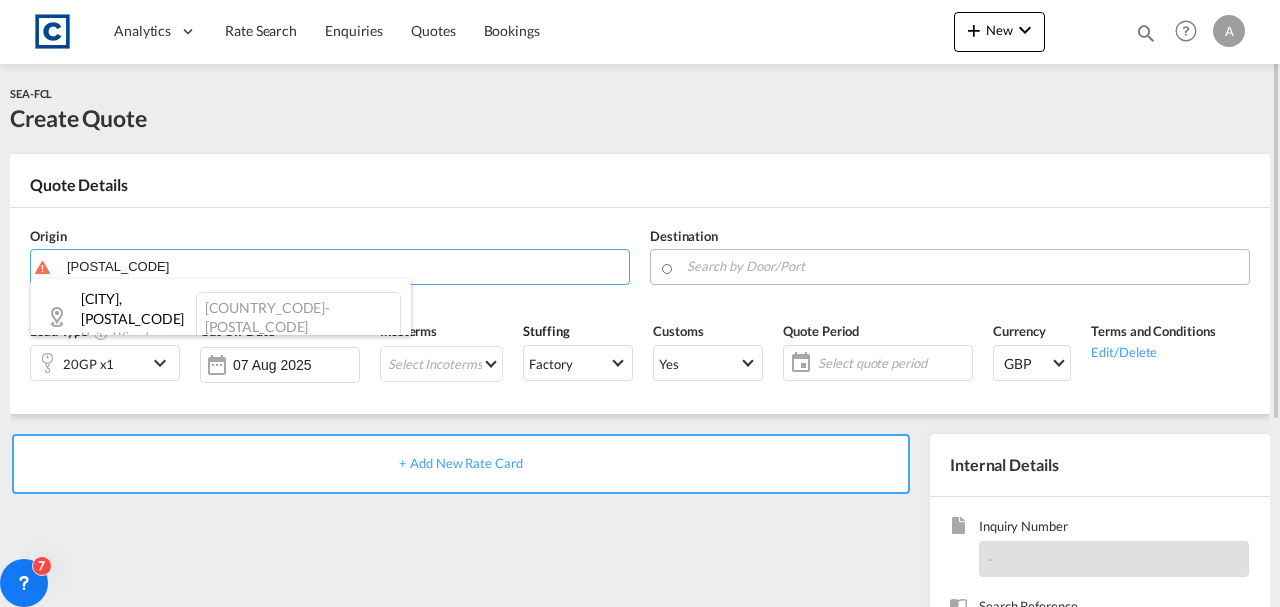 click on "North Northampton... ,
NN14
United Kingdom
GB-NN14" at bounding box center [221, 317] 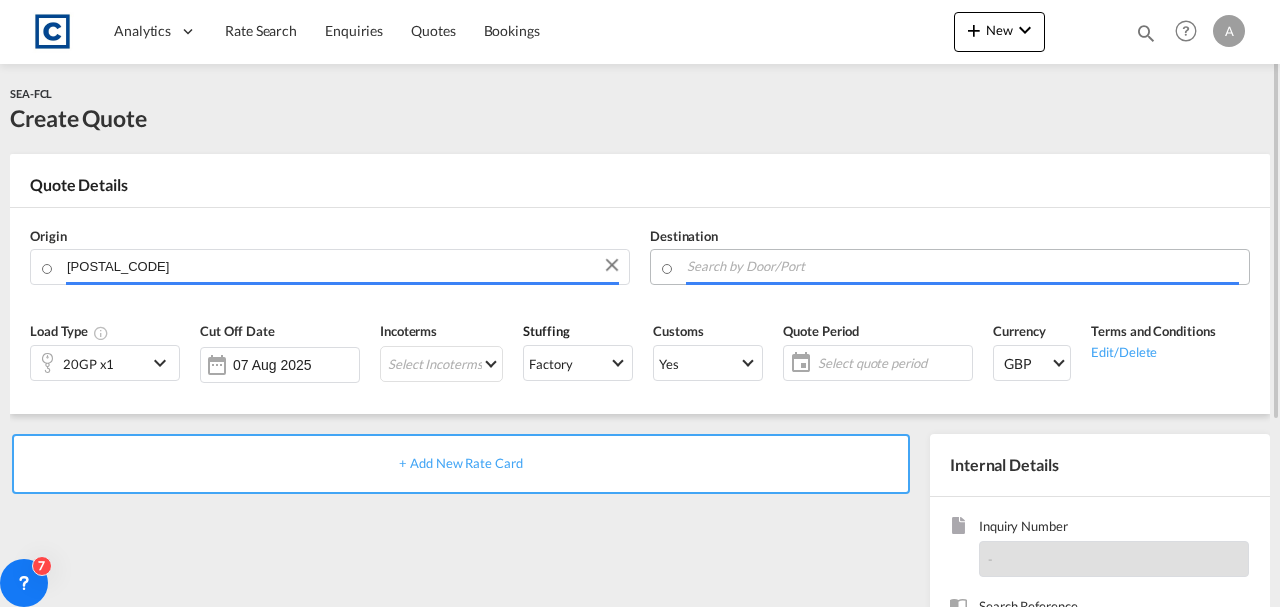 type on "GB-NN14, North Northamptonshire" 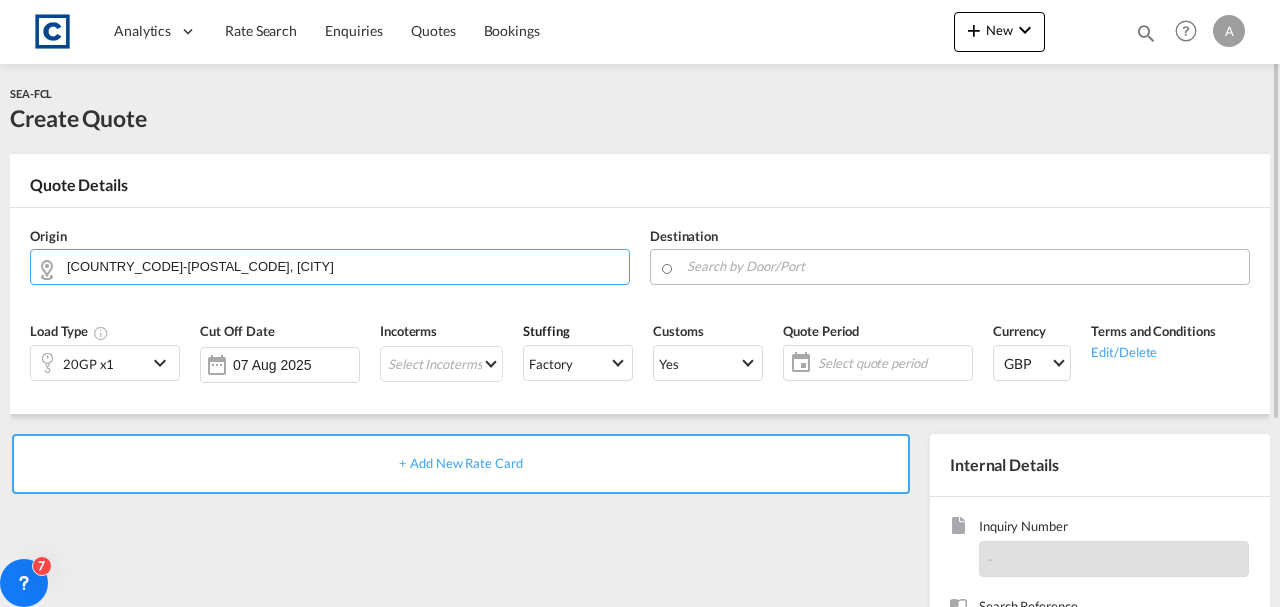 click on "Analytics
Dashboard
Rate Search
Enquiries
Quotes
Bookings" at bounding box center [640, 303] 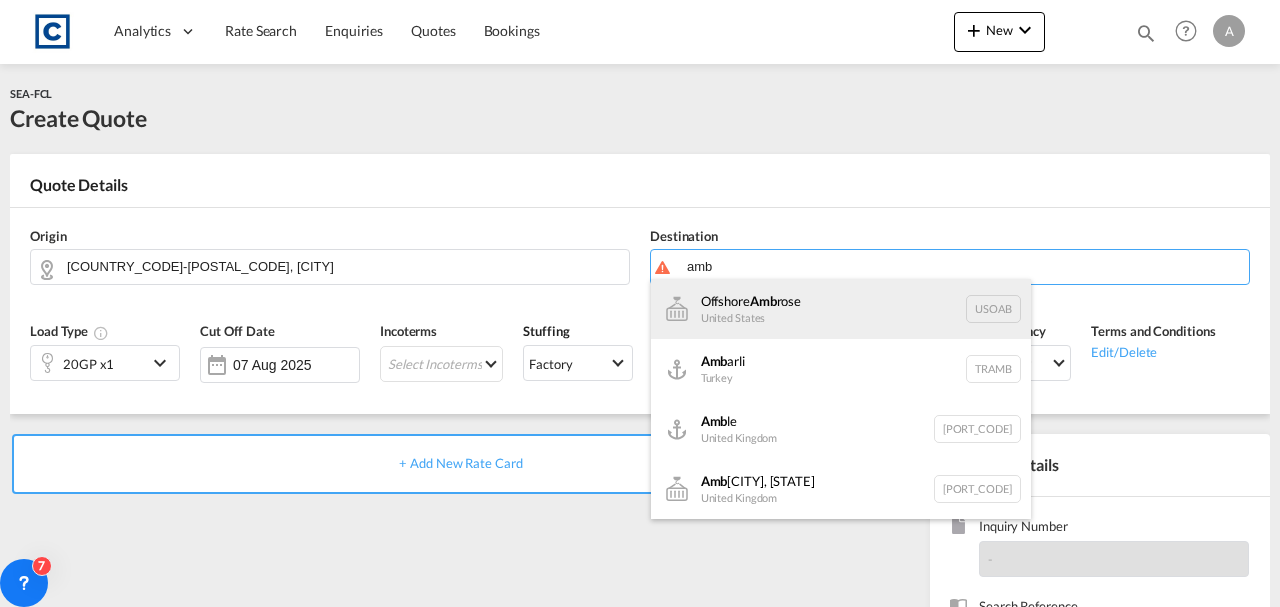 click on "Offshore  Amb rose
United States
USOAB" at bounding box center (841, 309) 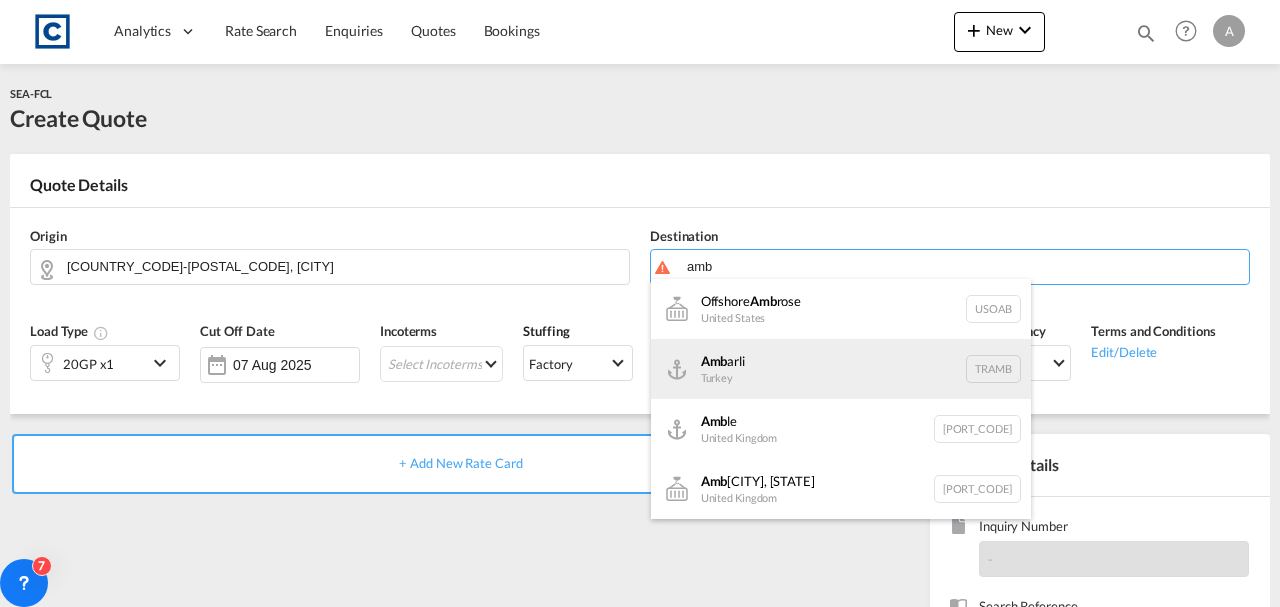click on "Amb arli
Turkey
TRAMB" at bounding box center (841, 369) 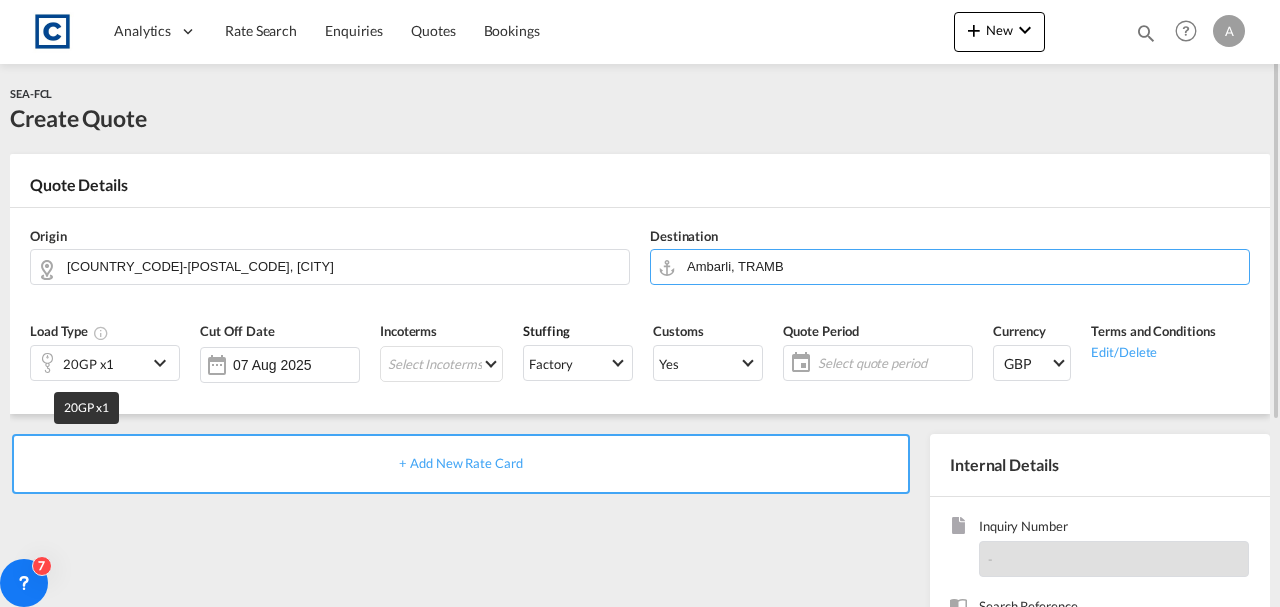 click on "20GP x1" at bounding box center [88, 364] 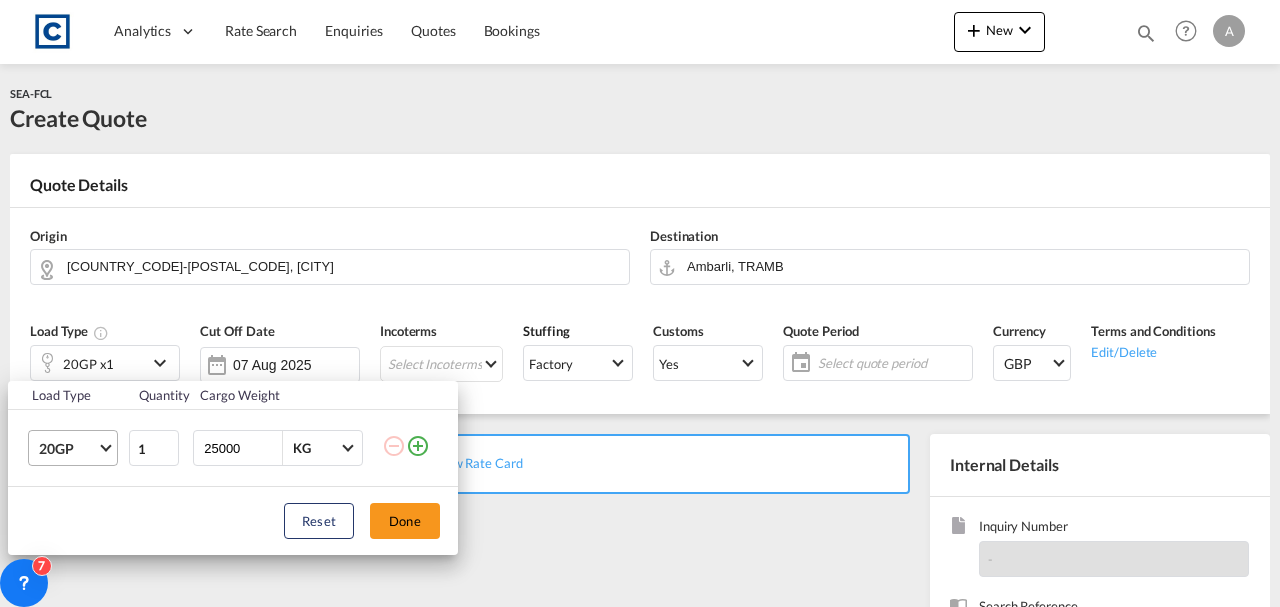 click on "20GP" at bounding box center [68, 449] 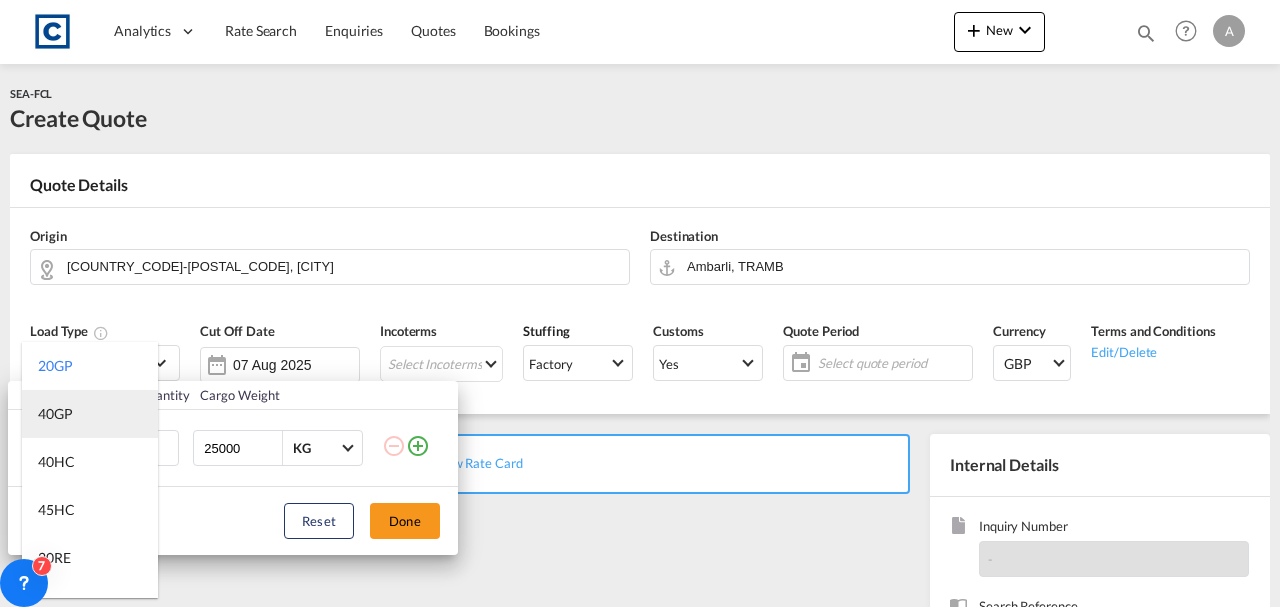 click on "40GP" at bounding box center [90, 414] 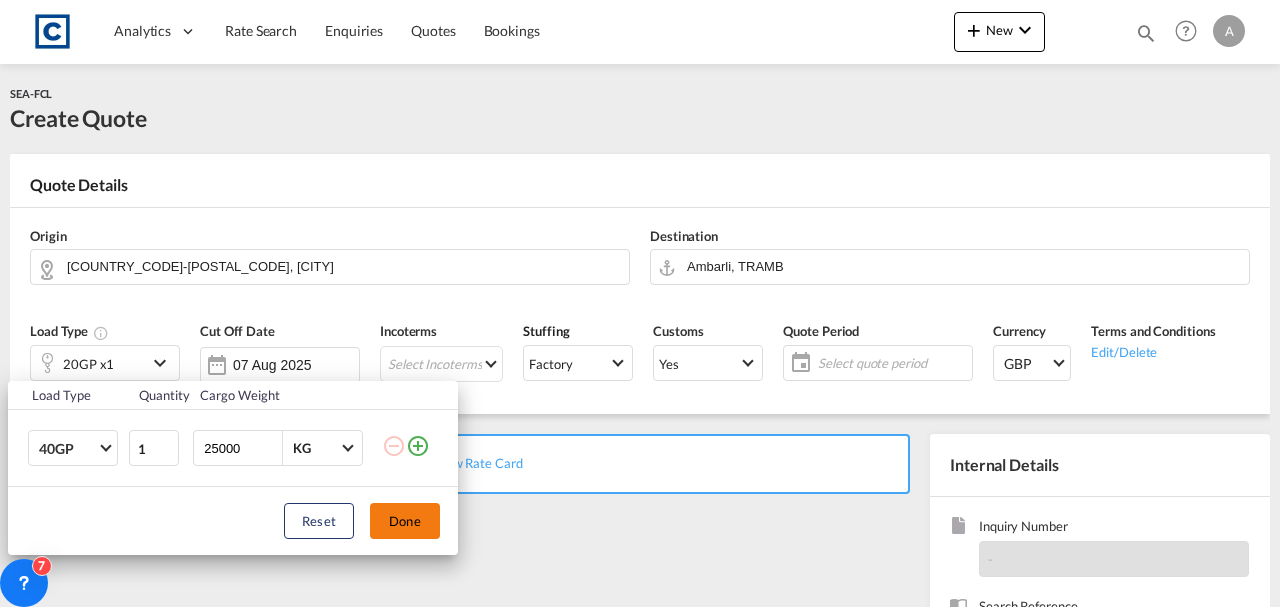 click on "Done" at bounding box center (405, 521) 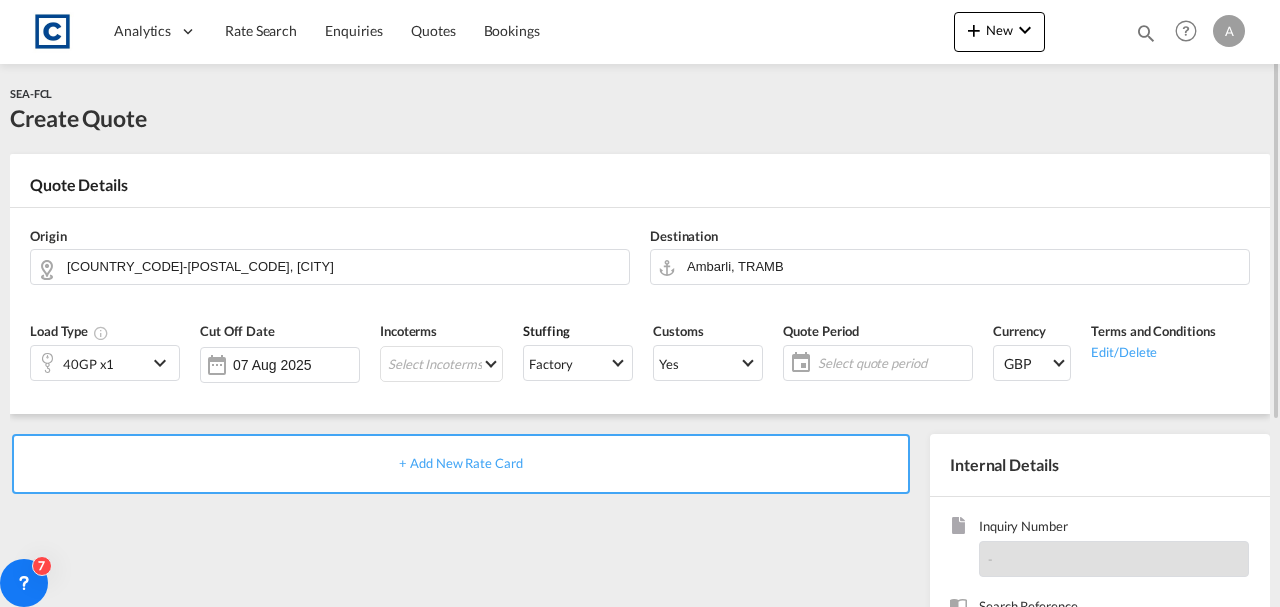 click on "+ Add New Rate Card" at bounding box center [461, 464] 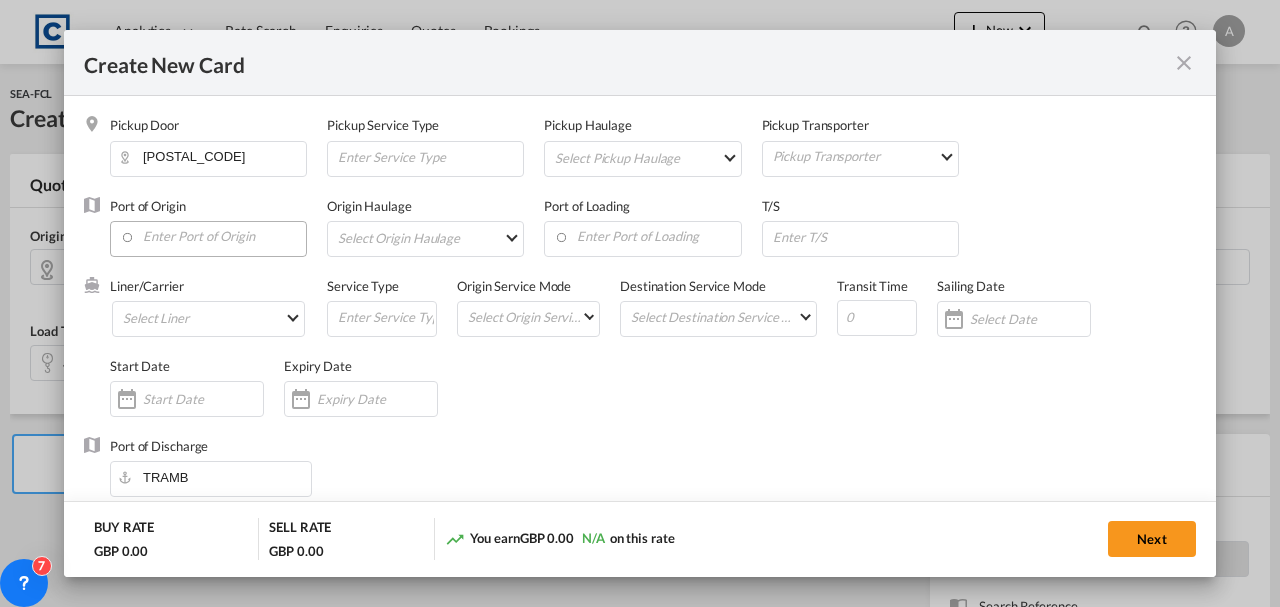 type on "Basic Ocean Freight" 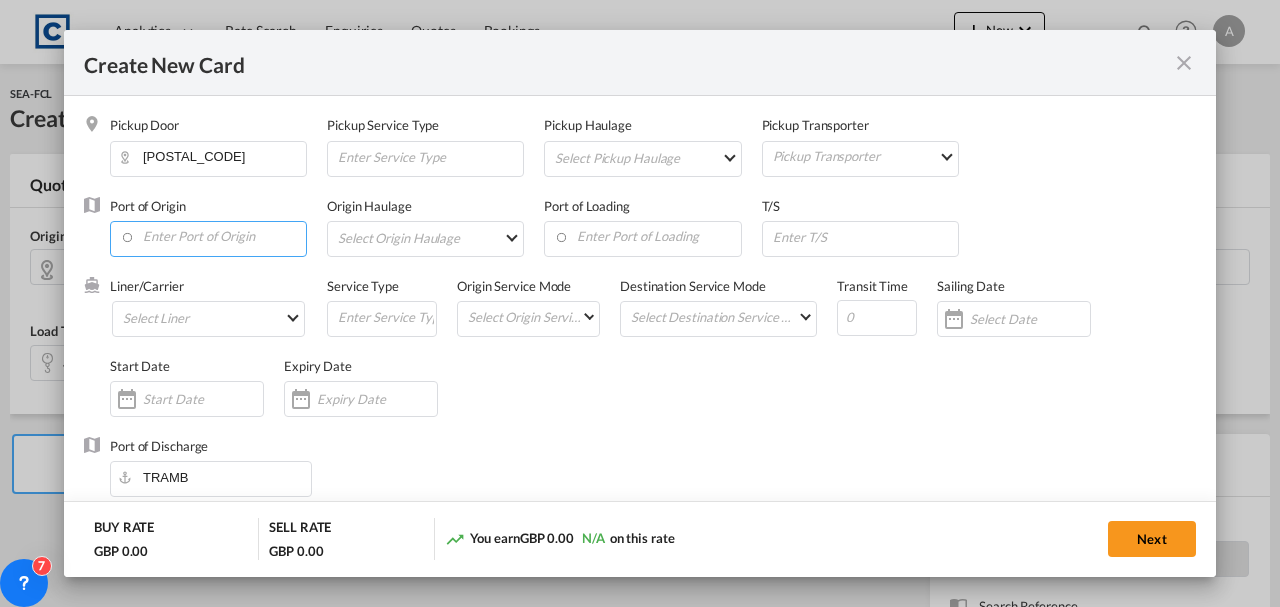 click at bounding box center [213, 237] 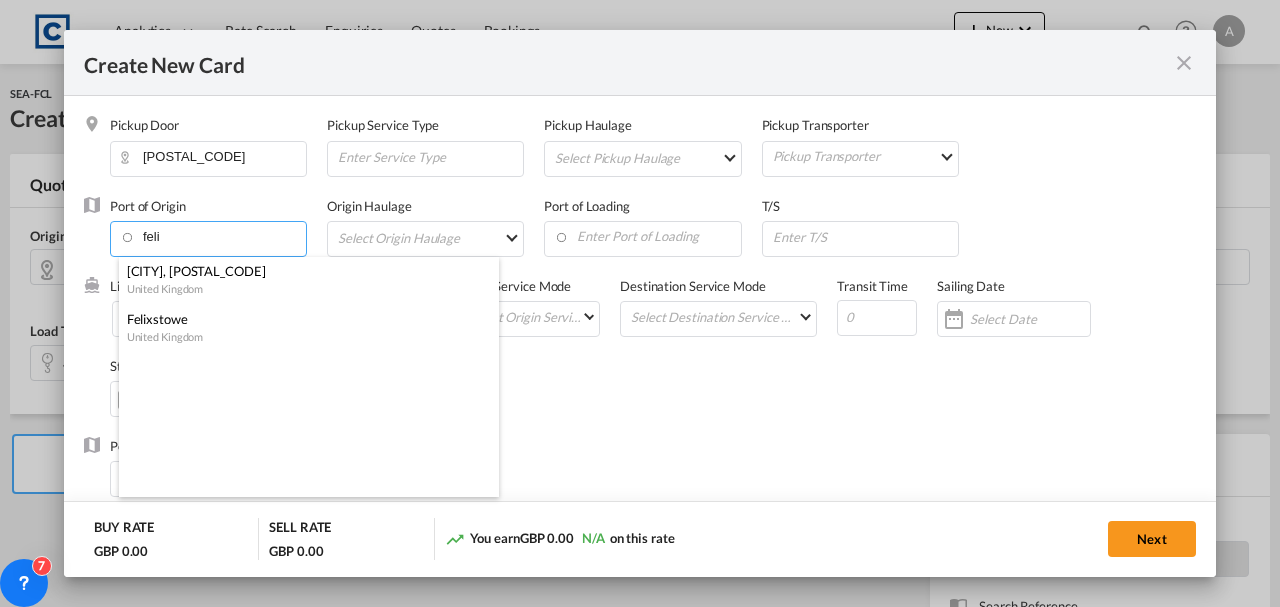 click on "Felixstowe" at bounding box center (303, 319) 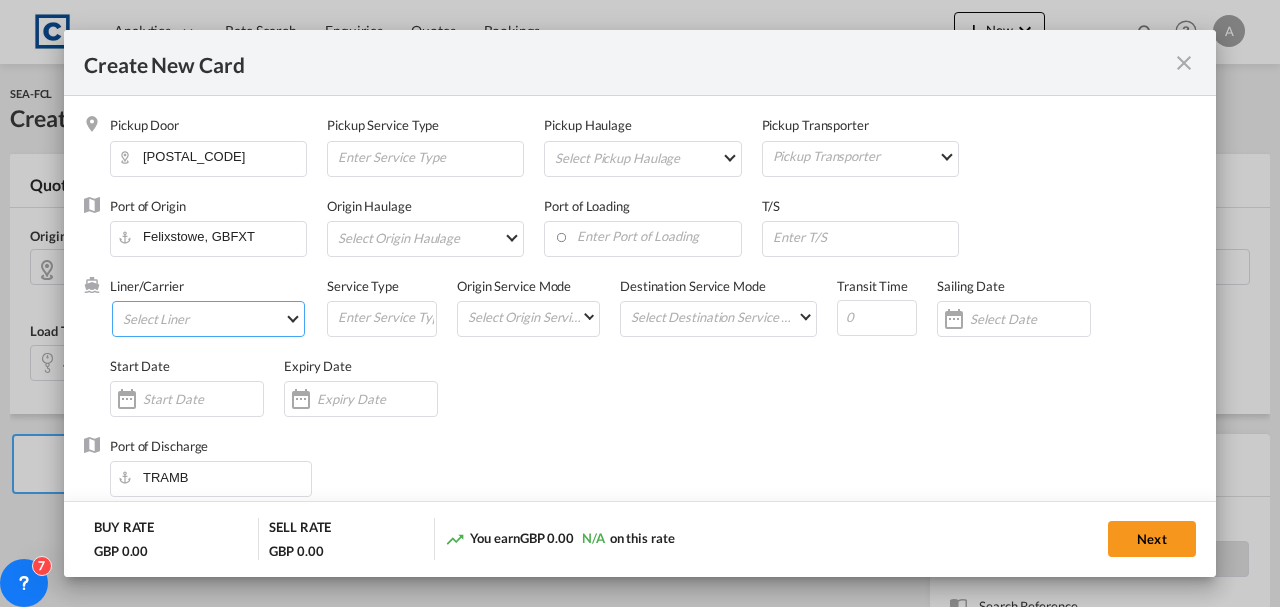 click on "Select Liner   2HM LOGISTICS D.O.O 2M Alliance AAXL GLOBAL SHIPPING LINES LLC ABDUL MUHSEN SHIPPING LLC Anco Trans ANL ANL Container Line Arkas Line Atlantic Container Lines Australia National Line (ANL) Baker Transport BMC Line Shipping BOLD Borchard Lines Ltd BTC Logistiek B.V. BUSCADOR Cardinal Carotrans Cleve & Zonen CMA CGM CMA CGM SPOTON API CMACGM API (Contract) Combiline CONTINENTAL WORLDWIDE SHIPPING SERVICE LLC COSCO COSCO SynconHub DB GROUP DKT ECU Worldwide Evergreen Line Evergreen Spot EWM Transport EZ ZIM Fast Transit Line FIRST SHIPPING-NVOCC FPS GLOBELINK GLOBELINK SPOT Gold Star Line Greencarrier GRIMALDI LINES HAMBURG SUD HAPAG LLOYD Hapag-Lloyd Quick Quotes Hapag-Lloyd Spot HLS HMM Hyundai Merchant Marine (HMM) spot INCA LINE Interasia Lines KING OCEAN Logisber Haulage Logwin Lunar star line MAERSK LINE Maersk Spot MARFRET COMPAGINE MARITIME MARINA MATSON Moonstar Lines" at bounding box center [208, 319] 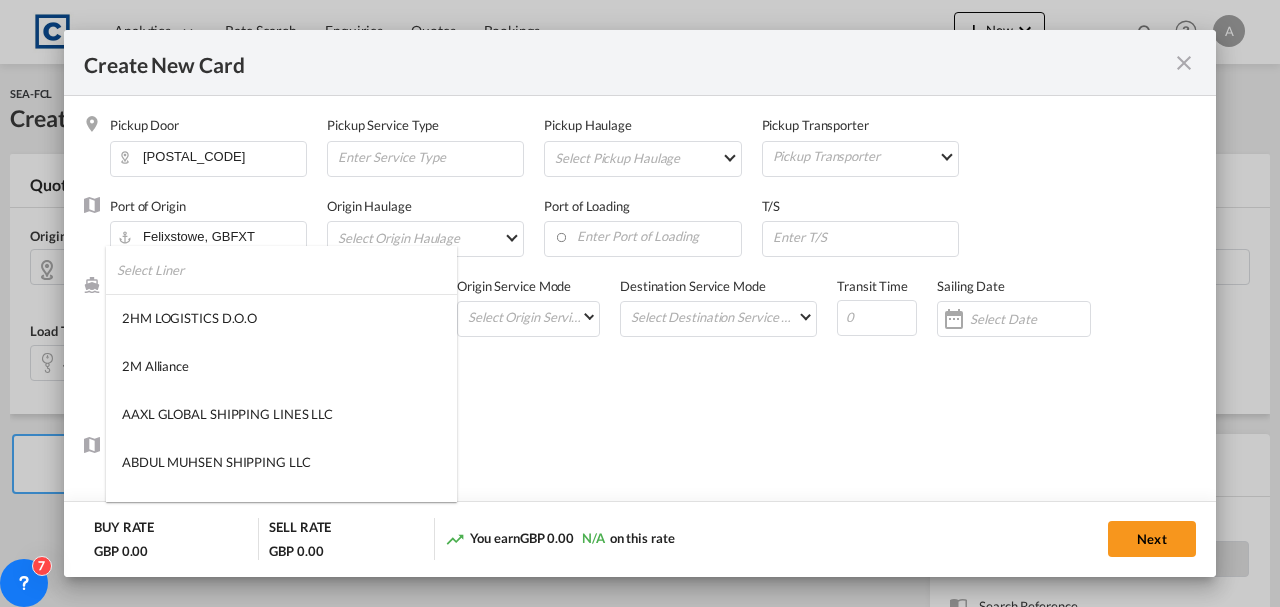 click at bounding box center [287, 270] 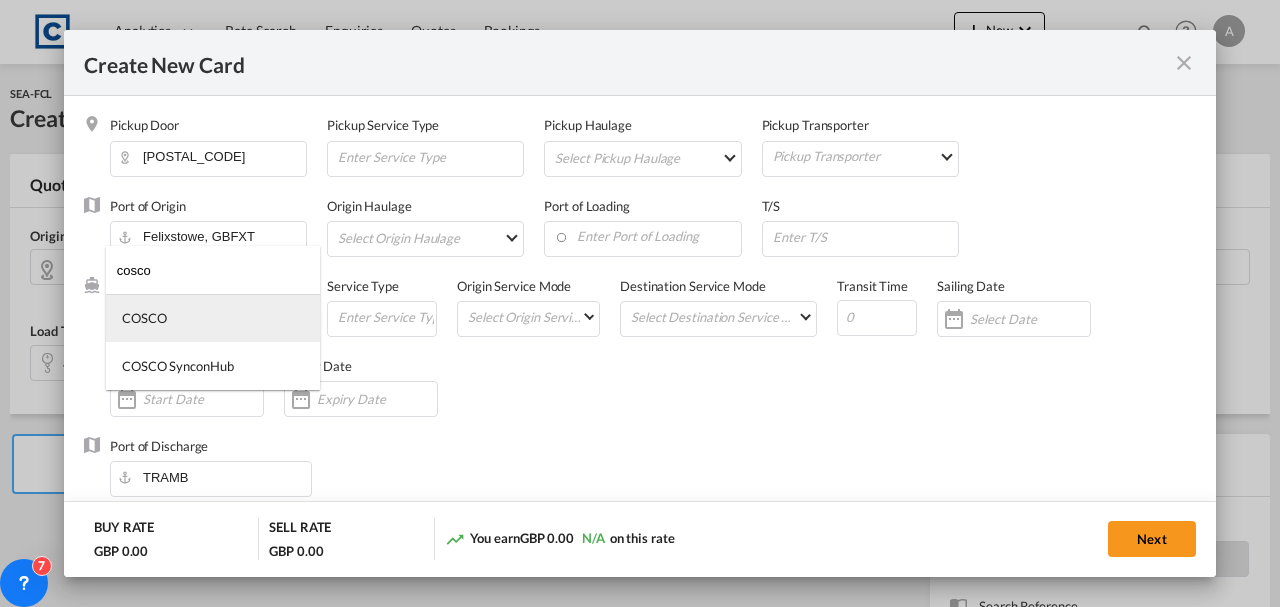 type on "cosco" 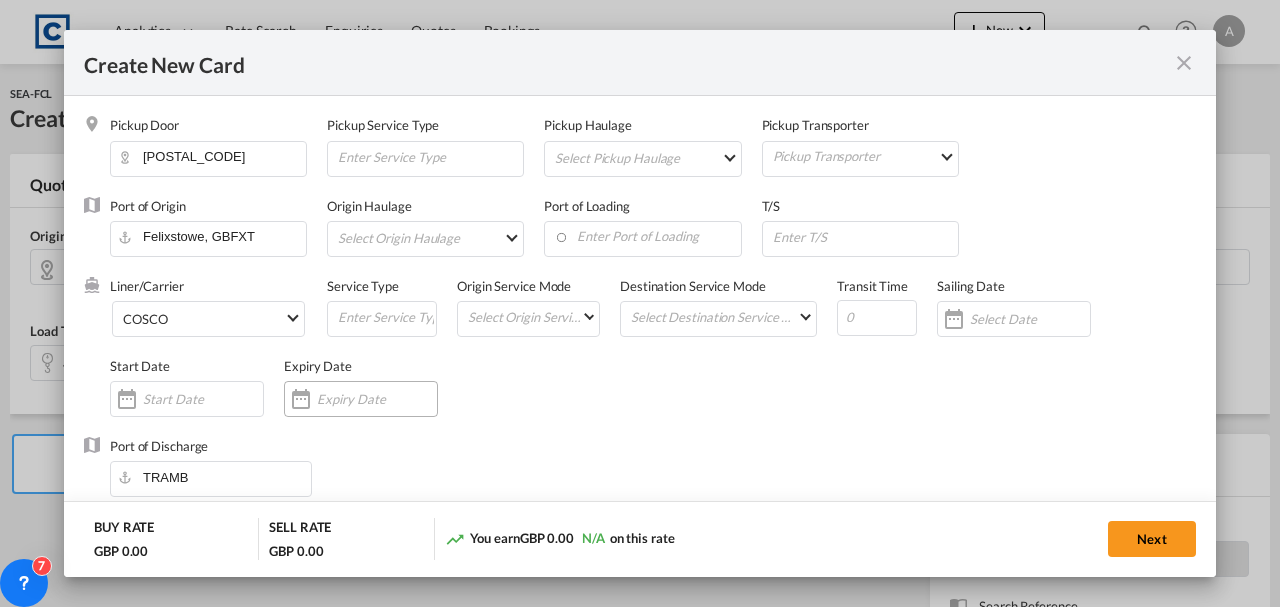 drag, startPoint x: 333, startPoint y: 396, endPoint x: 431, endPoint y: 406, distance: 98.50888 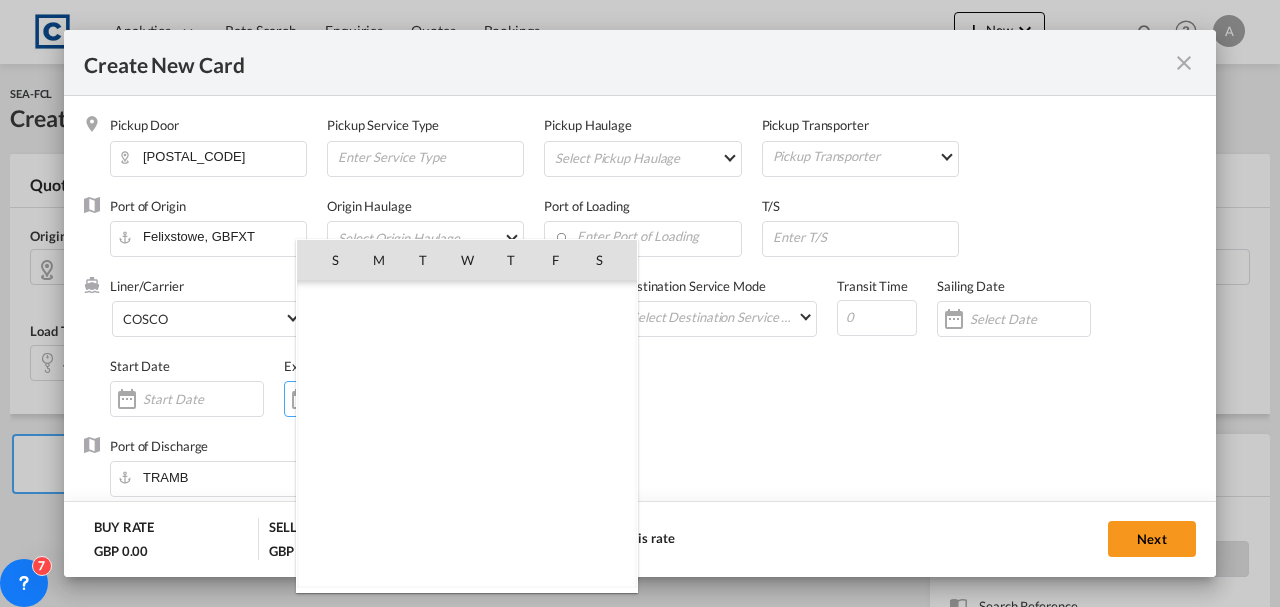 scroll, scrollTop: 462955, scrollLeft: 0, axis: vertical 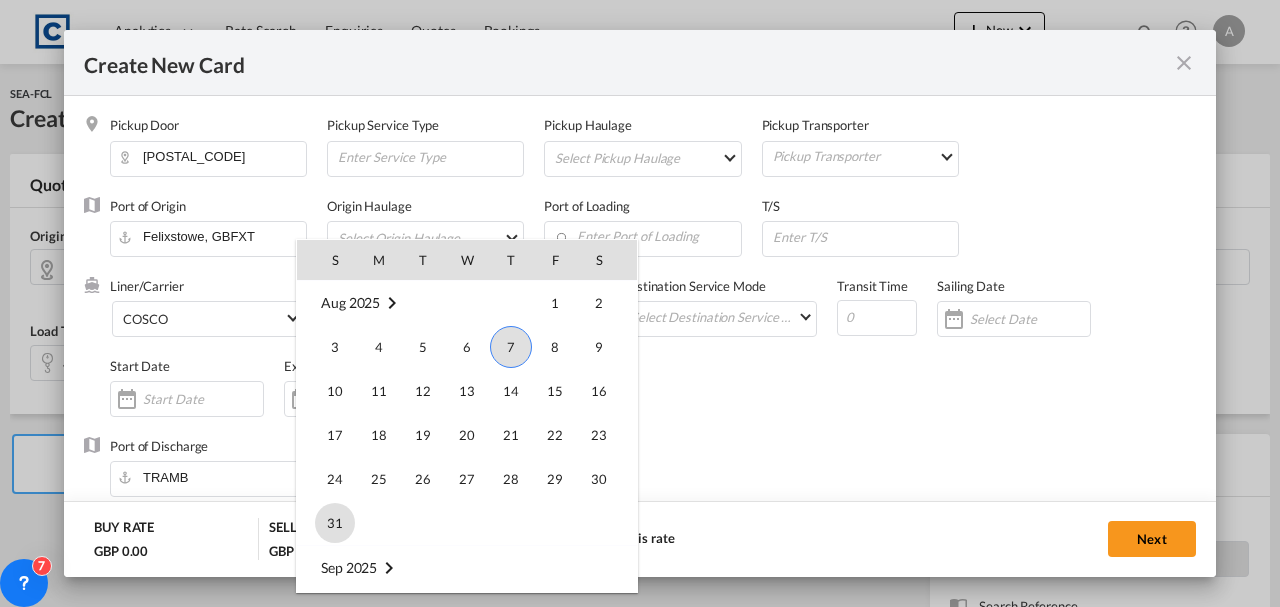 click on "31" at bounding box center [335, 523] 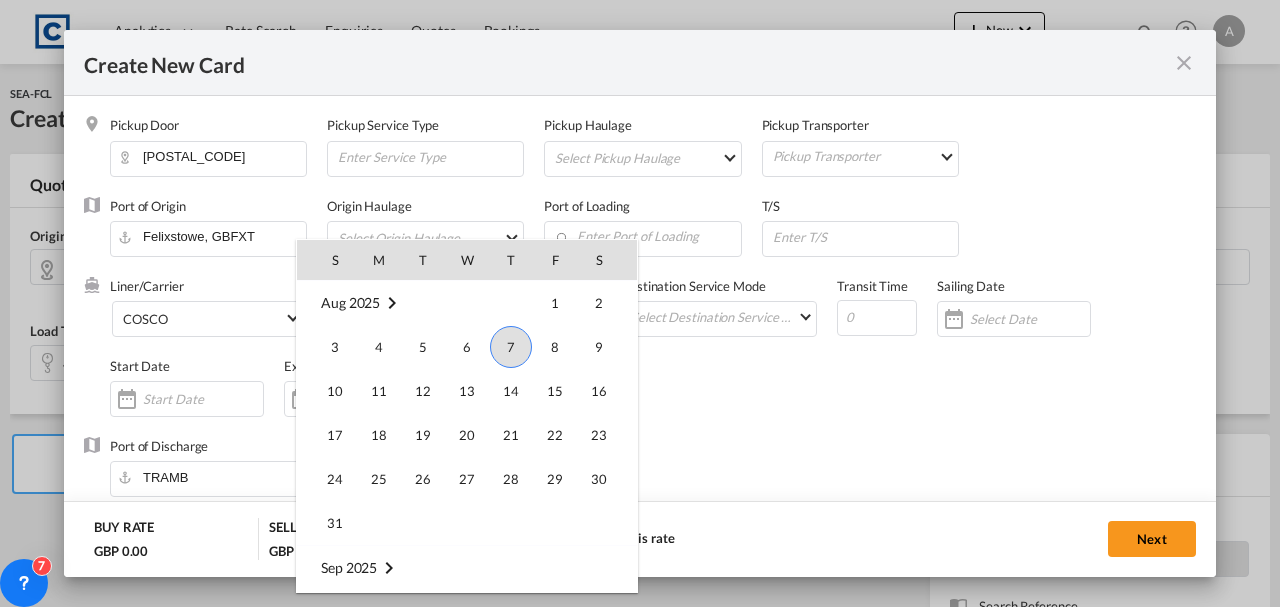 type on "31 Aug 2025" 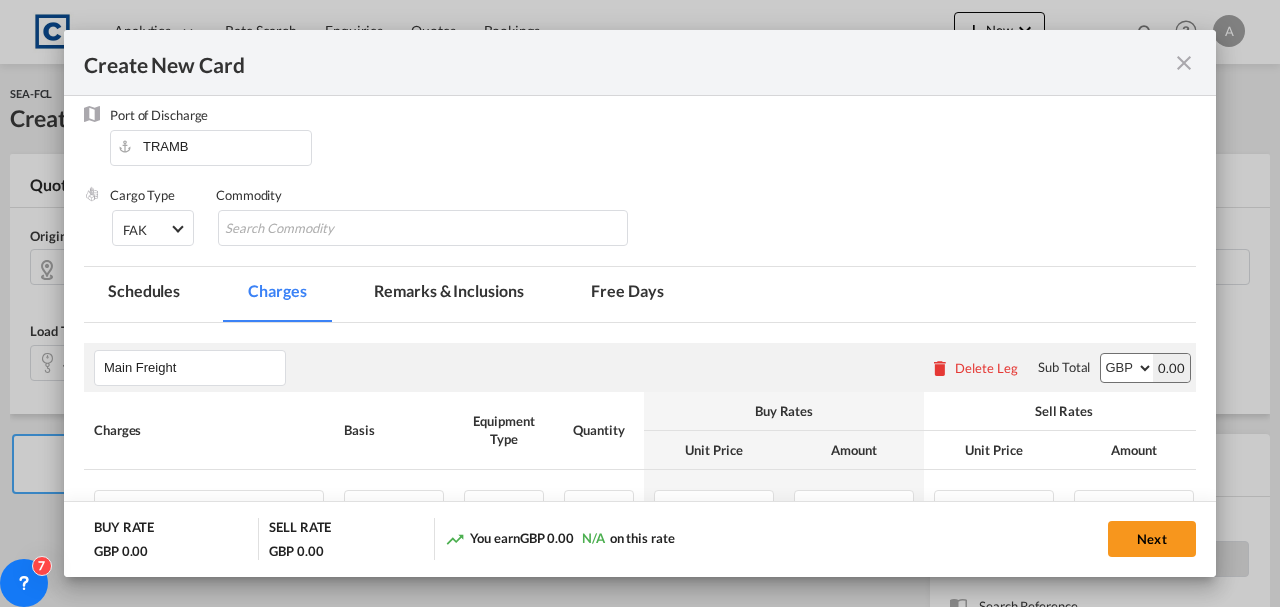 scroll, scrollTop: 400, scrollLeft: 0, axis: vertical 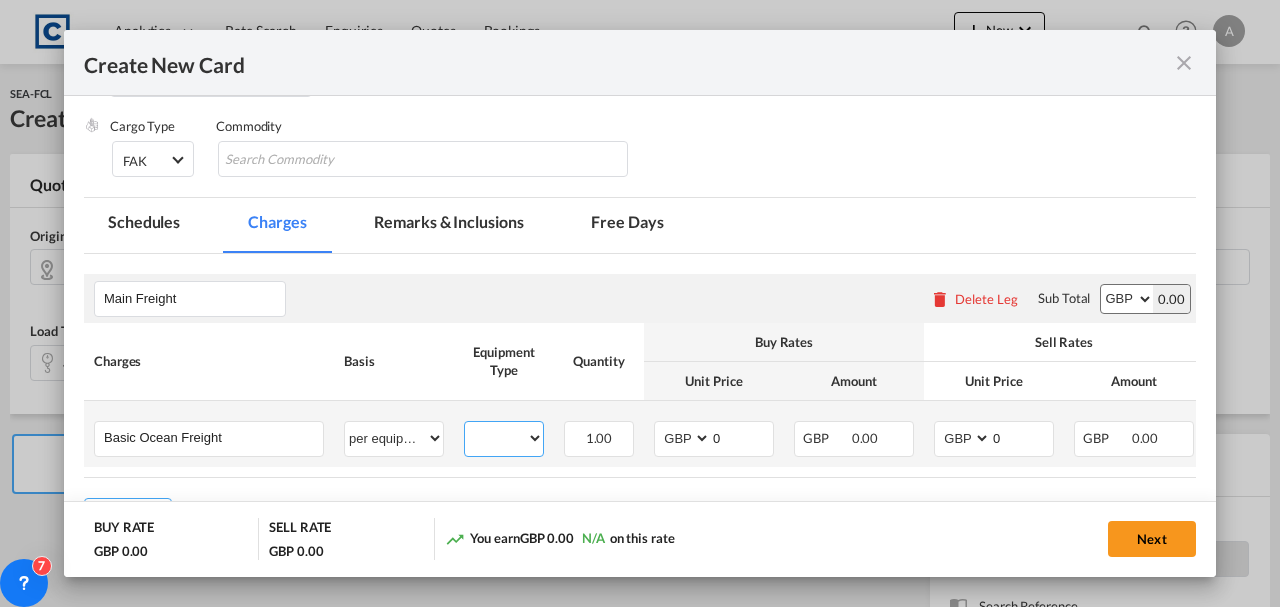 click on "40GP" at bounding box center (504, 438) 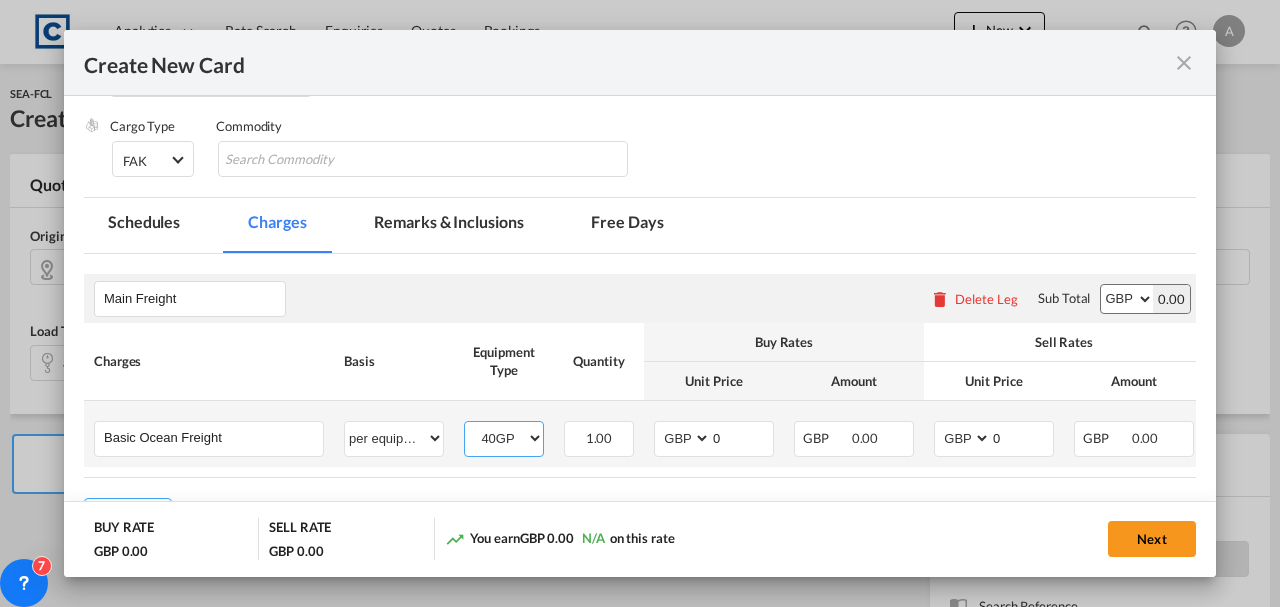 click on "40GP" at bounding box center (504, 438) 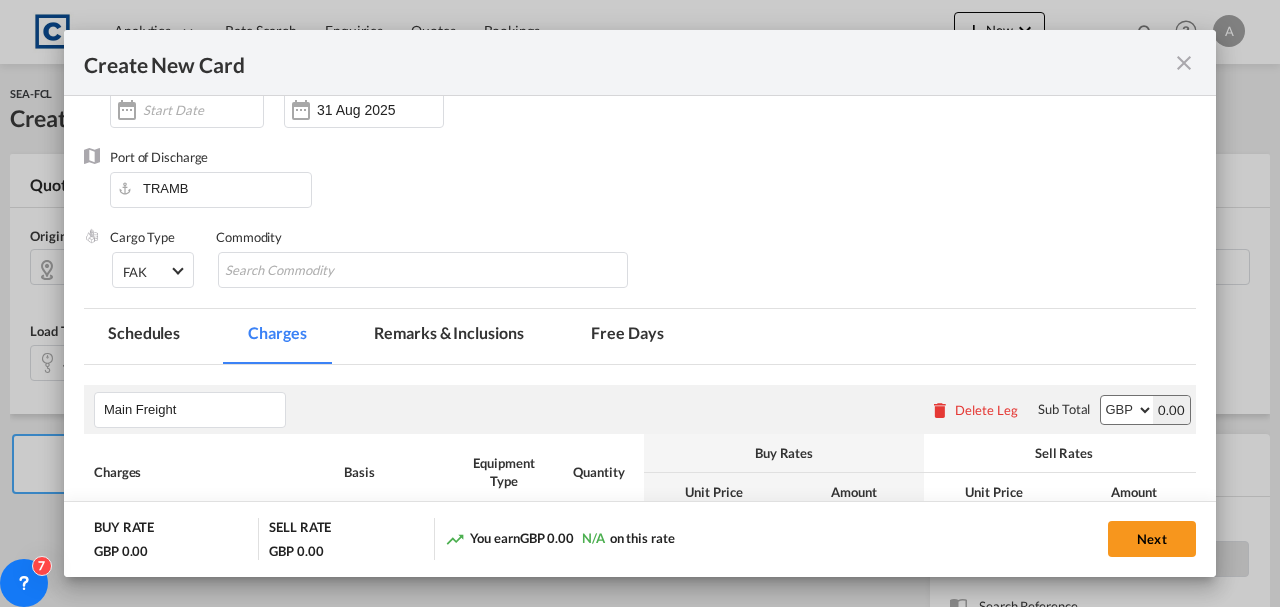 scroll, scrollTop: 400, scrollLeft: 0, axis: vertical 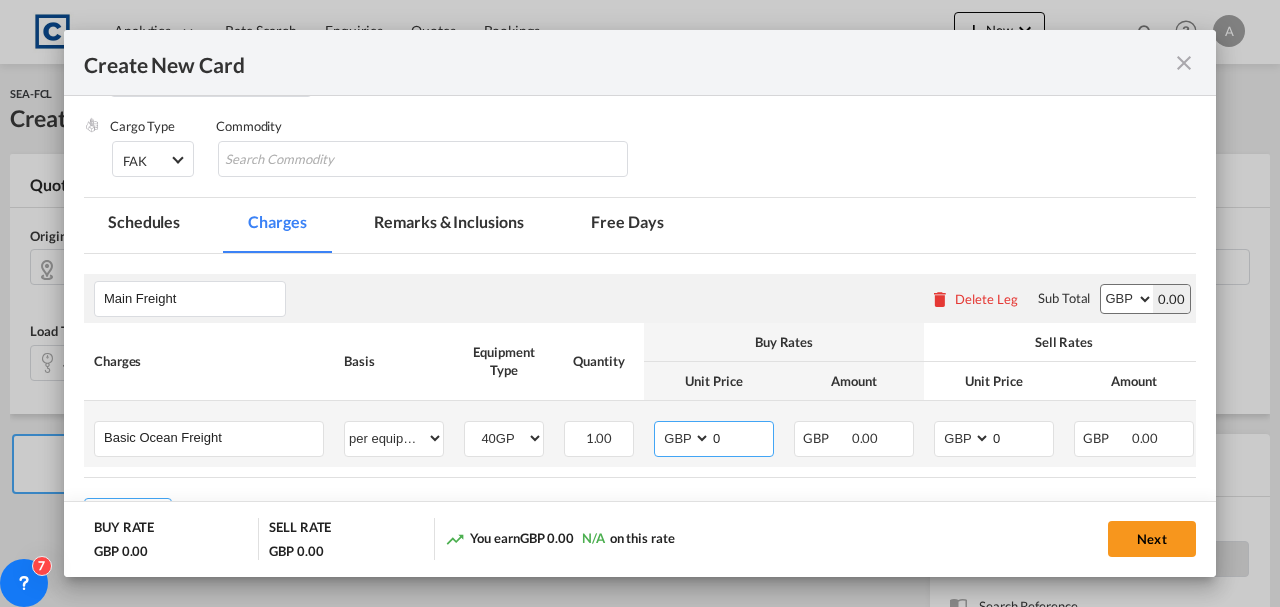 click on "AED AFN ALL AMD ANG AOA ARS AUD AWG AZN BAM BBD BDT BGN BHD BIF BMD BND BOB BRL BSD BTN BWP BYN BZD CAD CDF CHF CLP CNY COP CRC CUC CUP CVE CZK DJF DKK DOP DZD EGP ERN ETB EUR FJD FKP FOK GBP GEL GGP GHS GIP GMD GNF GTQ GYD HKD HNL HRK HTG HUF IDR ILS IMP INR IQD IRR ISK JMD JOD JPY KES KGS KHR KID KMF KRW KWD KYD KZT LAK LBP LKR LRD LSL LYD MAD MDL MGA MKD MMK MNT MOP MRU MUR MVR MWK MXN MYR MZN NAD NGN NIO NOK NPR NZD OMR PAB PEN PGK PHP PKR PLN PYG QAR RON RSD RUB RWF SAR SBD SCR SDG SEK SGD SHP SLL SOS SRD SSP STN SYP SZL THB TJS TMT TND TOP TRY TTD TVD TWD TZS UAH UGX USD UYU UZS VES VND VUV WST XAF XCD XDR XOF XPF YER ZAR ZMW" at bounding box center [684, 438] 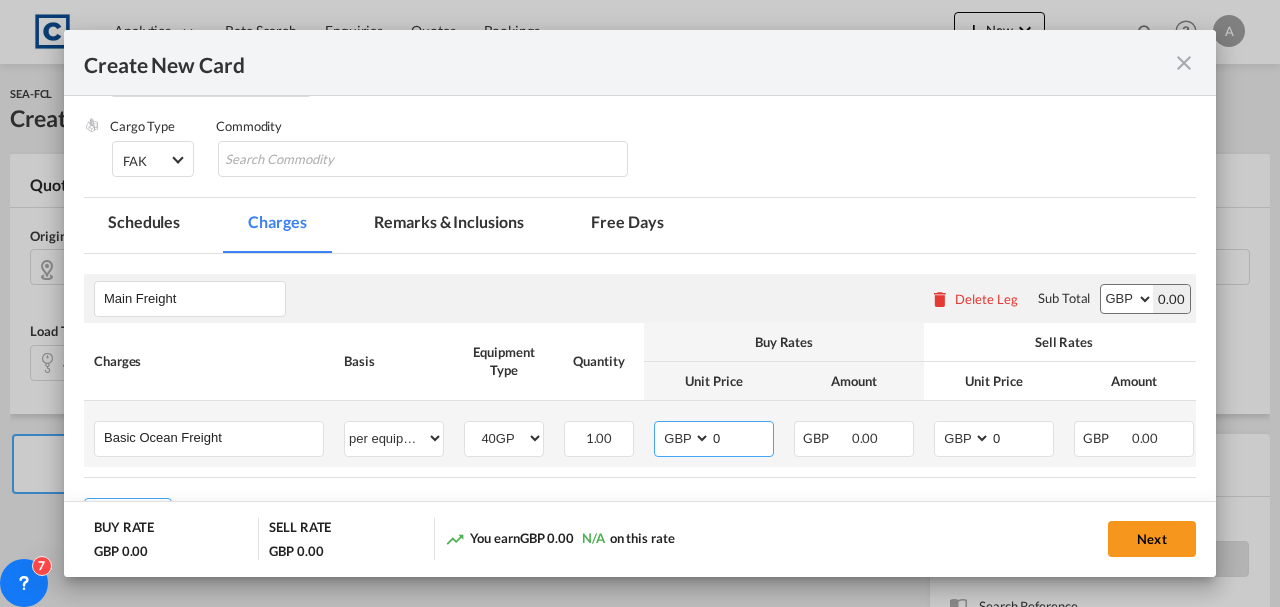 select on "string:USD" 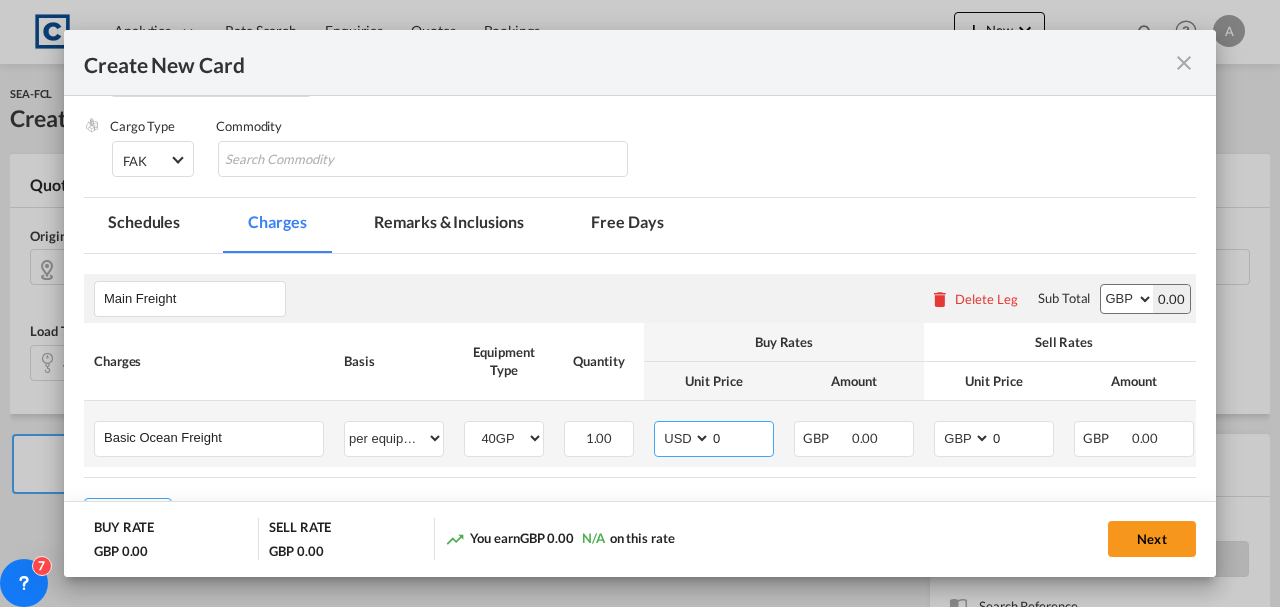 click on "AED AFN ALL AMD ANG AOA ARS AUD AWG AZN BAM BBD BDT BGN BHD BIF BMD BND BOB BRL BSD BTN BWP BYN BZD CAD CDF CHF CLP CNY COP CRC CUC CUP CVE CZK DJF DKK DOP DZD EGP ERN ETB EUR FJD FKP FOK GBP GEL GGP GHS GIP GMD GNF GTQ GYD HKD HNL HRK HTG HUF IDR ILS IMP INR IQD IRR ISK JMD JOD JPY KES KGS KHR KID KMF KRW KWD KYD KZT LAK LBP LKR LRD LSL LYD MAD MDL MGA MKD MMK MNT MOP MRU MUR MVR MWK MXN MYR MZN NAD NGN NIO NOK NPR NZD OMR PAB PEN PGK PHP PKR PLN PYG QAR RON RSD RUB RWF SAR SBD SCR SDG SEK SGD SHP SLL SOS SRD SSP STN SYP SZL THB TJS TMT TND TOP TRY TTD TVD TWD TZS UAH UGX USD UYU UZS VES VND VUV WST XAF XCD XDR XOF XPF YER ZAR ZMW" at bounding box center [684, 438] 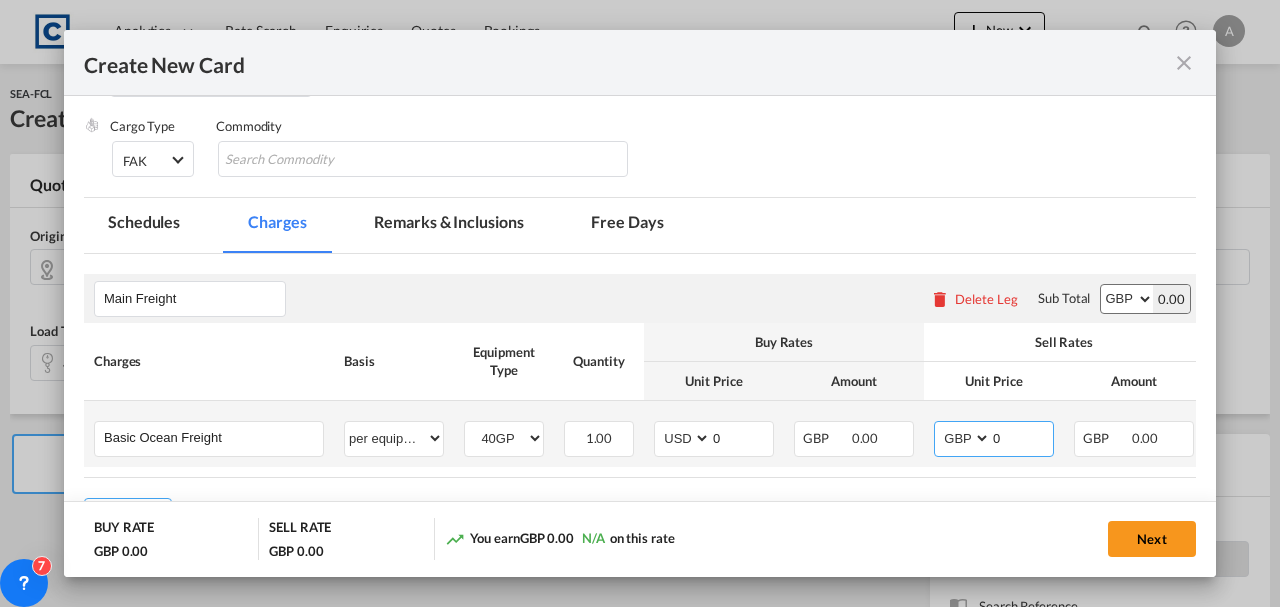 click on "AED AFN ALL AMD ANG AOA ARS AUD AWG AZN BAM BBD BDT BGN BHD BIF BMD BND BOB BRL BSD BTN BWP BYN BZD CAD CDF CHF CLP CNY COP CRC CUC CUP CVE CZK DJF DKK DOP DZD EGP ERN ETB EUR FJD FKP FOK GBP GEL GGP GHS GIP GMD GNF GTQ GYD HKD HNL HRK HTG HUF IDR ILS IMP INR IQD IRR ISK JMD JOD JPY KES KGS KHR KID KMF KRW KWD KYD KZT LAK LBP LKR LRD LSL LYD MAD MDL MGA MKD MMK MNT MOP MRU MUR MVR MWK MXN MYR MZN NAD NGN NIO NOK NPR NZD OMR PAB PEN PGK PHP PKR PLN PYG QAR RON RSD RUB RWF SAR SBD SCR SDG SEK SGD SHP SLL SOS SRD SSP STN SYP SZL THB TJS TMT TND TOP TRY TTD TVD TWD TZS UAH UGX USD UYU UZS VES VND VUV WST XAF XCD XDR XOF XPF YER ZAR ZMW" at bounding box center [964, 438] 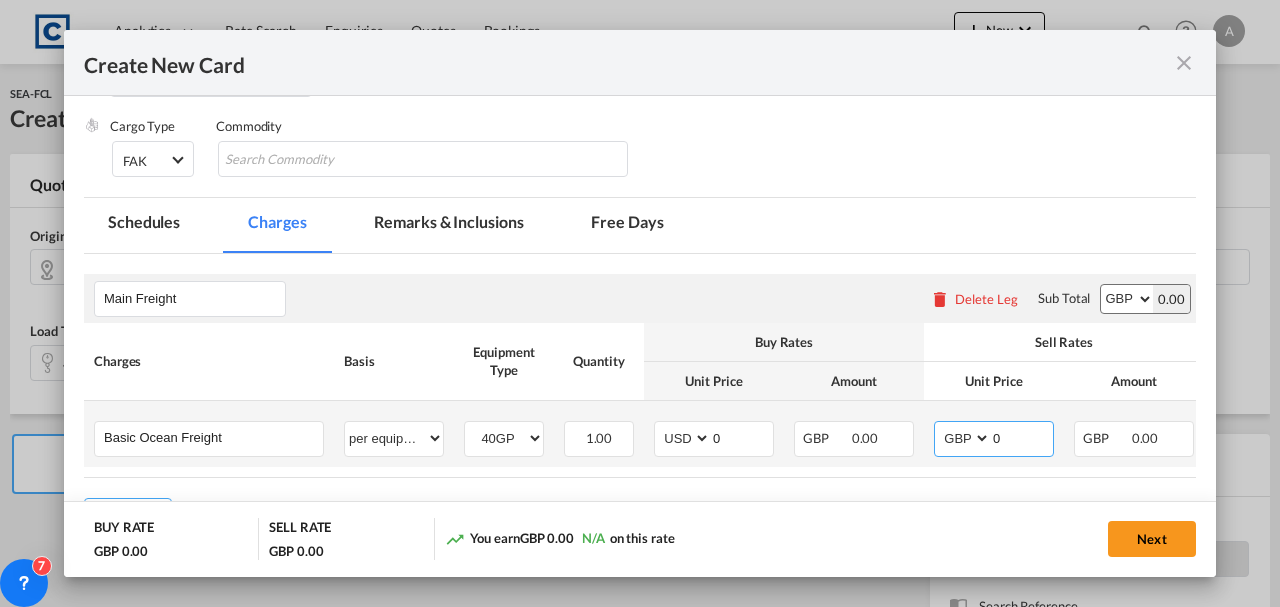 select on "string:USD" 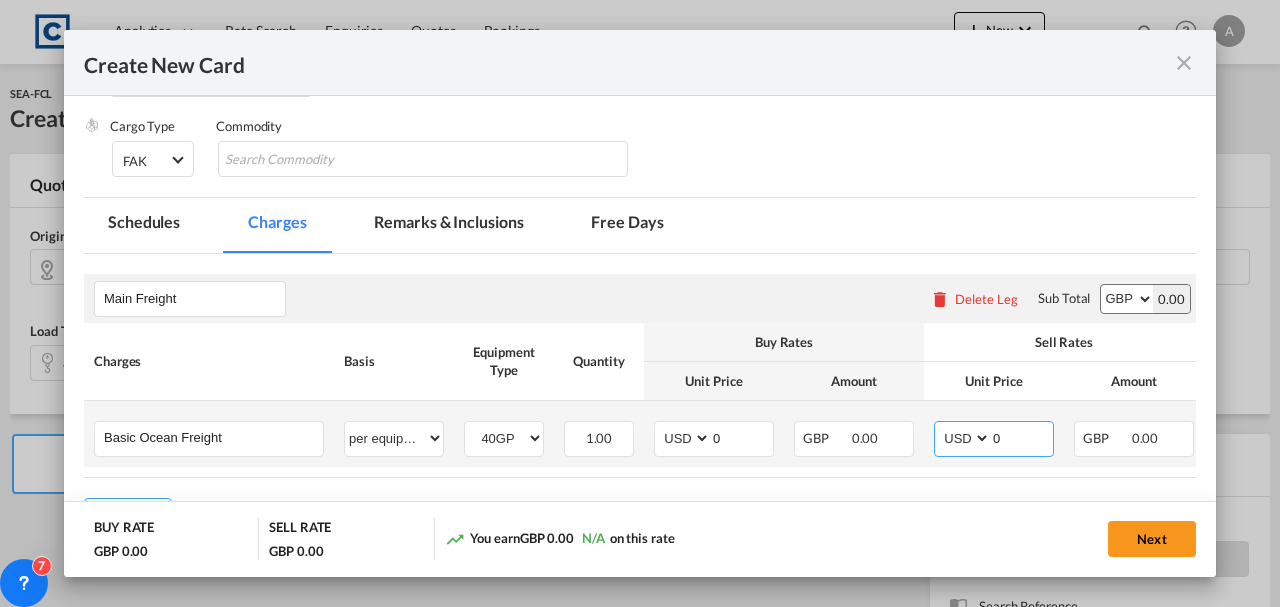 click on "AED AFN ALL AMD ANG AOA ARS AUD AWG AZN BAM BBD BDT BGN BHD BIF BMD BND BOB BRL BSD BTN BWP BYN BZD CAD CDF CHF CLP CNY COP CRC CUC CUP CVE CZK DJF DKK DOP DZD EGP ERN ETB EUR FJD FKP FOK GBP GEL GGP GHS GIP GMD GNF GTQ GYD HKD HNL HRK HTG HUF IDR ILS IMP INR IQD IRR ISK JMD JOD JPY KES KGS KHR KID KMF KRW KWD KYD KZT LAK LBP LKR LRD LSL LYD MAD MDL MGA MKD MMK MNT MOP MRU MUR MVR MWK MXN MYR MZN NAD NGN NIO NOK NPR NZD OMR PAB PEN PGK PHP PKR PLN PYG QAR RON RSD RUB RWF SAR SBD SCR SDG SEK SGD SHP SLL SOS SRD SSP STN SYP SZL THB TJS TMT TND TOP TRY TTD TVD TWD TZS UAH UGX USD UYU UZS VES VND VUV WST XAF XCD XDR XOF XPF YER ZAR ZMW" at bounding box center (964, 438) 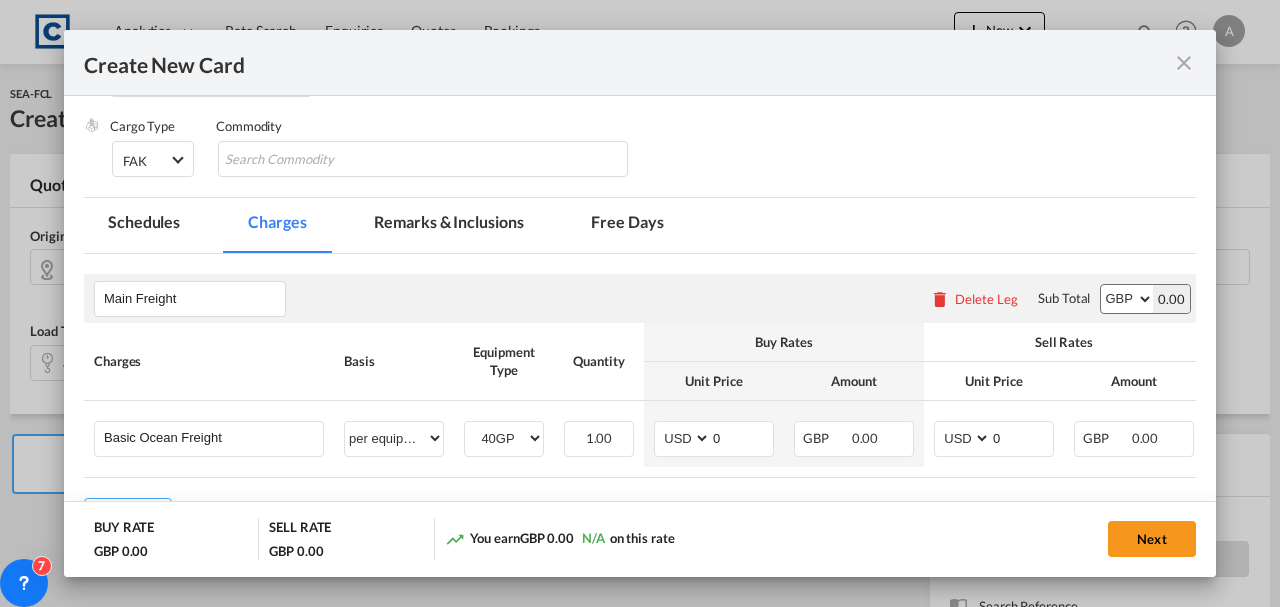 click on "AED AFN ALL AMD ANG AOA ARS AUD AWG AZN BAM BBD BDT BGN BHD BIF BMD BND BOB BRL BSD BTN BWP BYN BZD CAD CDF CHF CLP CNY COP CRC CUC CUP CVE CZK DJF DKK DOP DZD EGP ERN ETB EUR FJD FKP FOK GBP GEL GGP GHS GIP GMD GNF GTQ GYD HKD HNL HRK HTG HUF IDR ILS IMP INR IQD IRR ISK JMD JOD JPY KES KGS KHR KID KMF KRW KWD KYD KZT LAK LBP LKR LRD LSL LYD MAD MDL MGA MKD MMK MNT MOP MRU MUR MVR MWK MXN MYR MZN NAD NGN NIO NOK NPR NZD OMR PAB PEN PGK PHP PKR PLN PYG QAR RON RSD RUB RWF SAR SBD SCR SDG SEK SGD SHP SLL SOS SRD SSP STN SYP SZL THB TJS TMT TND TOP TRY TTD TVD TWD TZS UAH UGX USD UYU UZS VES VND VUV WST XAF XCD XDR XOF XPF YER ZAR ZMW" at bounding box center [1127, 299] 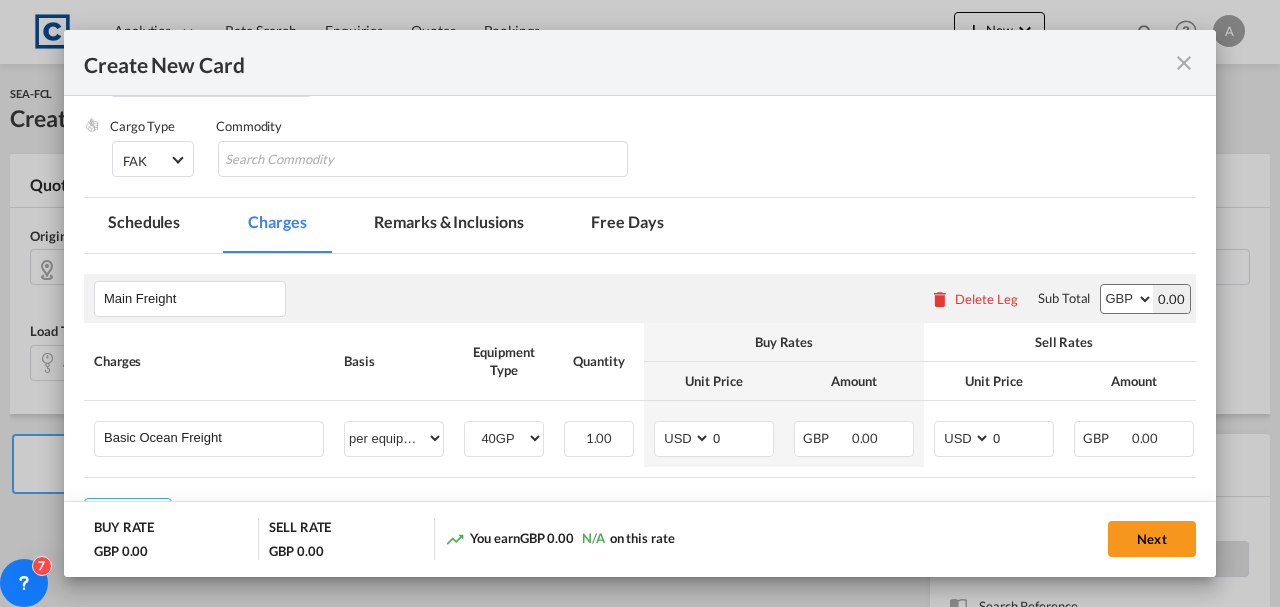 select on "string:USD" 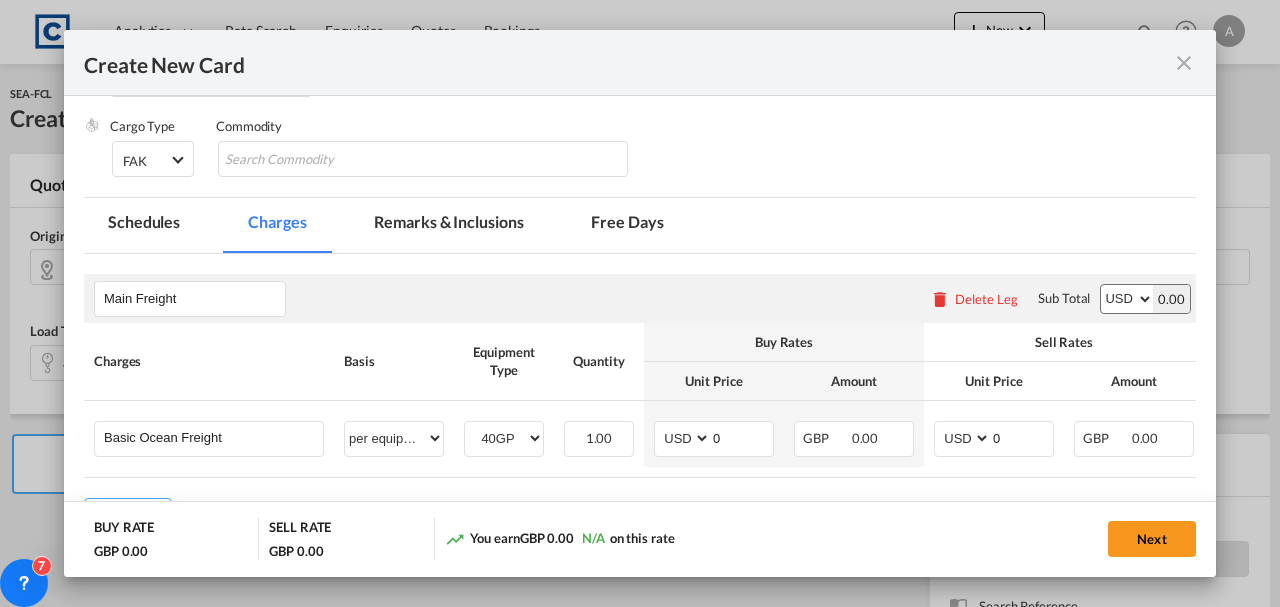 click on "AED AFN ALL AMD ANG AOA ARS AUD AWG AZN BAM BBD BDT BGN BHD BIF BMD BND BOB BRL BSD BTN BWP BYN BZD CAD CDF CHF CLP CNY COP CRC CUC CUP CVE CZK DJF DKK DOP DZD EGP ERN ETB EUR FJD FKP FOK GBP GEL GGP GHS GIP GMD GNF GTQ GYD HKD HNL HRK HTG HUF IDR ILS IMP INR IQD IRR ISK JMD JOD JPY KES KGS KHR KID KMF KRW KWD KYD KZT LAK LBP LKR LRD LSL LYD MAD MDL MGA MKD MMK MNT MOP MRU MUR MVR MWK MXN MYR MZN NAD NGN NIO NOK NPR NZD OMR PAB PEN PGK PHP PKR PLN PYG QAR RON RSD RUB RWF SAR SBD SCR SDG SEK SGD SHP SLL SOS SRD SSP STN SYP SZL THB TJS TMT TND TOP TRY TTD TVD TWD TZS UAH UGX USD UYU UZS VES VND VUV WST XAF XCD XDR XOF XPF YER ZAR ZMW" at bounding box center (1127, 299) 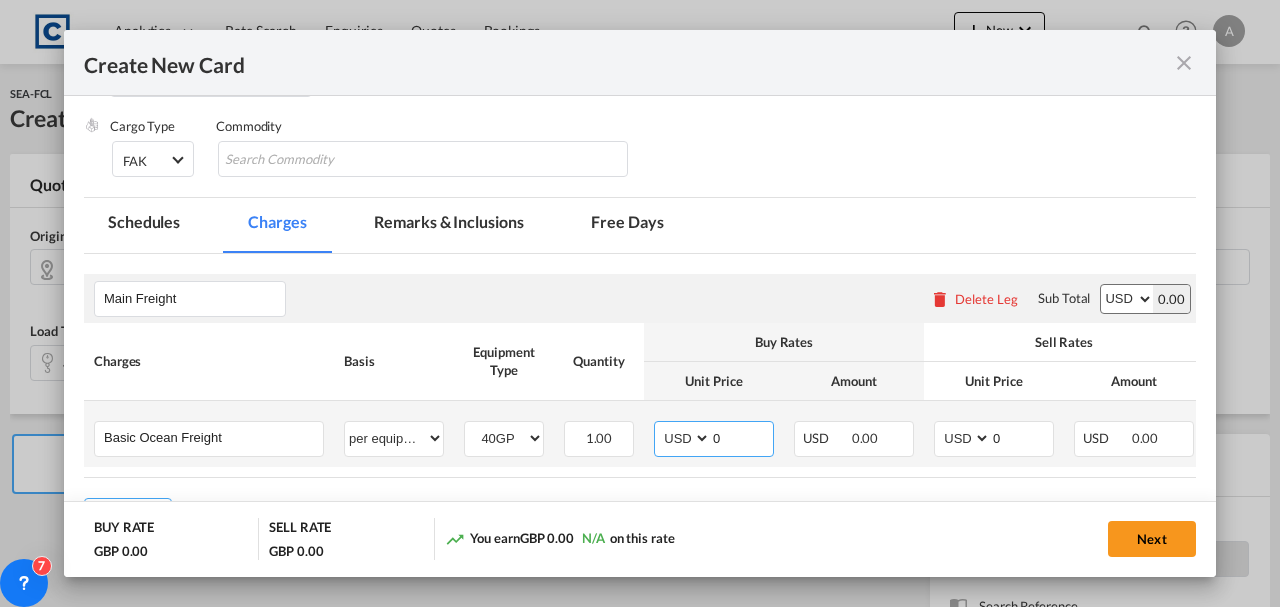 click on "AED AFN ALL AMD ANG AOA ARS AUD AWG AZN BAM BBD BDT BGN BHD BIF BMD BND BOB BRL BSD BTN BWP BYN BZD CAD CDF CHF CLP CNY COP CRC CUC CUP CVE CZK DJF DKK DOP DZD EGP ERN ETB EUR FJD FKP FOK GBP GEL GGP GHS GIP GMD GNF GTQ GYD HKD HNL HRK HTG HUF IDR ILS IMP INR IQD IRR ISK JMD JOD JPY KES KGS KHR KID KMF KRW KWD KYD KZT LAK LBP LKR LRD LSL LYD MAD MDL MGA MKD MMK MNT MOP MRU MUR MVR MWK MXN MYR MZN NAD NGN NIO NOK NPR NZD OMR PAB PEN PGK PHP PKR PLN PYG QAR RON RSD RUB RWF SAR SBD SCR SDG SEK SGD SHP SLL SOS SRD SSP STN SYP SZL THB TJS TMT TND TOP TRY TTD TVD TWD TZS UAH UGX USD UYU UZS VES VND VUV WST XAF XCD XDR XOF XPF YER ZAR ZMW" at bounding box center (684, 438) 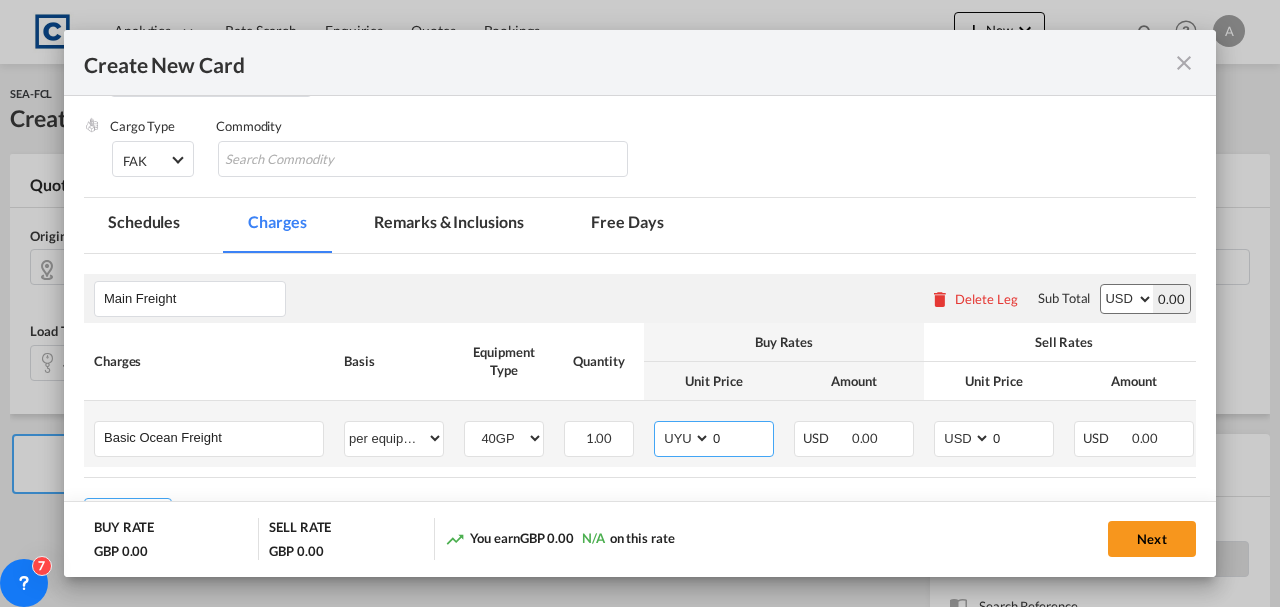 click on "AED AFN ALL AMD ANG AOA ARS AUD AWG AZN BAM BBD BDT BGN BHD BIF BMD BND BOB BRL BSD BTN BWP BYN BZD CAD CDF CHF CLP CNY COP CRC CUC CUP CVE CZK DJF DKK DOP DZD EGP ERN ETB EUR FJD FKP FOK GBP GEL GGP GHS GIP GMD GNF GTQ GYD HKD HNL HRK HTG HUF IDR ILS IMP INR IQD IRR ISK JMD JOD JPY KES KGS KHR KID KMF KRW KWD KYD KZT LAK LBP LKR LRD LSL LYD MAD MDL MGA MKD MMK MNT MOP MRU MUR MVR MWK MXN MYR MZN NAD NGN NIO NOK NPR NZD OMR PAB PEN PGK PHP PKR PLN PYG QAR RON RSD RUB RWF SAR SBD SCR SDG SEK SGD SHP SLL SOS SRD SSP STN SYP SZL THB TJS TMT TND TOP TRY TTD TVD TWD TZS UAH UGX USD UYU UZS VES VND VUV WST XAF XCD XDR XOF XPF YER ZAR ZMW" at bounding box center (684, 438) 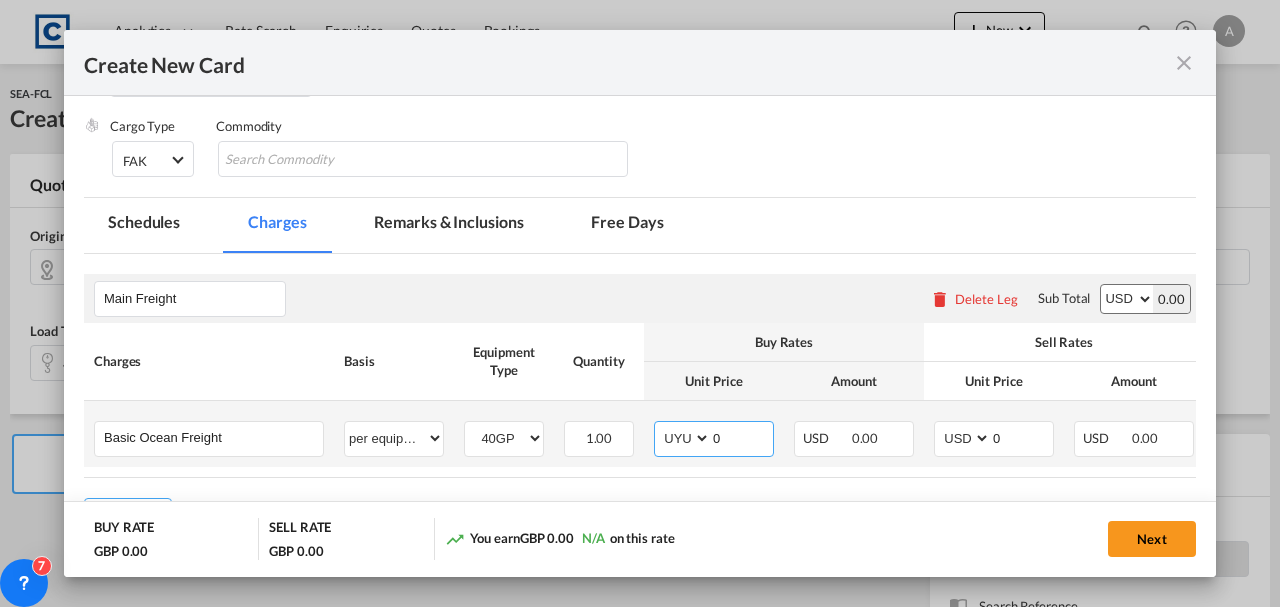select on "string:EUR" 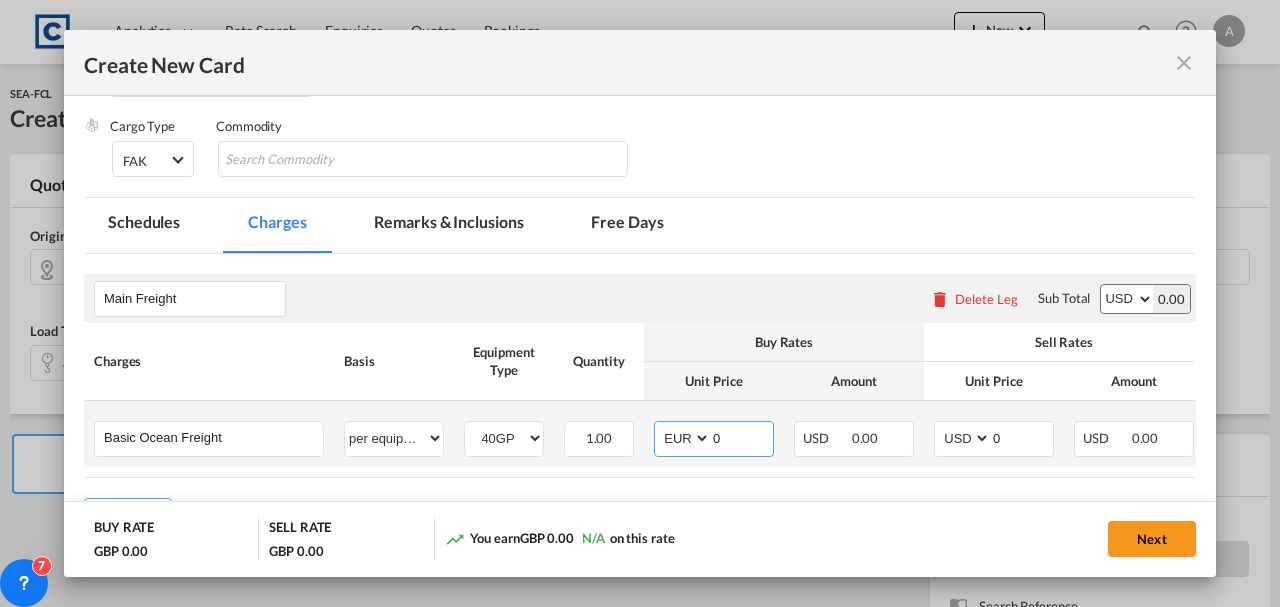click on "AED AFN ALL AMD ANG AOA ARS AUD AWG AZN BAM BBD BDT BGN BHD BIF BMD BND BOB BRL BSD BTN BWP BYN BZD CAD CDF CHF CLP CNY COP CRC CUC CUP CVE CZK DJF DKK DOP DZD EGP ERN ETB EUR FJD FKP FOK GBP GEL GGP GHS GIP GMD GNF GTQ GYD HKD HNL HRK HTG HUF IDR ILS IMP INR IQD IRR ISK JMD JOD JPY KES KGS KHR KID KMF KRW KWD KYD KZT LAK LBP LKR LRD LSL LYD MAD MDL MGA MKD MMK MNT MOP MRU MUR MVR MWK MXN MYR MZN NAD NGN NIO NOK NPR NZD OMR PAB PEN PGK PHP PKR PLN PYG QAR RON RSD RUB RWF SAR SBD SCR SDG SEK SGD SHP SLL SOS SRD SSP STN SYP SZL THB TJS TMT TND TOP TRY TTD TVD TWD TZS UAH UGX USD UYU UZS VES VND VUV WST XAF XCD XDR XOF XPF YER ZAR ZMW" at bounding box center (684, 438) 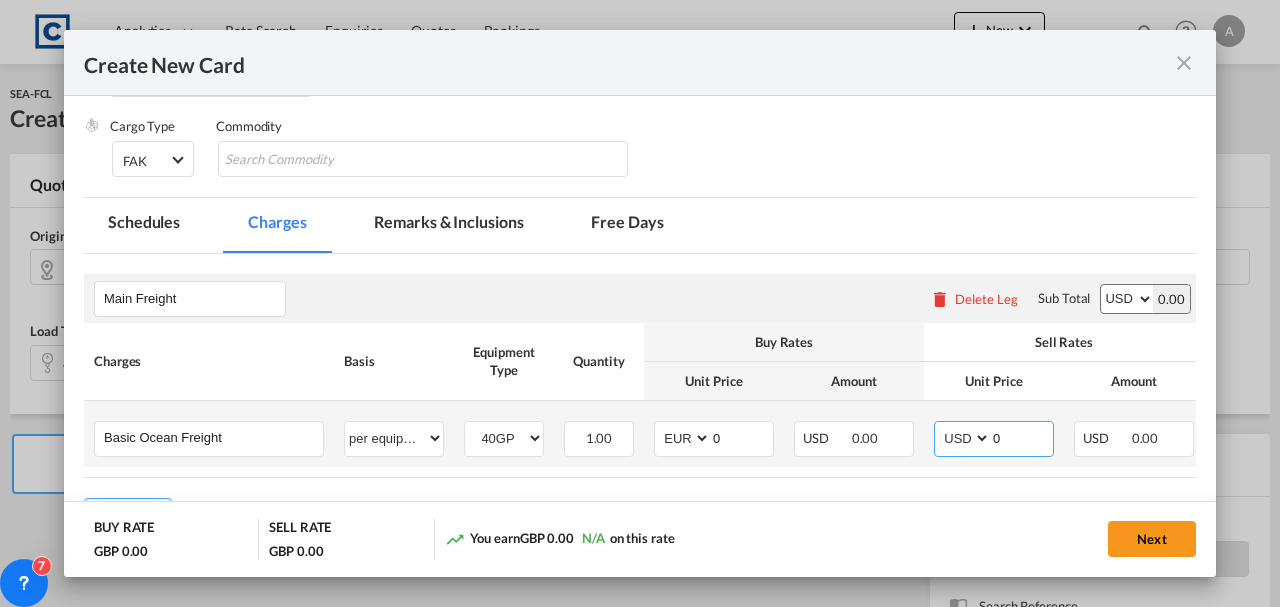 click on "AED AFN ALL AMD ANG AOA ARS AUD AWG AZN BAM BBD BDT BGN BHD BIF BMD BND BOB BRL BSD BTN BWP BYN BZD CAD CDF CHF CLP CNY COP CRC CUC CUP CVE CZK DJF DKK DOP DZD EGP ERN ETB EUR FJD FKP FOK GBP GEL GGP GHS GIP GMD GNF GTQ GYD HKD HNL HRK HTG HUF IDR ILS IMP INR IQD IRR ISK JMD JOD JPY KES KGS KHR KID KMF KRW KWD KYD KZT LAK LBP LKR LRD LSL LYD MAD MDL MGA MKD MMK MNT MOP MRU MUR MVR MWK MXN MYR MZN NAD NGN NIO NOK NPR NZD OMR PAB PEN PGK PHP PKR PLN PYG QAR RON RSD RUB RWF SAR SBD SCR SDG SEK SGD SHP SLL SOS SRD SSP STN SYP SZL THB TJS TMT TND TOP TRY TTD TVD TWD TZS UAH UGX USD UYU UZS VES VND VUV WST XAF XCD XDR XOF XPF YER ZAR ZMW" at bounding box center (964, 438) 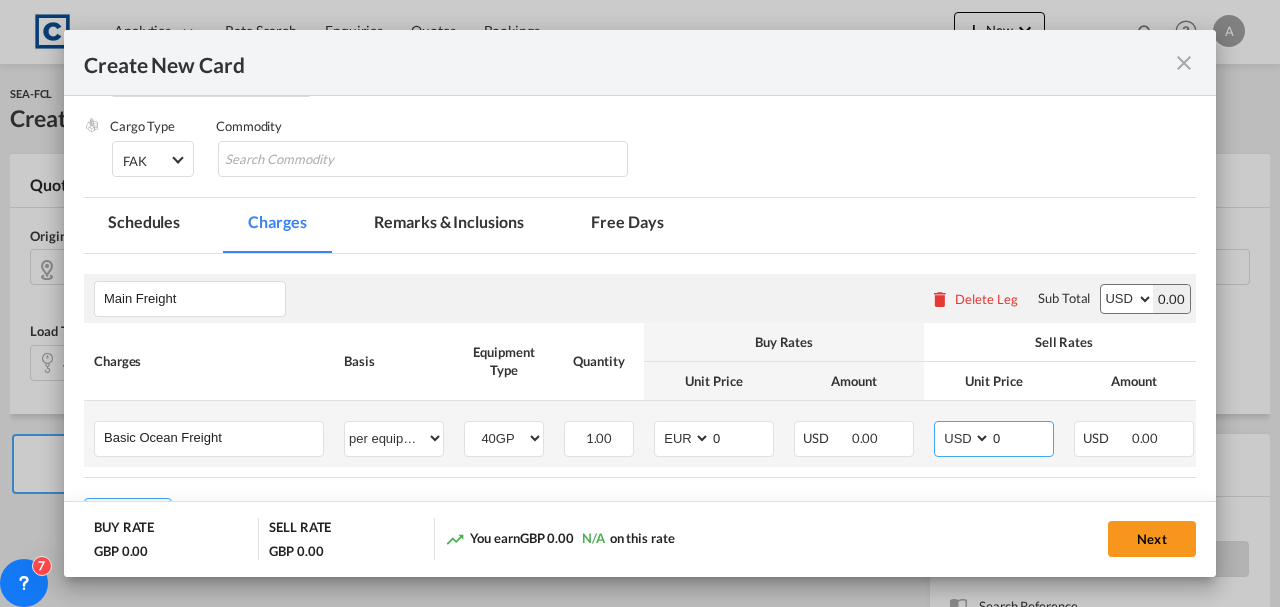 select on "string:EUR" 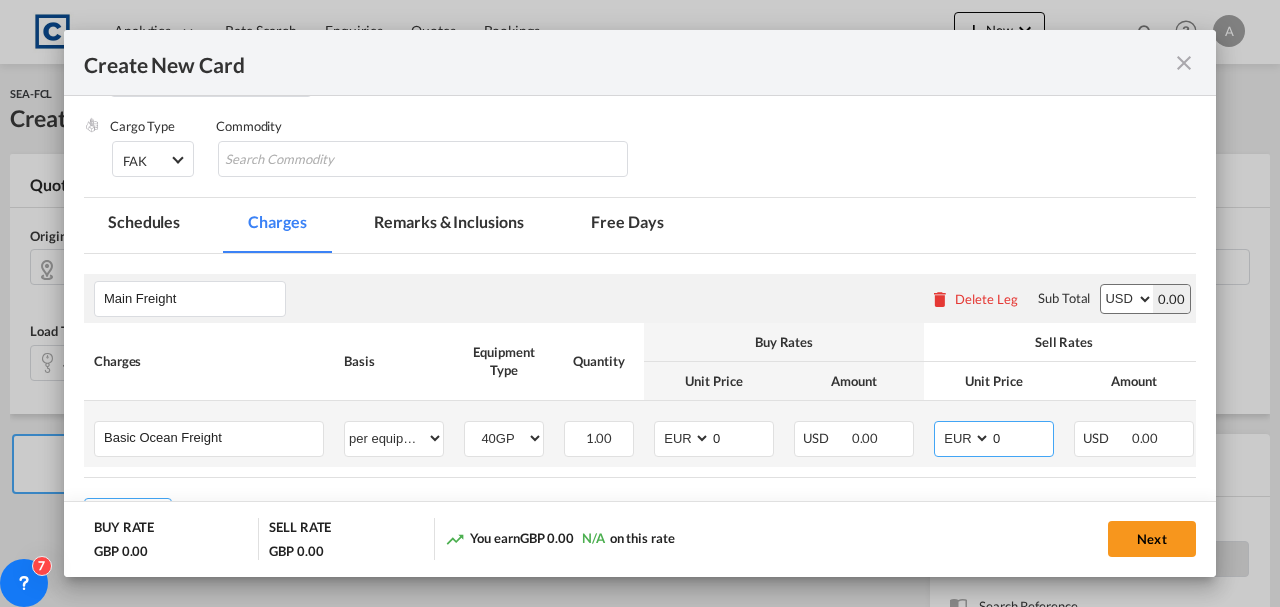 click on "AED AFN ALL AMD ANG AOA ARS AUD AWG AZN BAM BBD BDT BGN BHD BIF BMD BND BOB BRL BSD BTN BWP BYN BZD CAD CDF CHF CLP CNY COP CRC CUC CUP CVE CZK DJF DKK DOP DZD EGP ERN ETB EUR FJD FKP FOK GBP GEL GGP GHS GIP GMD GNF GTQ GYD HKD HNL HRK HTG HUF IDR ILS IMP INR IQD IRR ISK JMD JOD JPY KES KGS KHR KID KMF KRW KWD KYD KZT LAK LBP LKR LRD LSL LYD MAD MDL MGA MKD MMK MNT MOP MRU MUR MVR MWK MXN MYR MZN NAD NGN NIO NOK NPR NZD OMR PAB PEN PGK PHP PKR PLN PYG QAR RON RSD RUB RWF SAR SBD SCR SDG SEK SGD SHP SLL SOS SRD SSP STN SYP SZL THB TJS TMT TND TOP TRY TTD TVD TWD TZS UAH UGX USD UYU UZS VES VND VUV WST XAF XCD XDR XOF XPF YER ZAR ZMW" at bounding box center [964, 438] 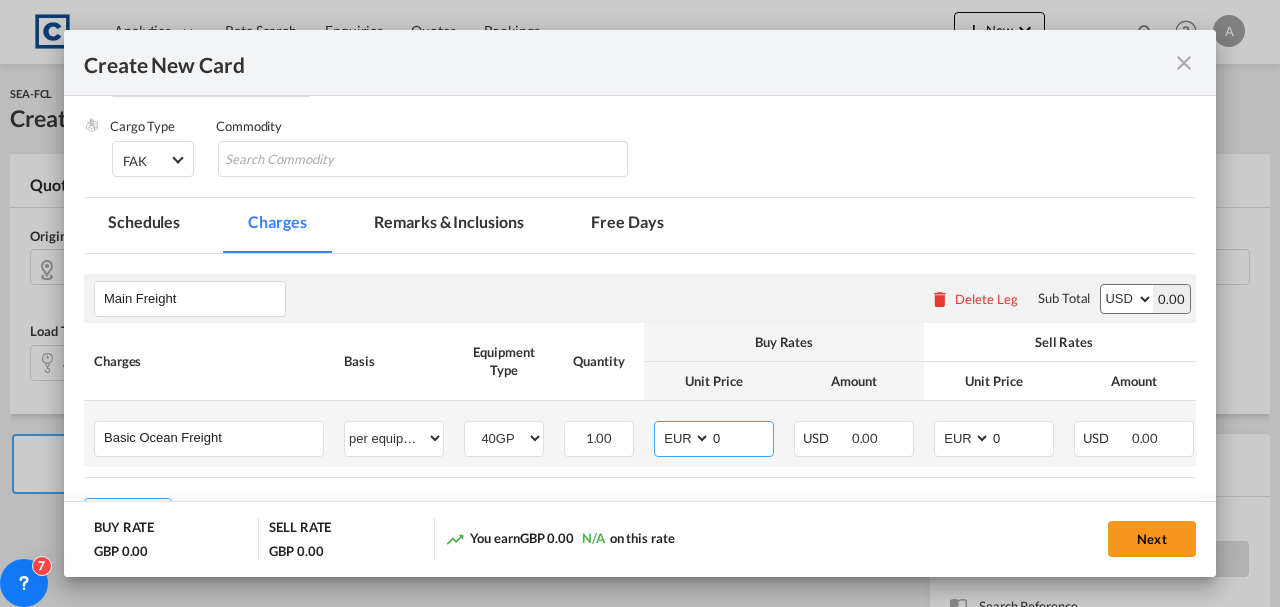 click on "0" at bounding box center (742, 437) 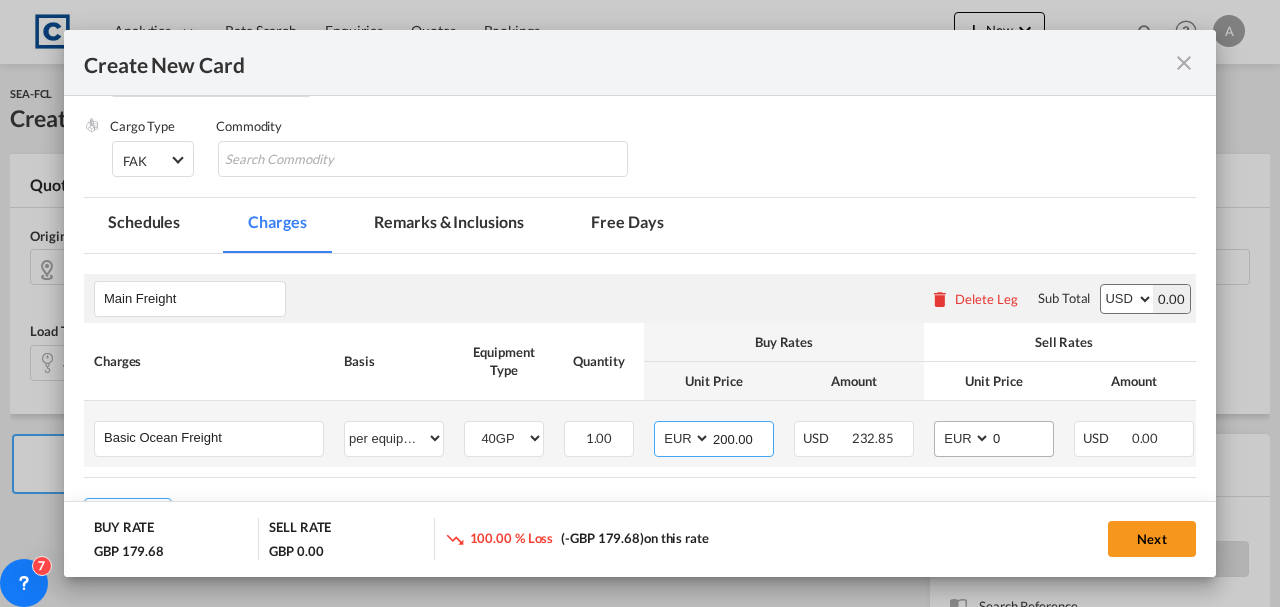 type on "200.00" 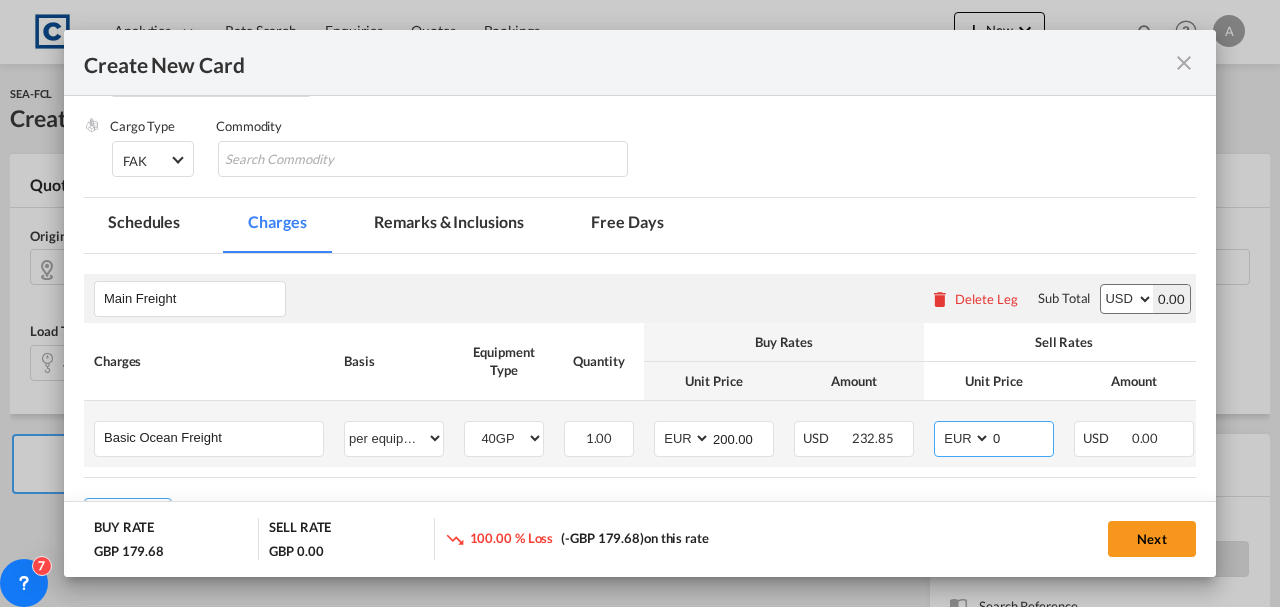 click on "0" at bounding box center (1022, 437) 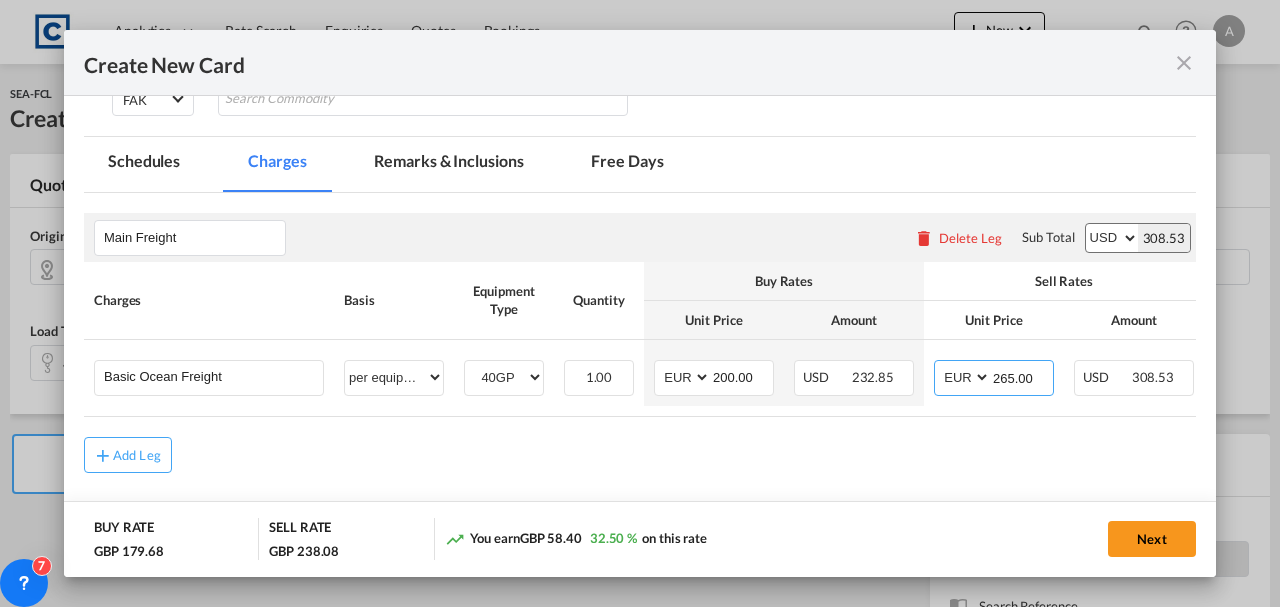 scroll, scrollTop: 542, scrollLeft: 0, axis: vertical 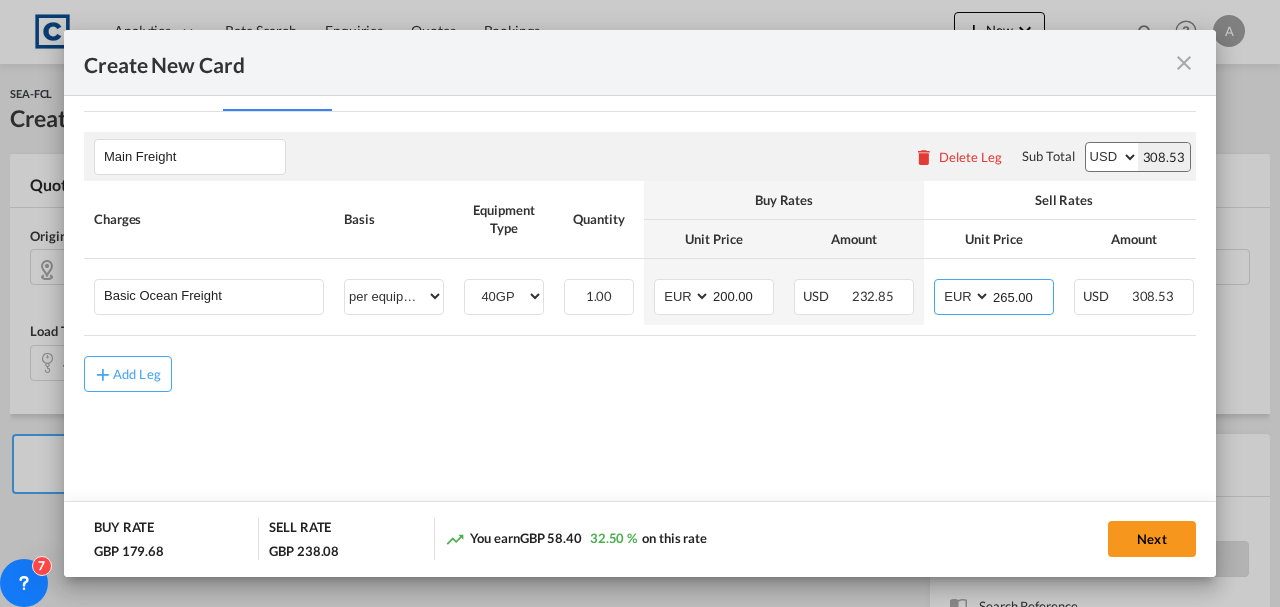 type on "265.00" 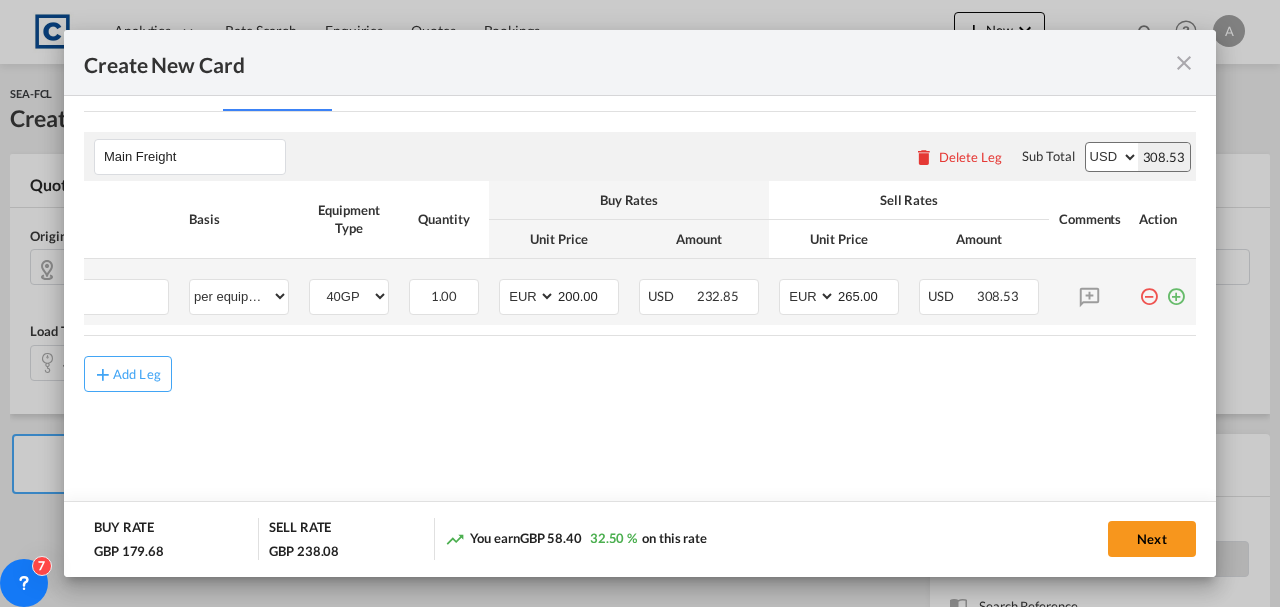click at bounding box center [1176, 289] 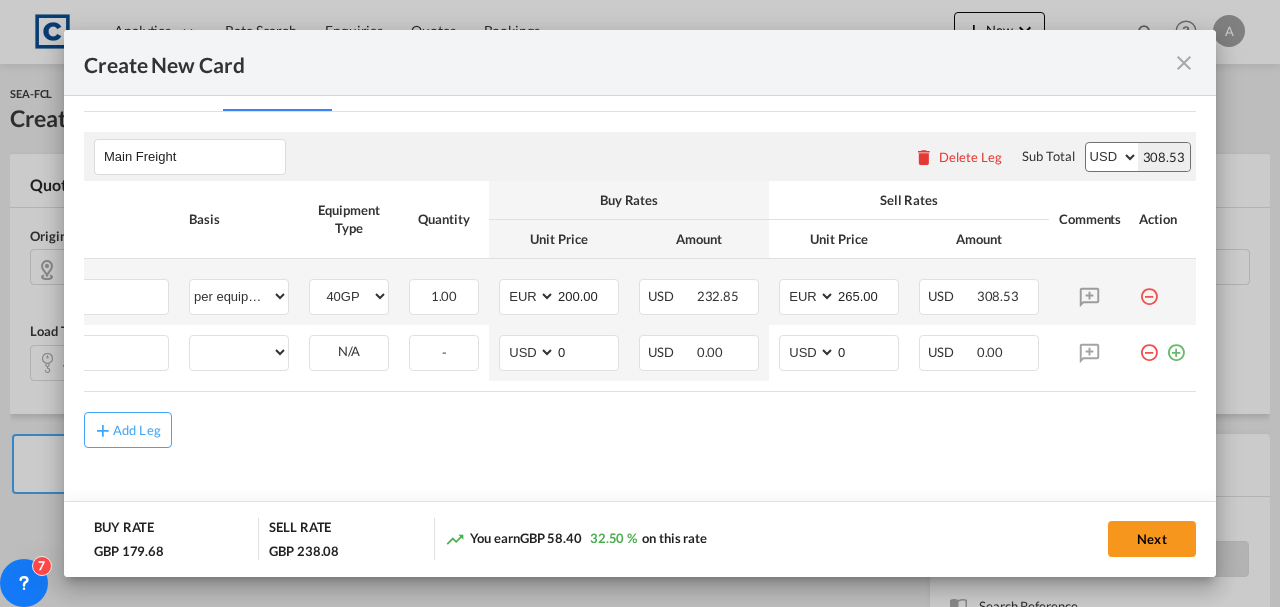 scroll, scrollTop: 0, scrollLeft: 20, axis: horizontal 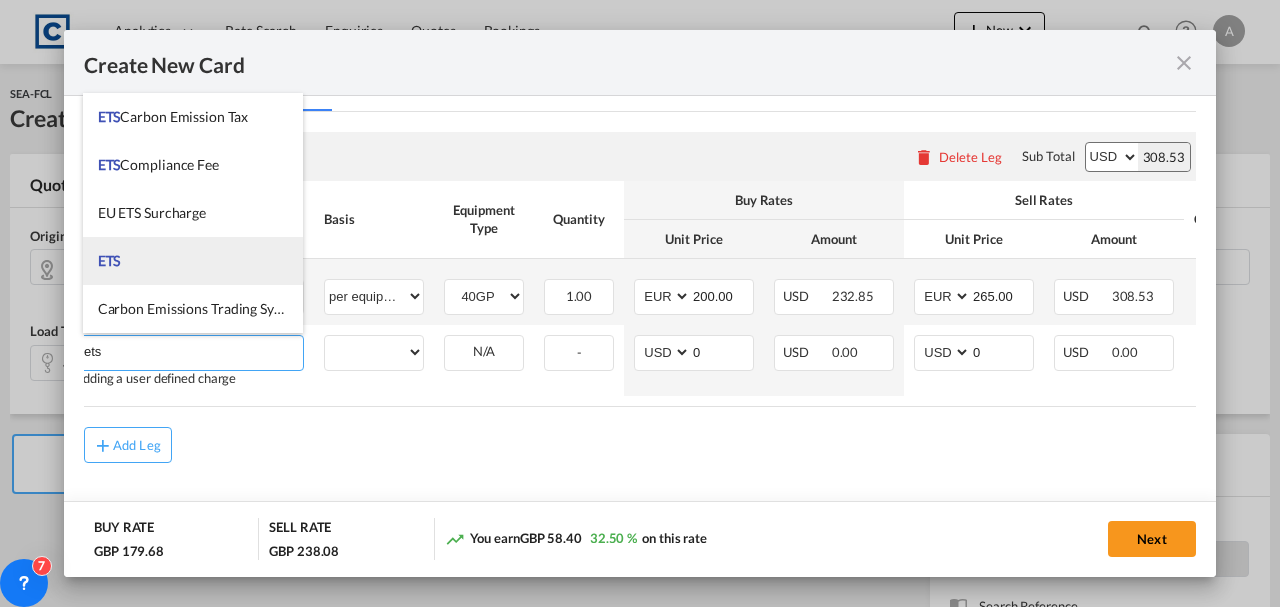 click on "ETS" at bounding box center (193, 261) 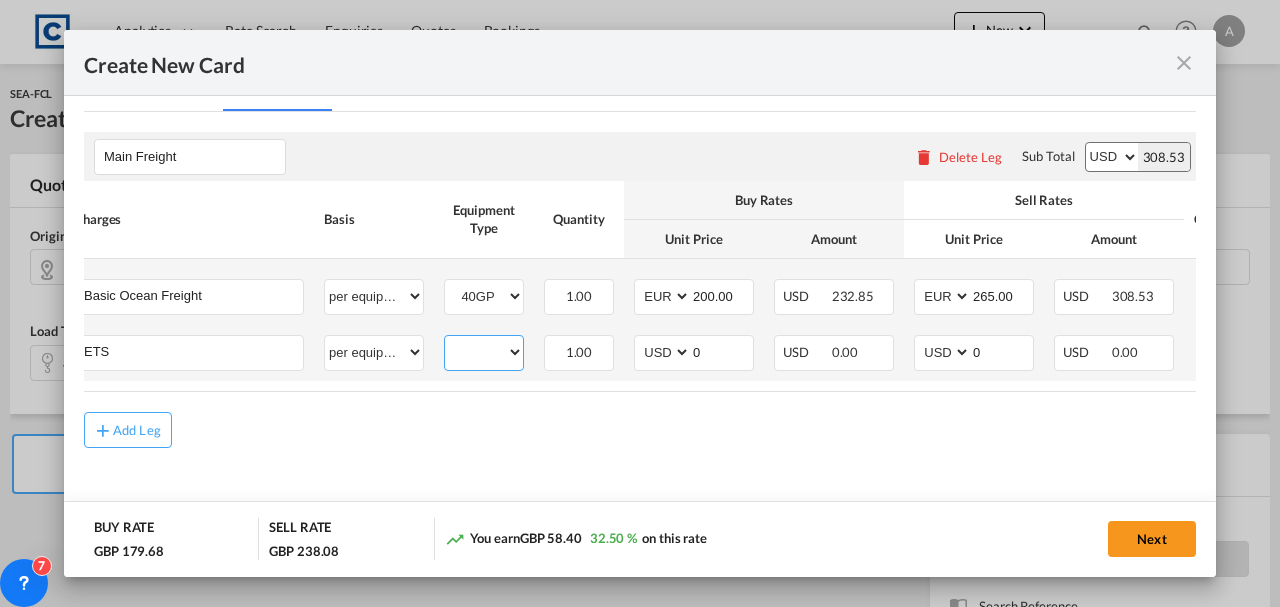 click on "40GP" at bounding box center (484, 352) 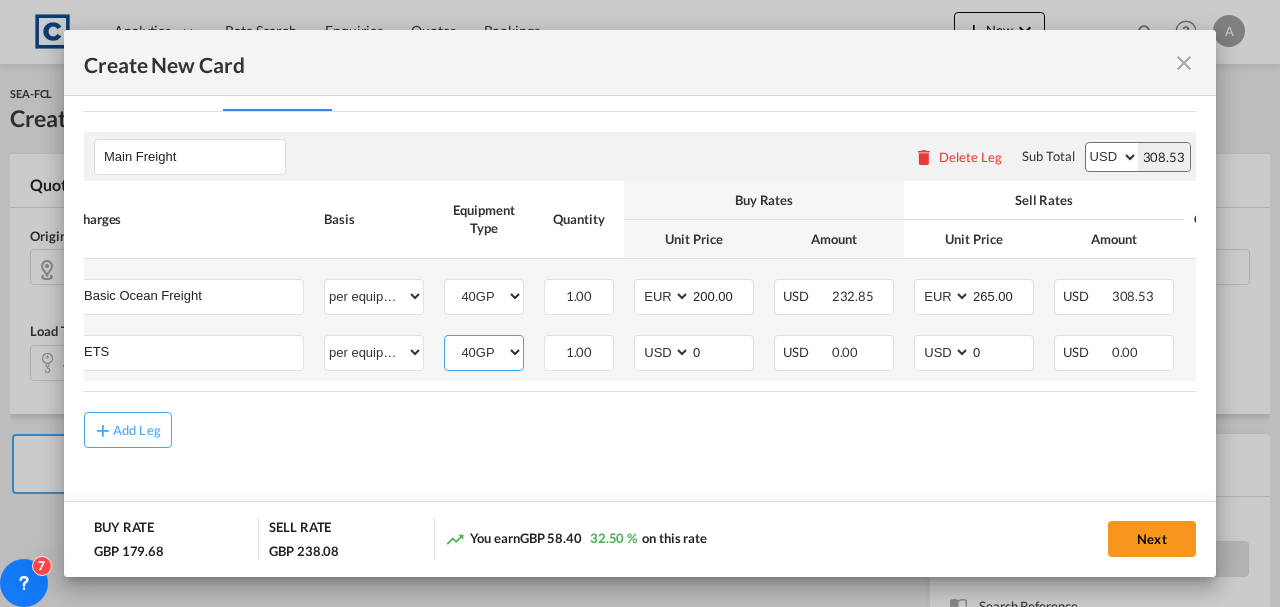 click on "40GP" at bounding box center (484, 352) 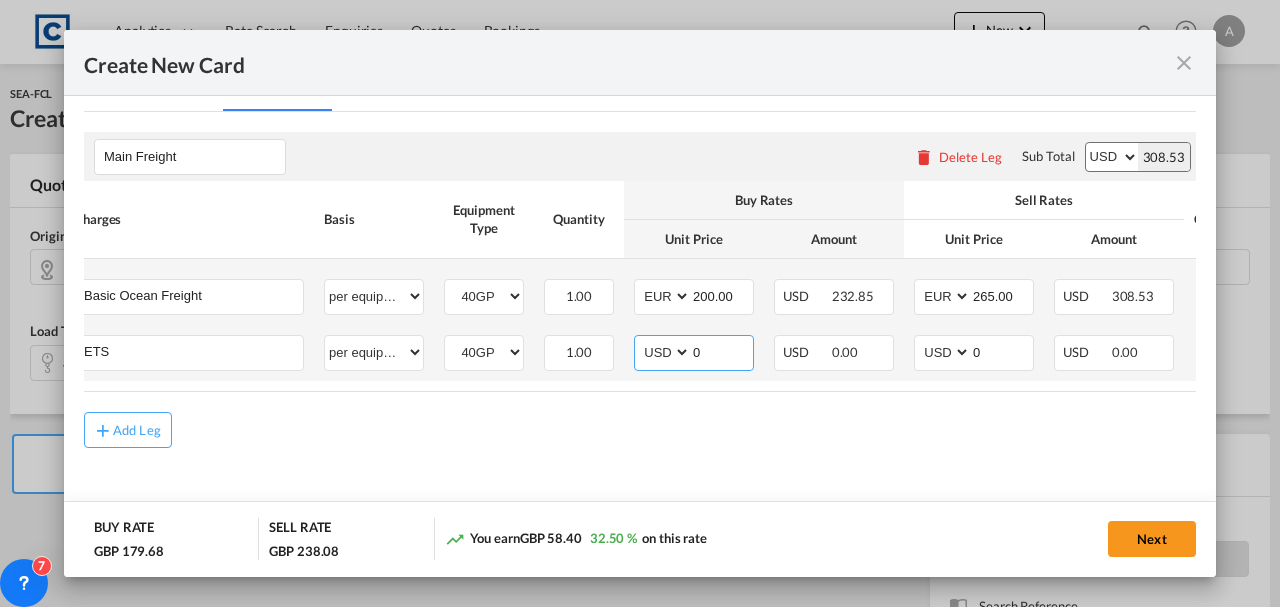 click on "AED AFN ALL AMD ANG AOA ARS AUD AWG AZN BAM BBD BDT BGN BHD BIF BMD BND BOB BRL BSD BTN BWP BYN BZD CAD CDF CHF CLP CNY COP CRC CUC CUP CVE CZK DJF DKK DOP DZD EGP ERN ETB EUR FJD FKP FOK GBP GEL GGP GHS GIP GMD GNF GTQ GYD HKD HNL HRK HTG HUF IDR ILS IMP INR IQD IRR ISK JMD JOD JPY KES KGS KHR KID KMF KRW KWD KYD KZT LAK LBP LKR LRD LSL LYD MAD MDL MGA MKD MMK MNT MOP MRU MUR MVR MWK MXN MYR MZN NAD NGN NIO NOK NPR NZD OMR PAB PEN PGK PHP PKR PLN PYG QAR RON RSD RUB RWF SAR SBD SCR SDG SEK SGD SHP SLL SOS SRD SSP STN SYP SZL THB TJS TMT TND TOP TRY TTD TVD TWD TZS UAH UGX USD UYU UZS VES VND VUV WST XAF XCD XDR XOF XPF YER ZAR ZMW" at bounding box center (664, 352) 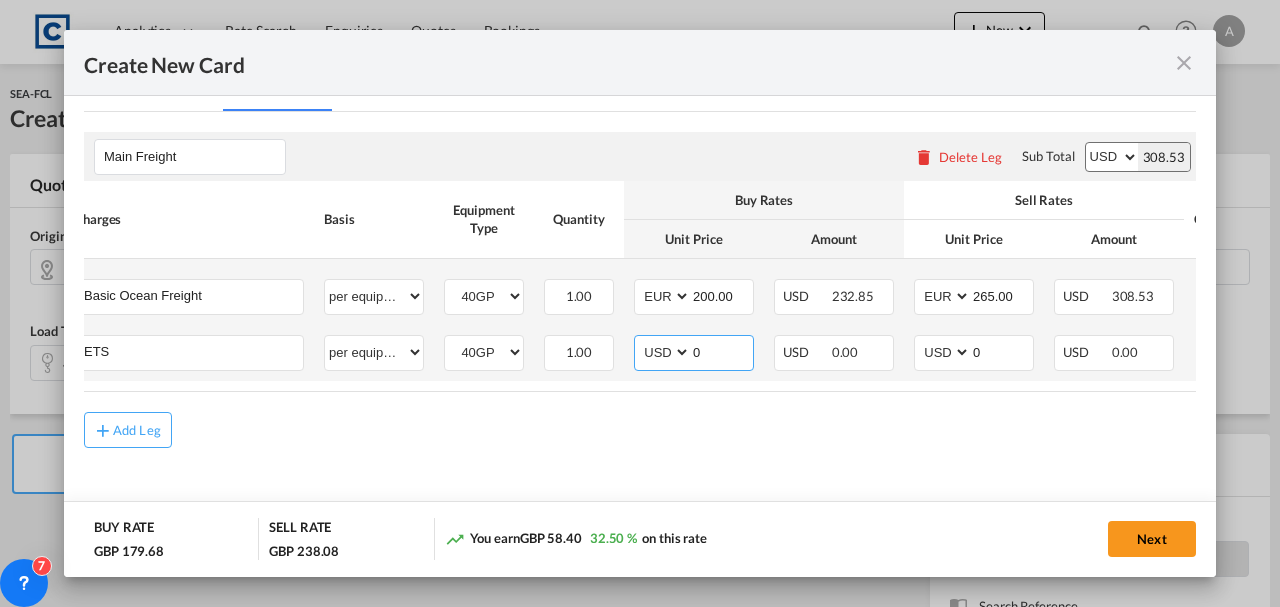 select on "string:EUR" 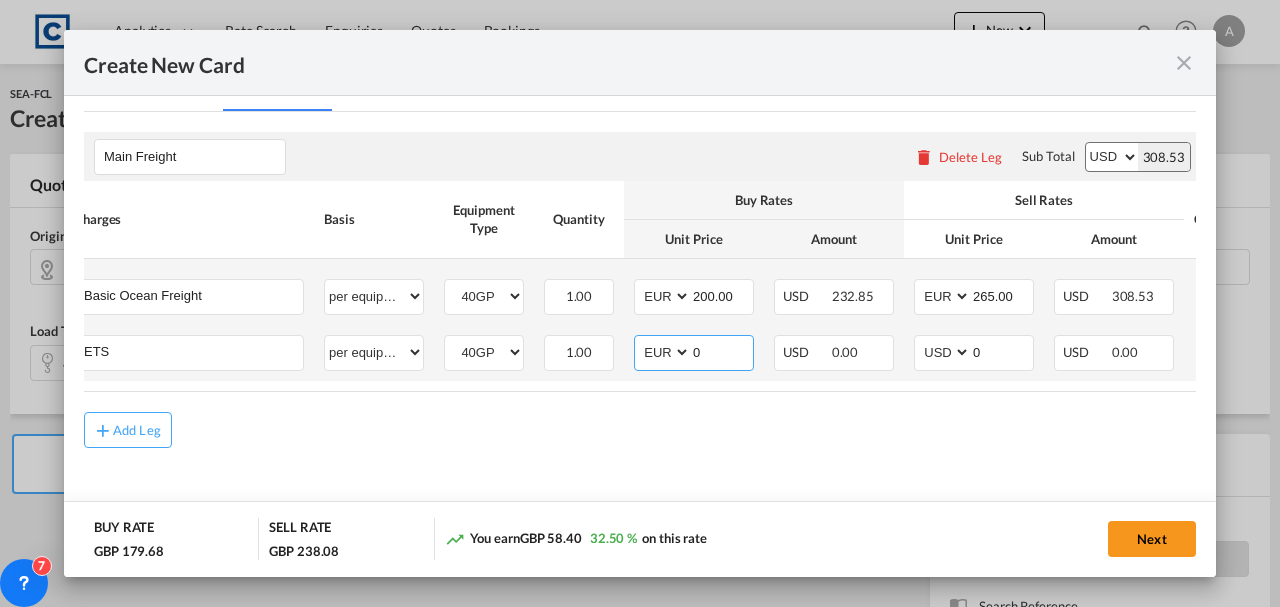 click on "AED AFN ALL AMD ANG AOA ARS AUD AWG AZN BAM BBD BDT BGN BHD BIF BMD BND BOB BRL BSD BTN BWP BYN BZD CAD CDF CHF CLP CNY COP CRC CUC CUP CVE CZK DJF DKK DOP DZD EGP ERN ETB EUR FJD FKP FOK GBP GEL GGP GHS GIP GMD GNF GTQ GYD HKD HNL HRK HTG HUF IDR ILS IMP INR IQD IRR ISK JMD JOD JPY KES KGS KHR KID KMF KRW KWD KYD KZT LAK LBP LKR LRD LSL LYD MAD MDL MGA MKD MMK MNT MOP MRU MUR MVR MWK MXN MYR MZN NAD NGN NIO NOK NPR NZD OMR PAB PEN PGK PHP PKR PLN PYG QAR RON RSD RUB RWF SAR SBD SCR SDG SEK SGD SHP SLL SOS SRD SSP STN SYP SZL THB TJS TMT TND TOP TRY TTD TVD TWD TZS UAH UGX USD UYU UZS VES VND VUV WST XAF XCD XDR XOF XPF YER ZAR ZMW" at bounding box center (664, 352) 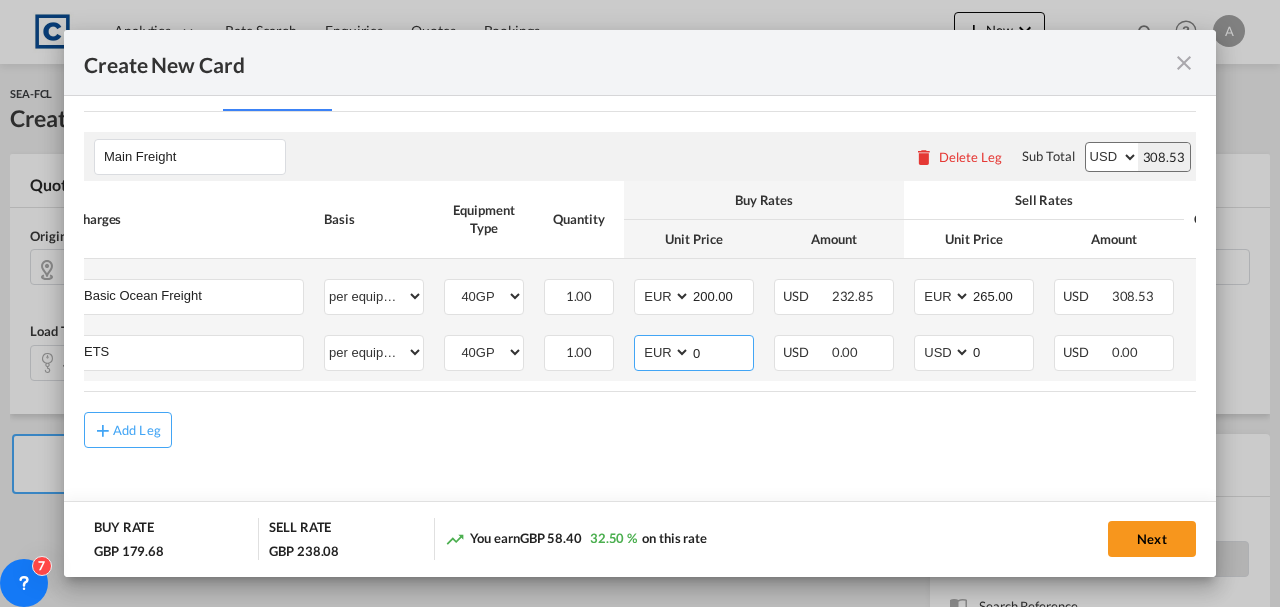 click on "0" at bounding box center (722, 351) 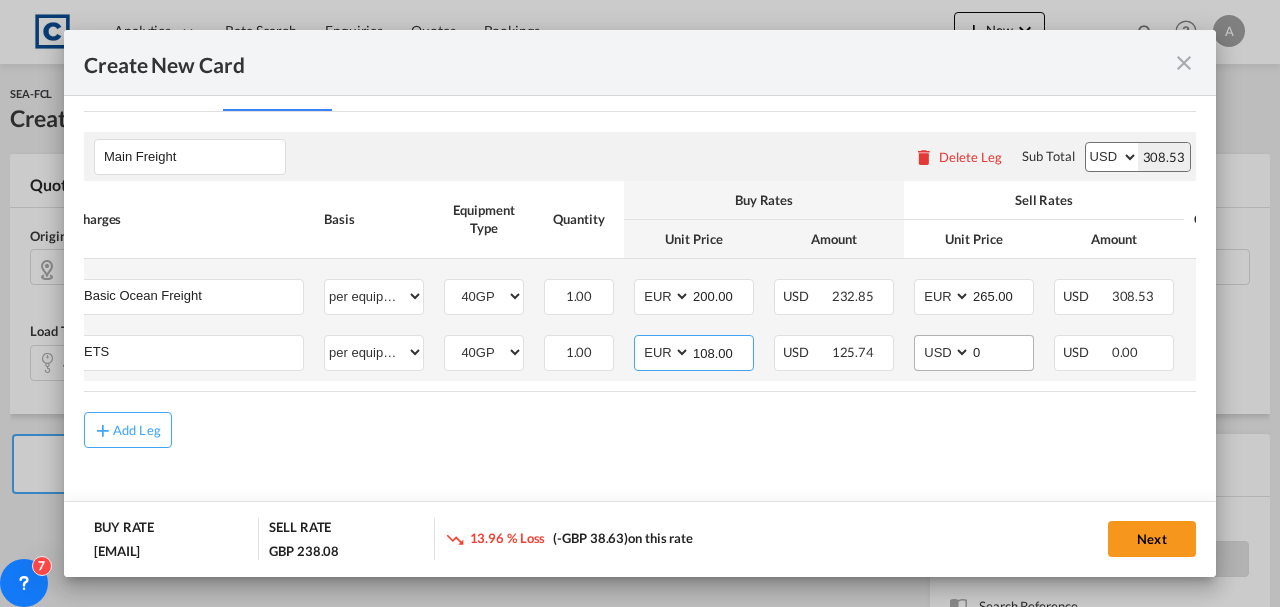 type on "108.00" 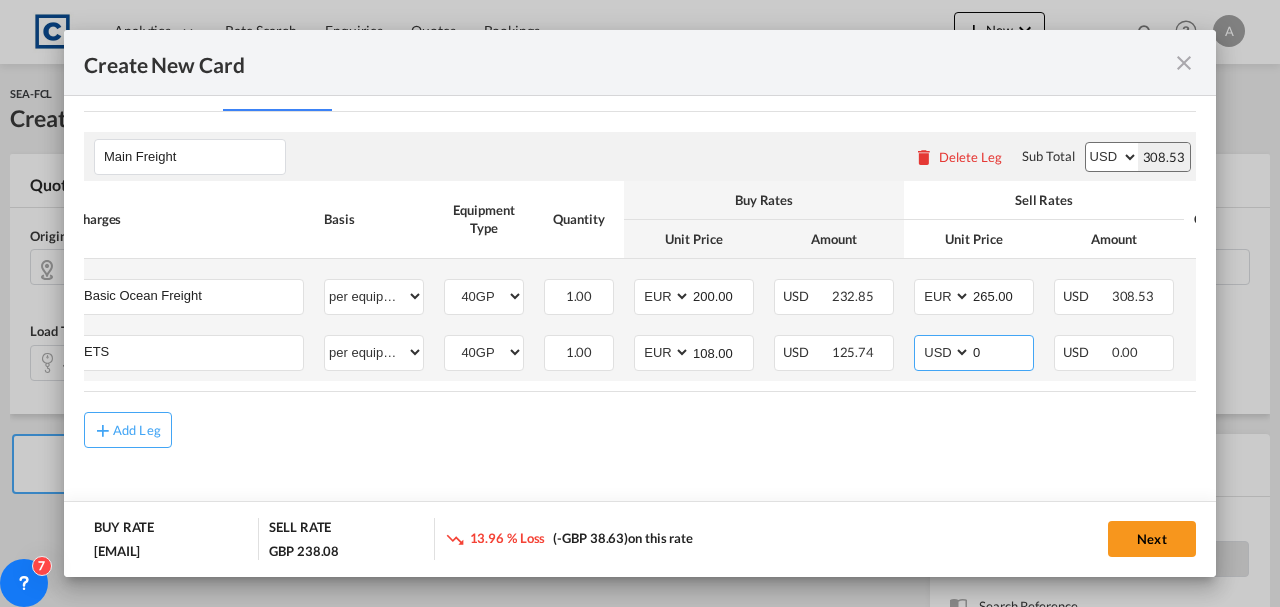 click on "AED AFN ALL AMD ANG AOA ARS AUD AWG AZN BAM BBD BDT BGN BHD BIF BMD BND BOB BRL BSD BTN BWP BYN BZD CAD CDF CHF CLP CNY COP CRC CUC CUP CVE CZK DJF DKK DOP DZD EGP ERN ETB EUR FJD FKP FOK GBP GEL GGP GHS GIP GMD GNF GTQ GYD HKD HNL HRK HTG HUF IDR ILS IMP INR IQD IRR ISK JMD JOD JPY KES KGS KHR KID KMF KRW KWD KYD KZT LAK LBP LKR LRD LSL LYD MAD MDL MGA MKD MMK MNT MOP MRU MUR MVR MWK MXN MYR MZN NAD NGN NIO NOK NPR NZD OMR PAB PEN PGK PHP PKR PLN PYG QAR RON RSD RUB RWF SAR SBD SCR SDG SEK SGD SHP SLL SOS SRD SSP STN SYP SZL THB TJS TMT TND TOP TRY TTD TVD TWD TZS UAH UGX USD UYU UZS VES VND VUV WST XAF XCD XDR XOF XPF YER ZAR ZMW" at bounding box center [944, 352] 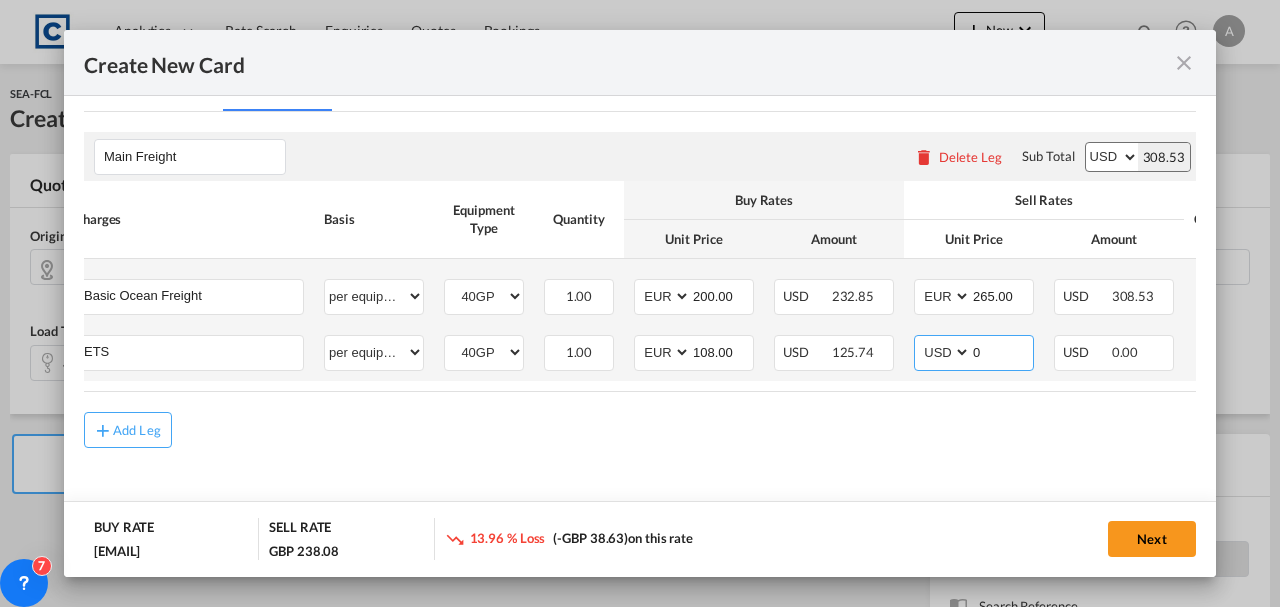 select on "string:EUR" 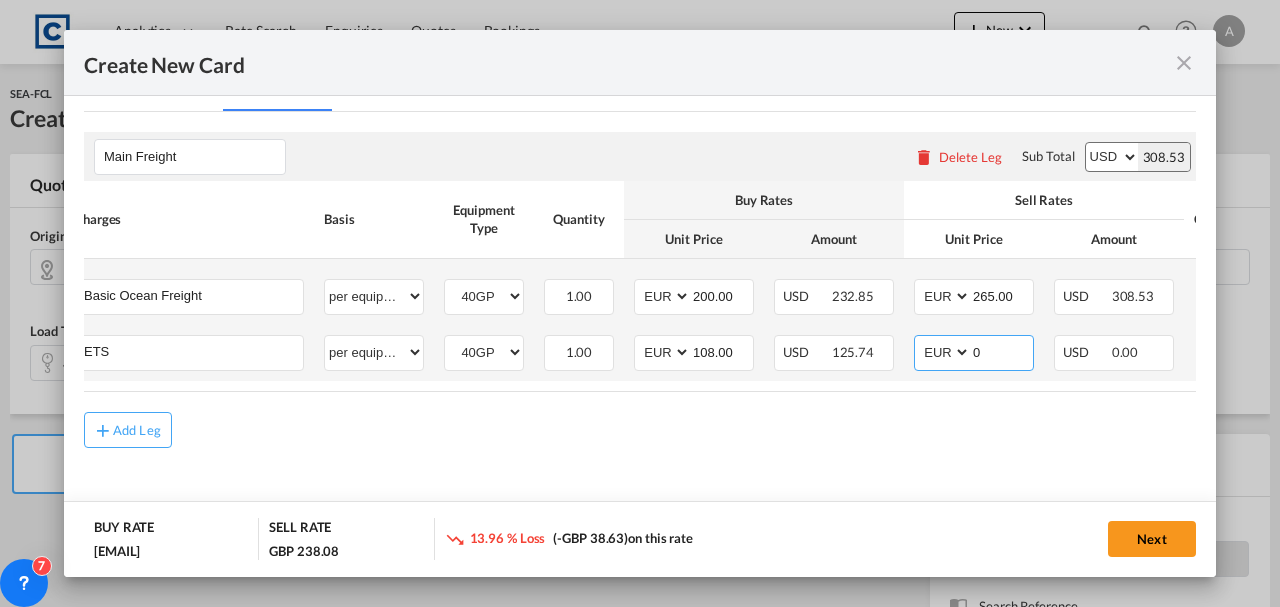 click on "AED AFN ALL AMD ANG AOA ARS AUD AWG AZN BAM BBD BDT BGN BHD BIF BMD BND BOB BRL BSD BTN BWP BYN BZD CAD CDF CHF CLP CNY COP CRC CUC CUP CVE CZK DJF DKK DOP DZD EGP ERN ETB EUR FJD FKP FOK GBP GEL GGP GHS GIP GMD GNF GTQ GYD HKD HNL HRK HTG HUF IDR ILS IMP INR IQD IRR ISK JMD JOD JPY KES KGS KHR KID KMF KRW KWD KYD KZT LAK LBP LKR LRD LSL LYD MAD MDL MGA MKD MMK MNT MOP MRU MUR MVR MWK MXN MYR MZN NAD NGN NIO NOK NPR NZD OMR PAB PEN PGK PHP PKR PLN PYG QAR RON RSD RUB RWF SAR SBD SCR SDG SEK SGD SHP SLL SOS SRD SSP STN SYP SZL THB TJS TMT TND TOP TRY TTD TVD TWD TZS UAH UGX USD UYU UZS VES VND VUV WST XAF XCD XDR XOF XPF YER ZAR ZMW" at bounding box center (944, 352) 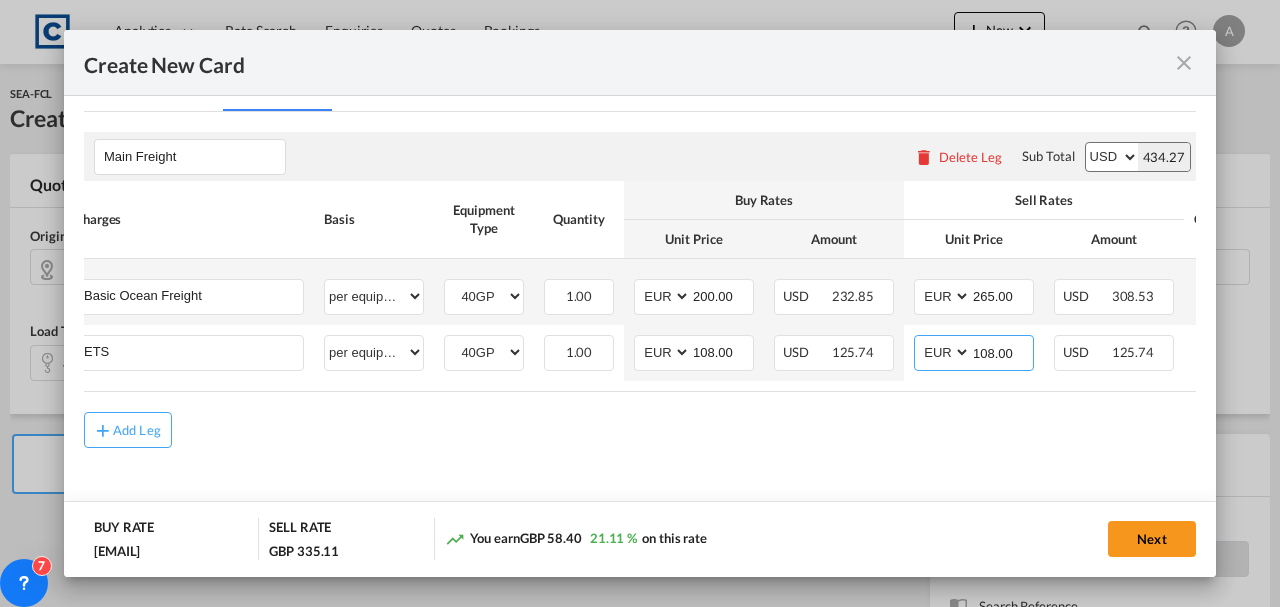 type on "108.00" 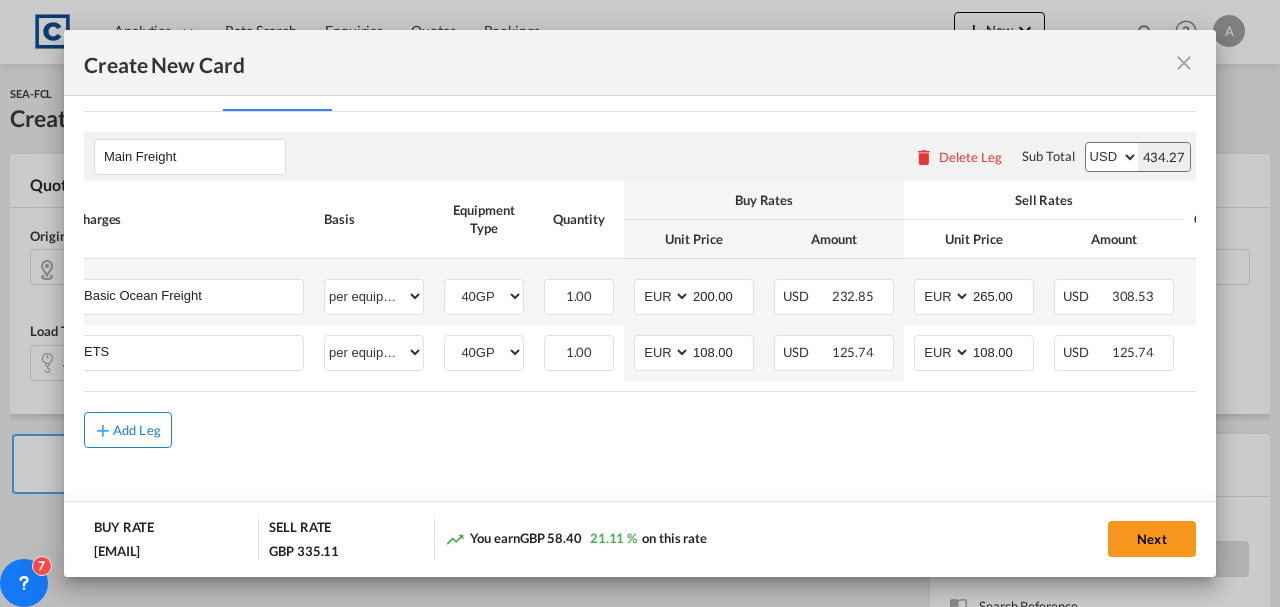 click on "Add Leg" at bounding box center [137, 430] 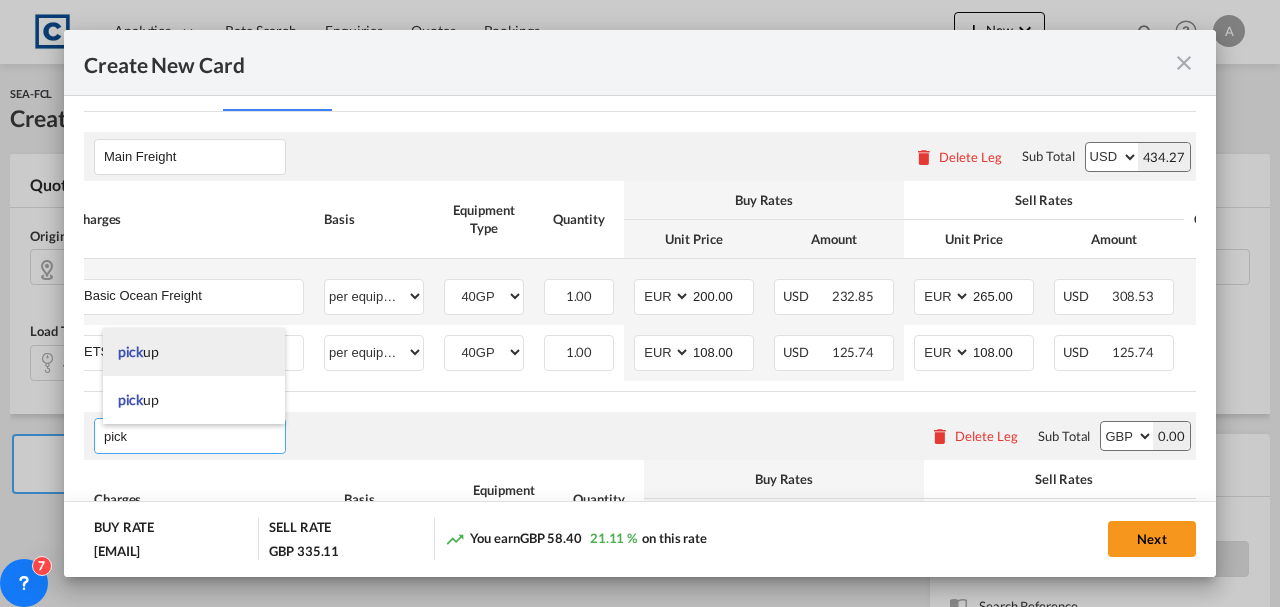 click on "pick up" at bounding box center (194, 352) 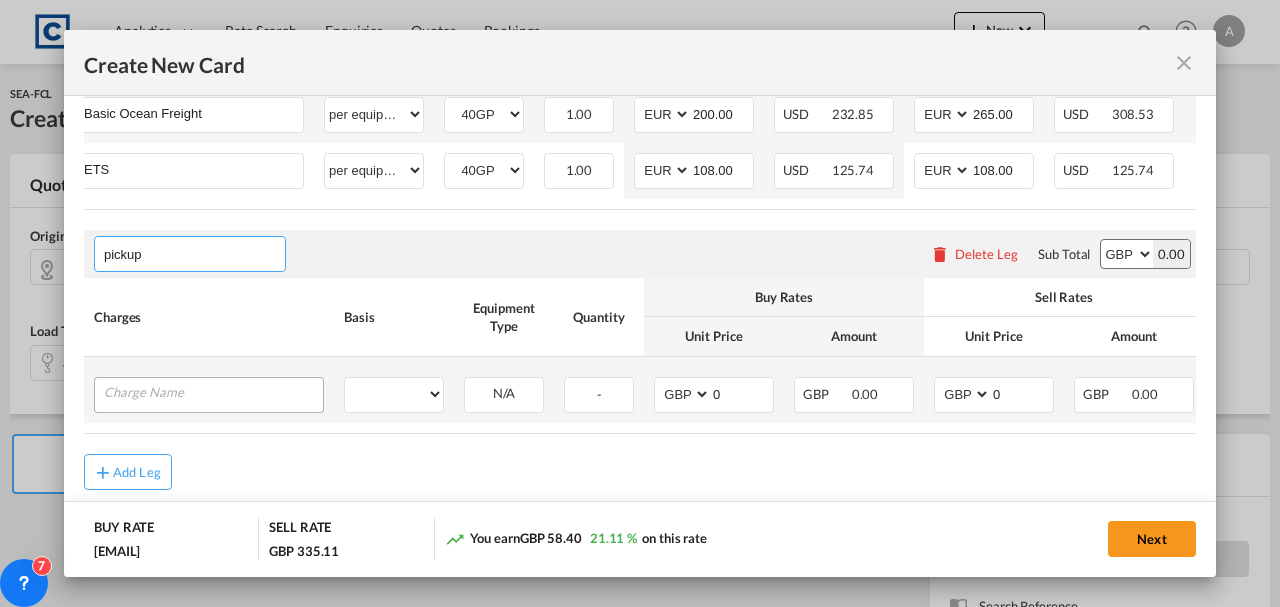 scroll, scrollTop: 742, scrollLeft: 0, axis: vertical 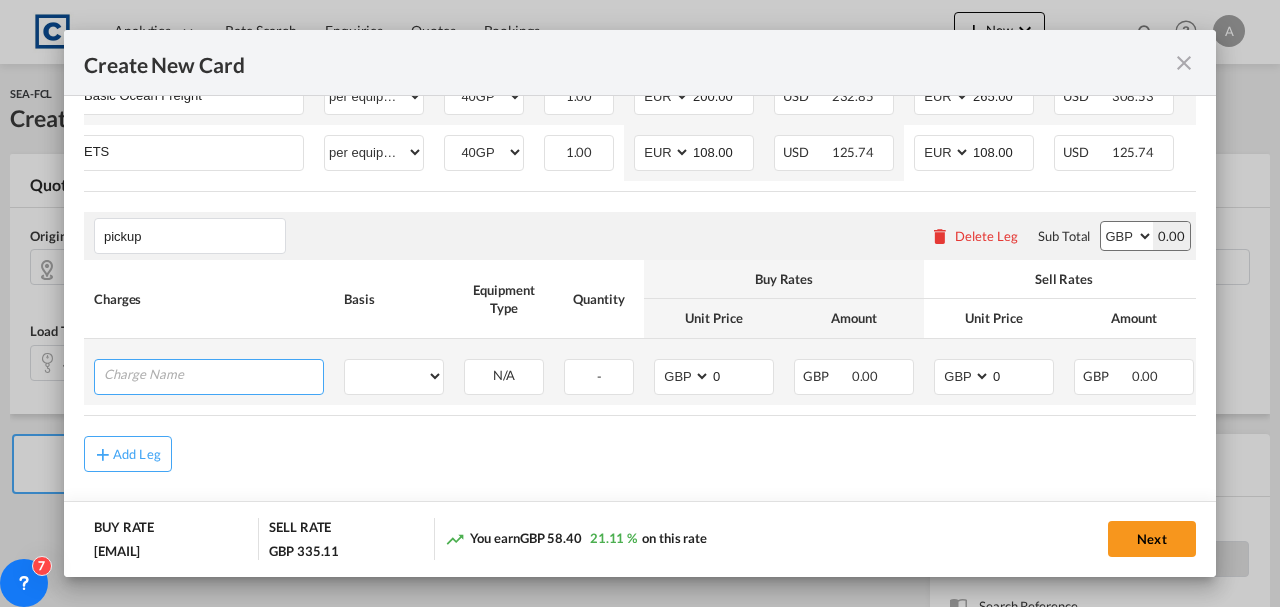click at bounding box center (213, 375) 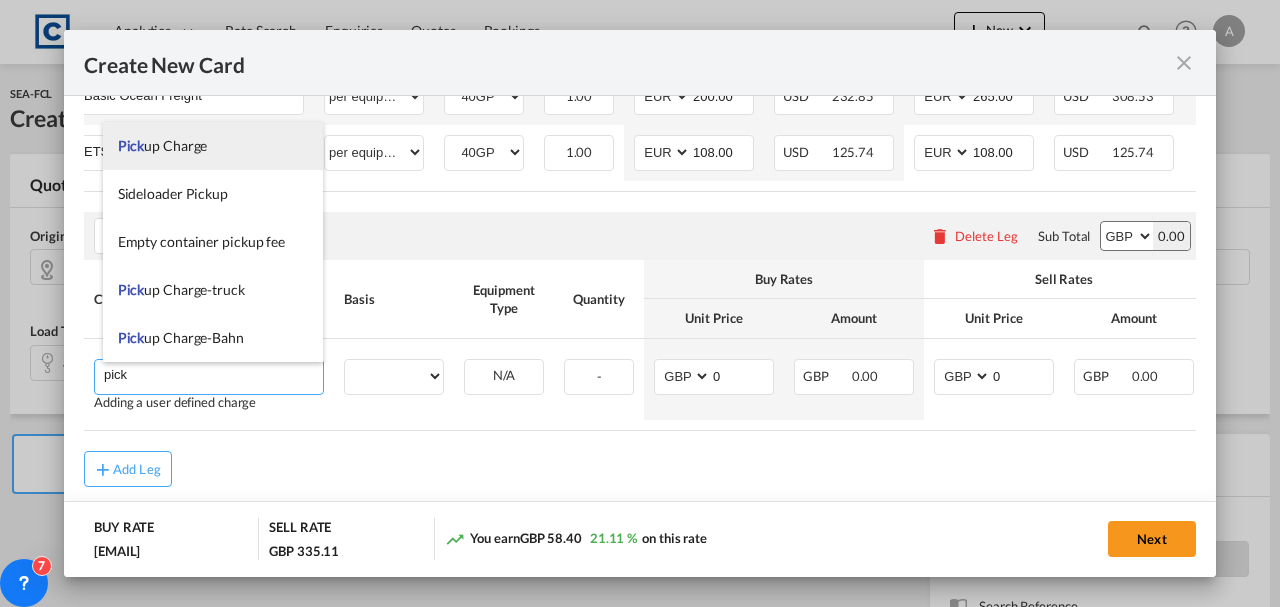 click on "Pick up Charge" at bounding box center [163, 145] 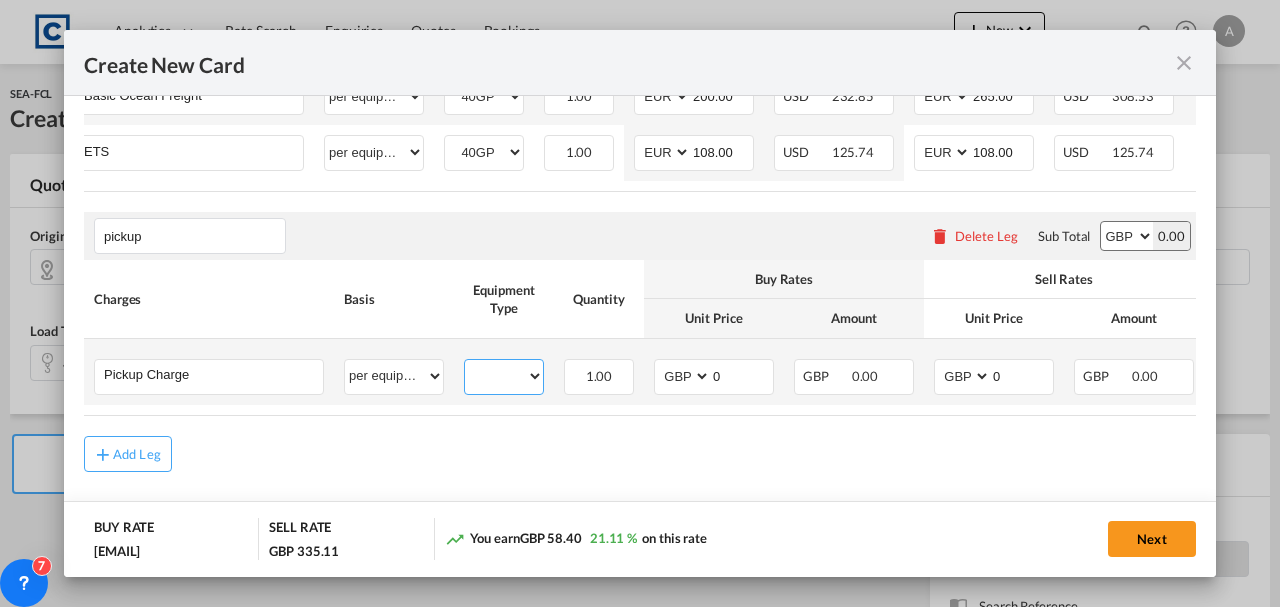 click on "40GP" at bounding box center [504, 376] 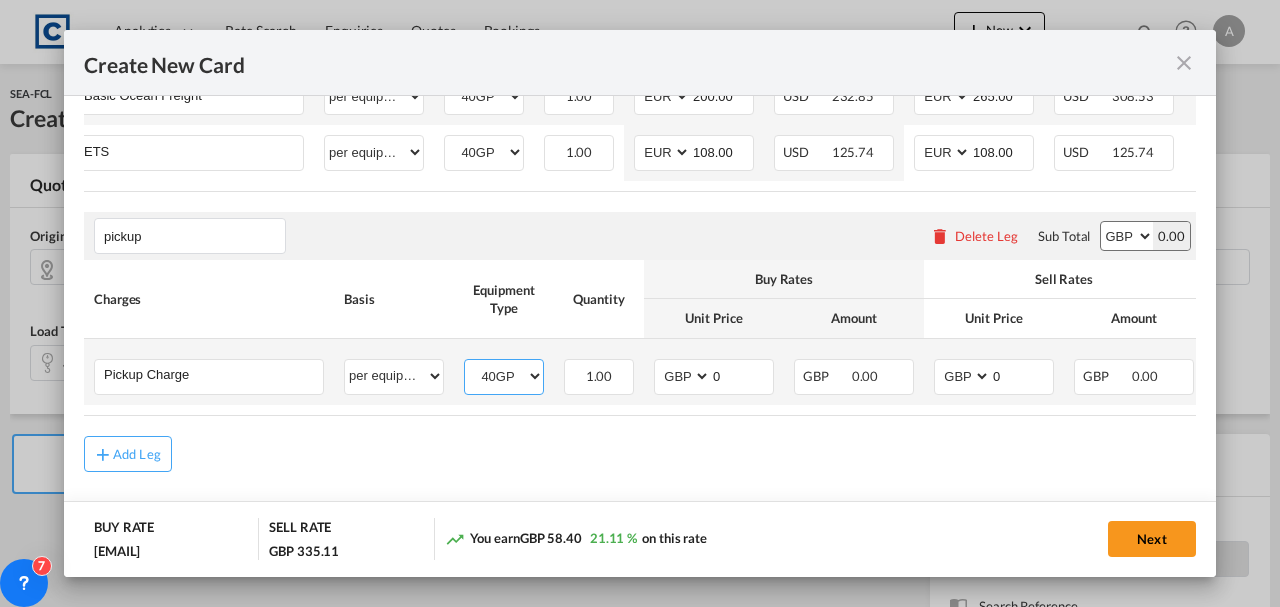 click on "40GP" at bounding box center [504, 376] 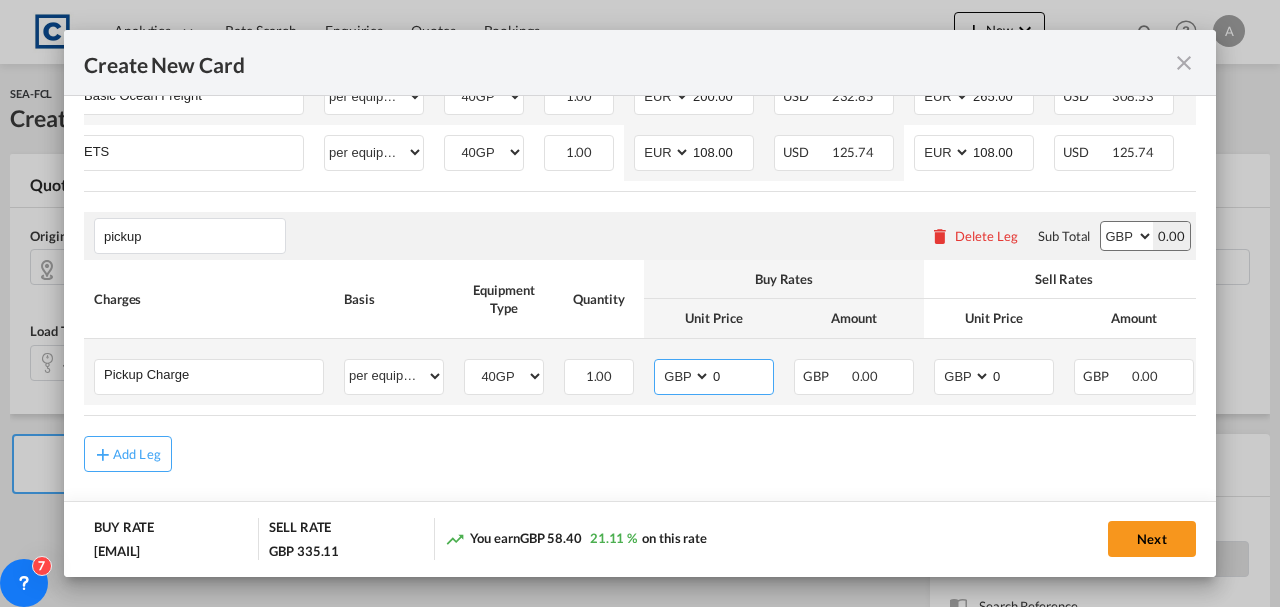 click on "0" at bounding box center [742, 375] 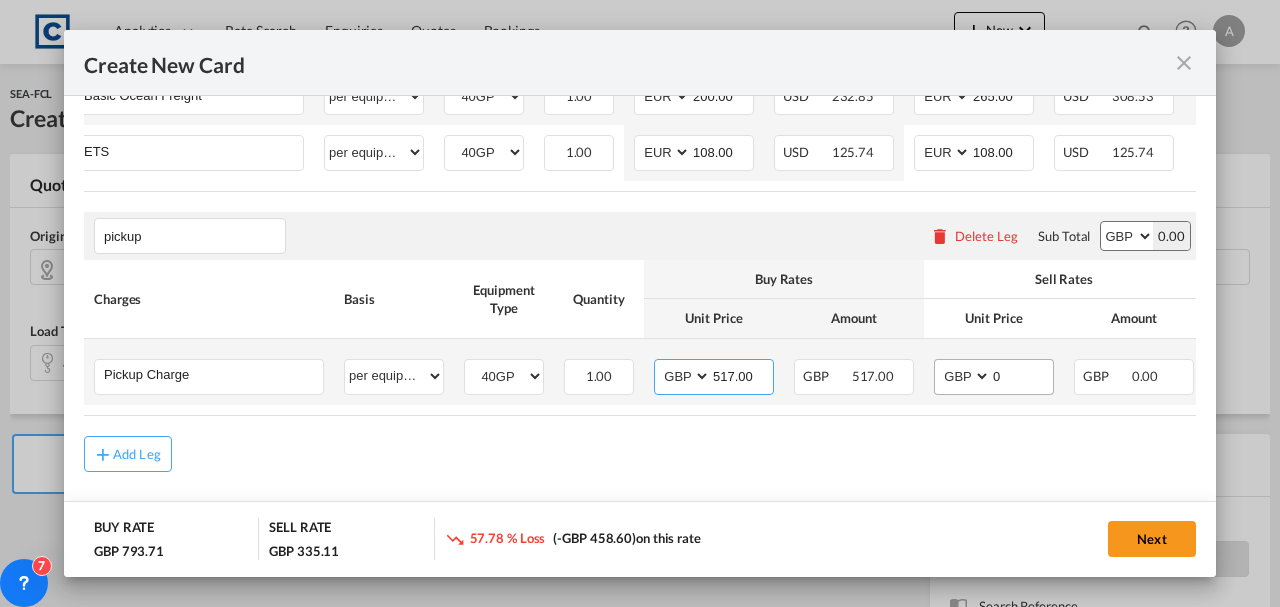 type on "517.00" 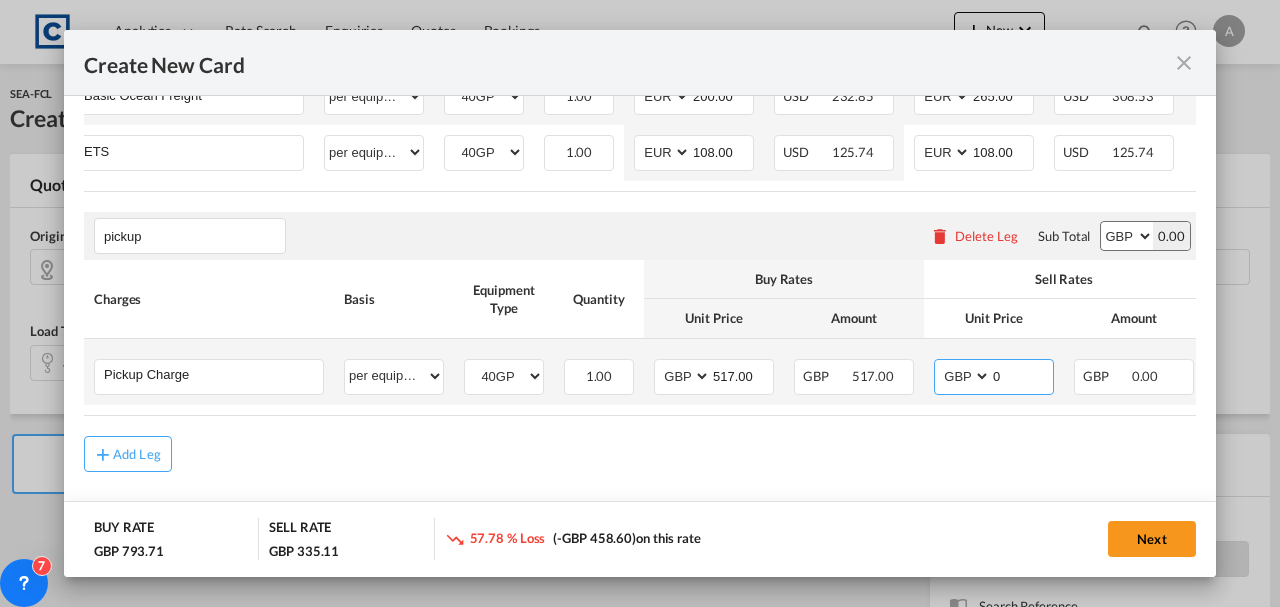 click on "0" at bounding box center (1022, 375) 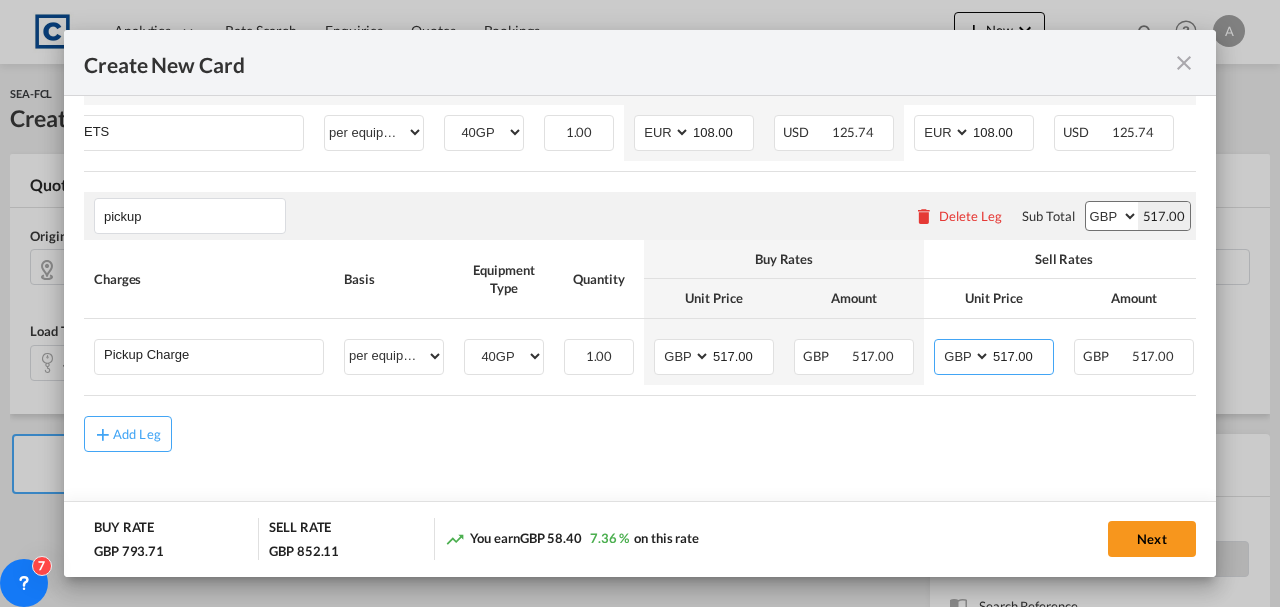 scroll, scrollTop: 773, scrollLeft: 0, axis: vertical 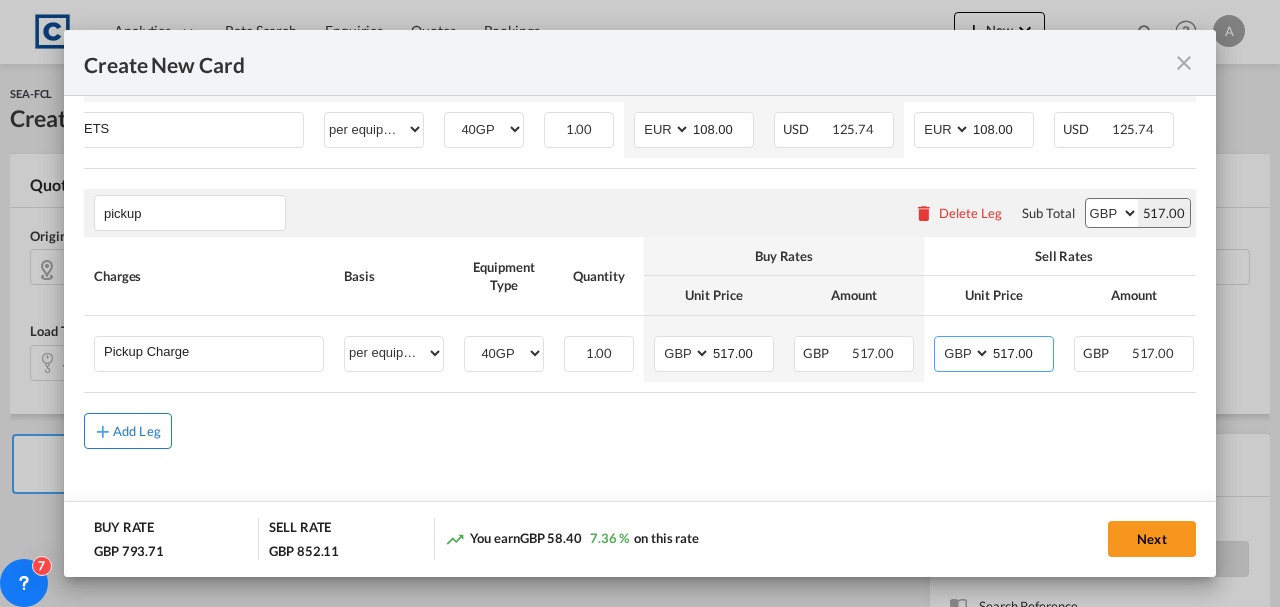 type on "517.00" 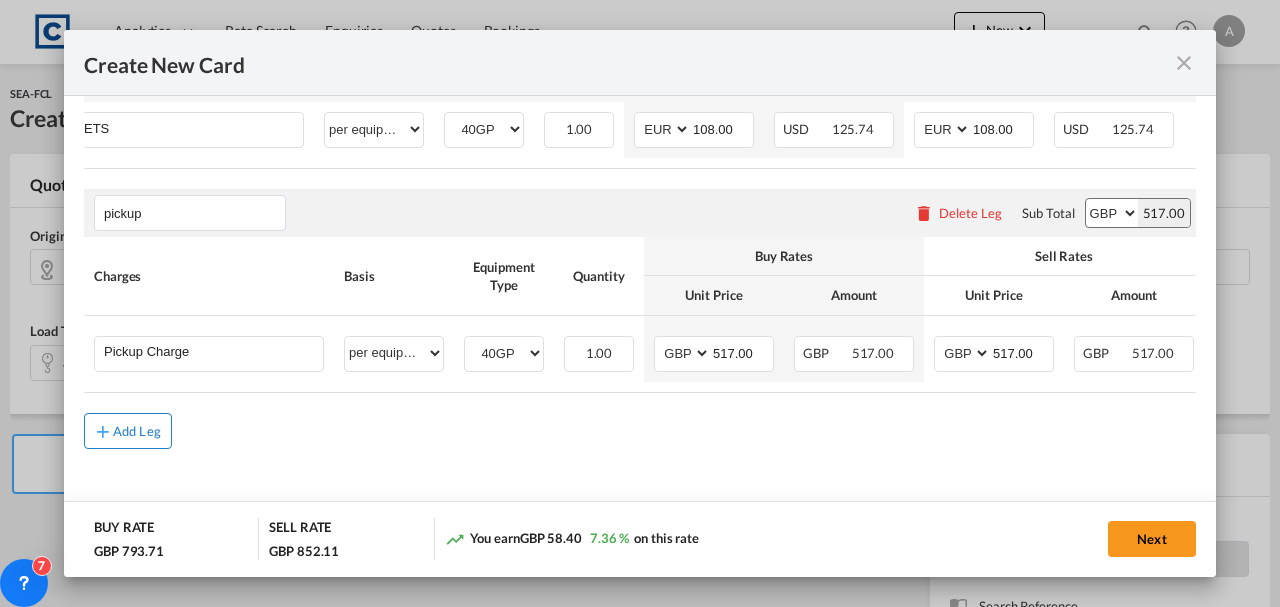 click on "Add Leg" at bounding box center [128, 431] 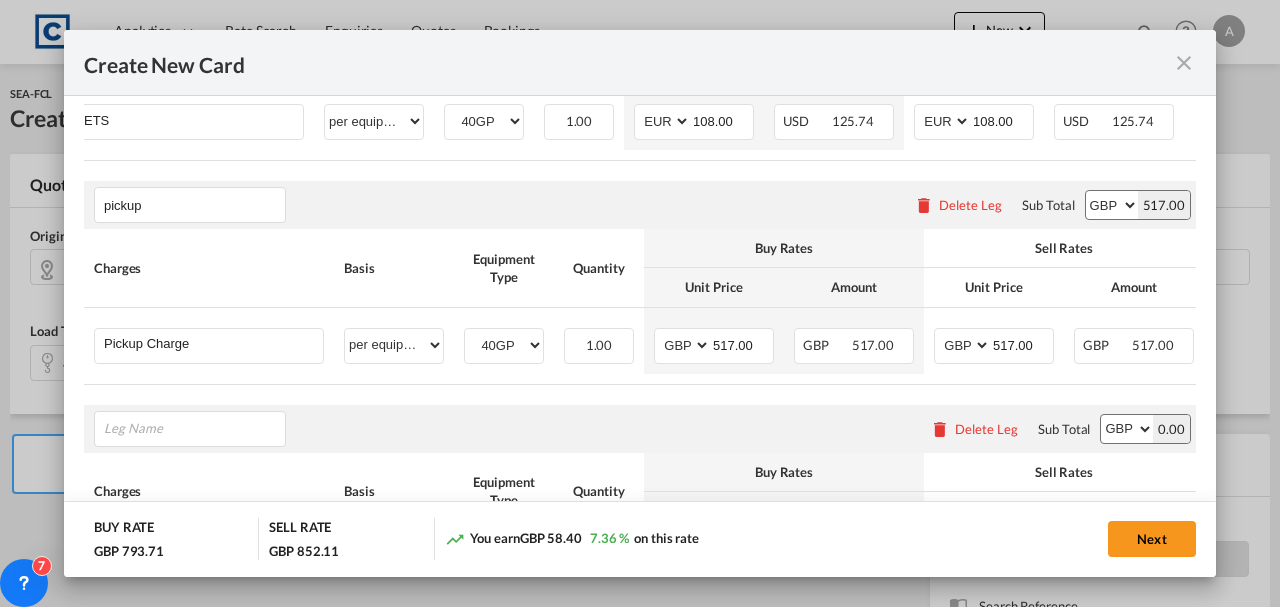 scroll, scrollTop: 906, scrollLeft: 0, axis: vertical 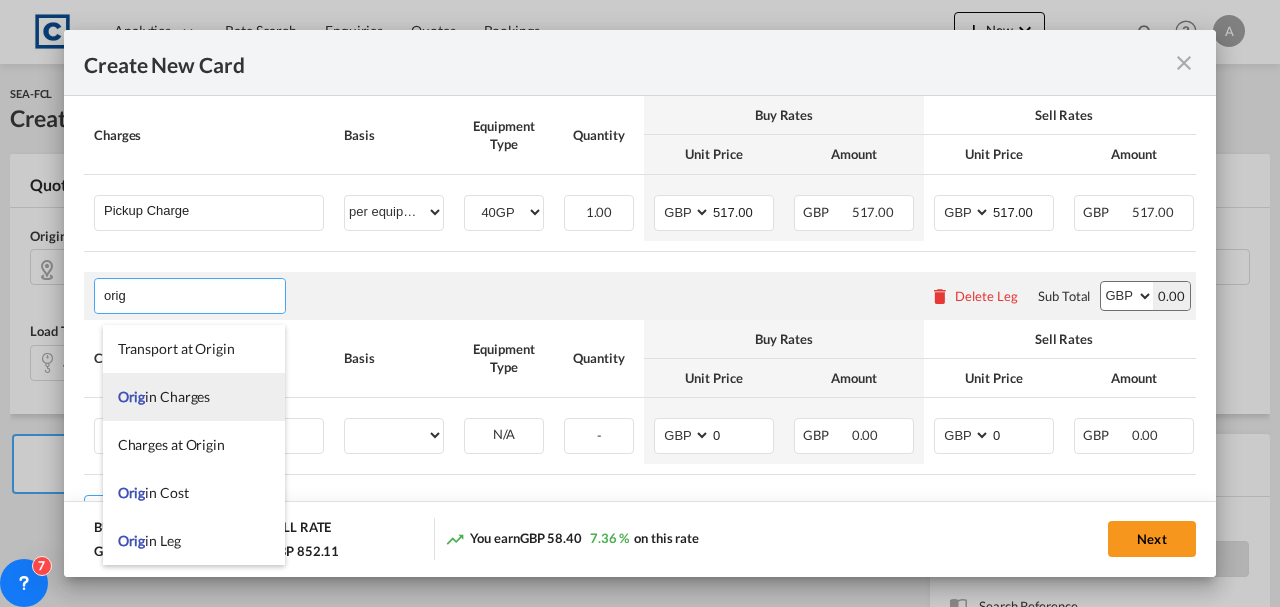 click on "Orig in Charges" at bounding box center (194, 397) 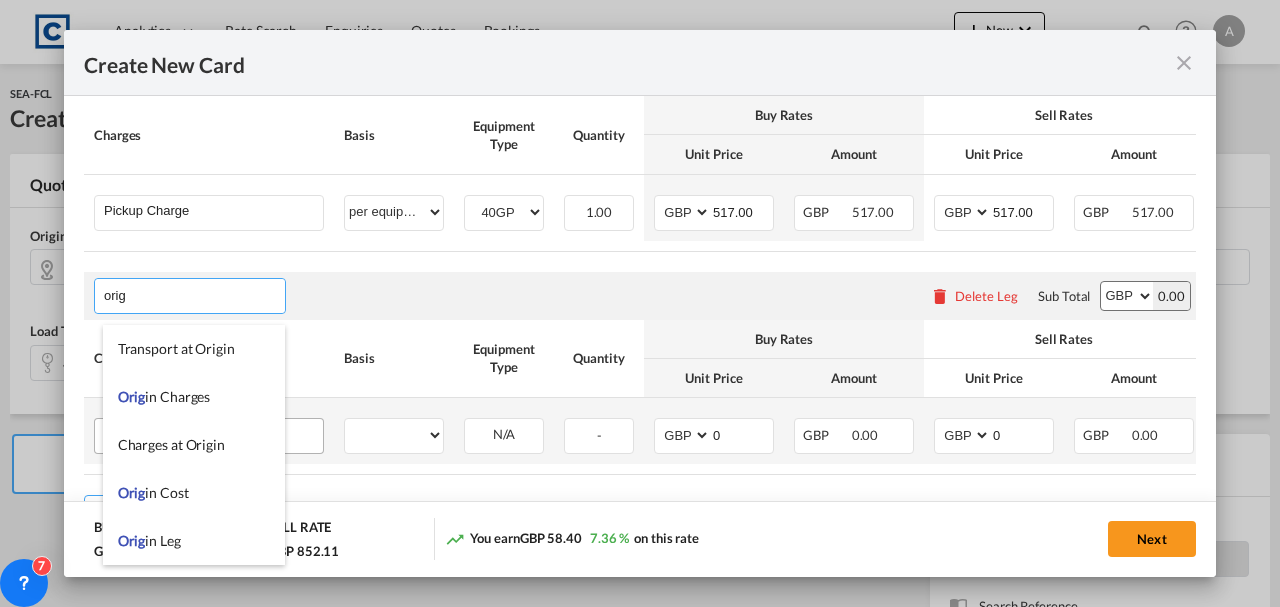 type on "Origin Charges" 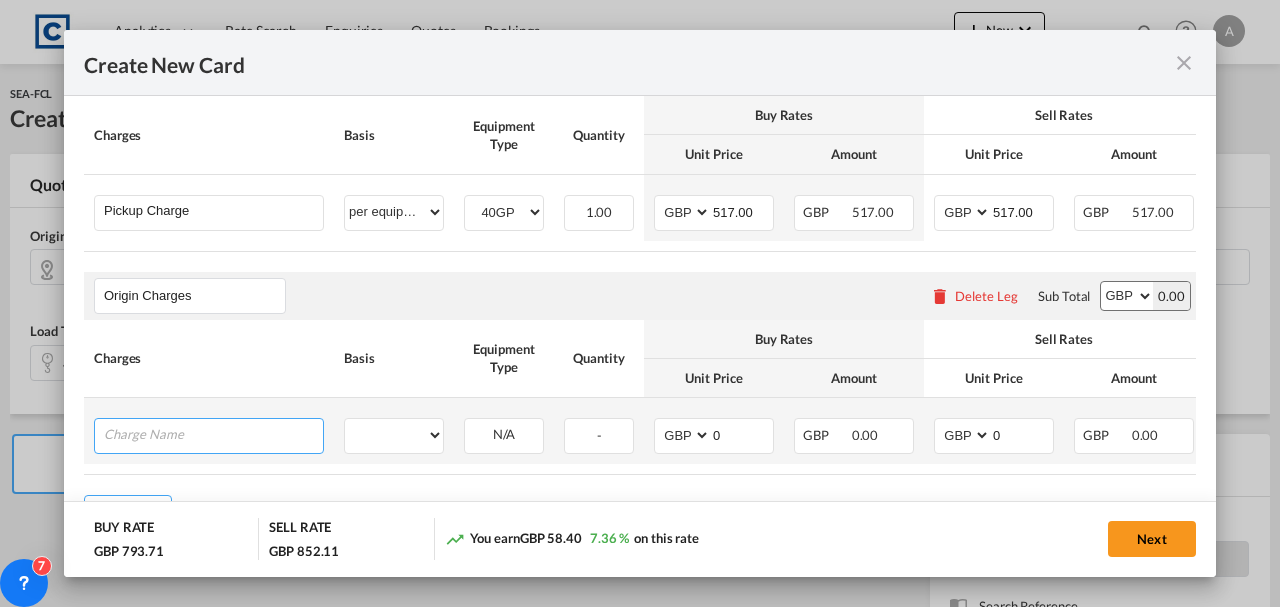click at bounding box center (213, 434) 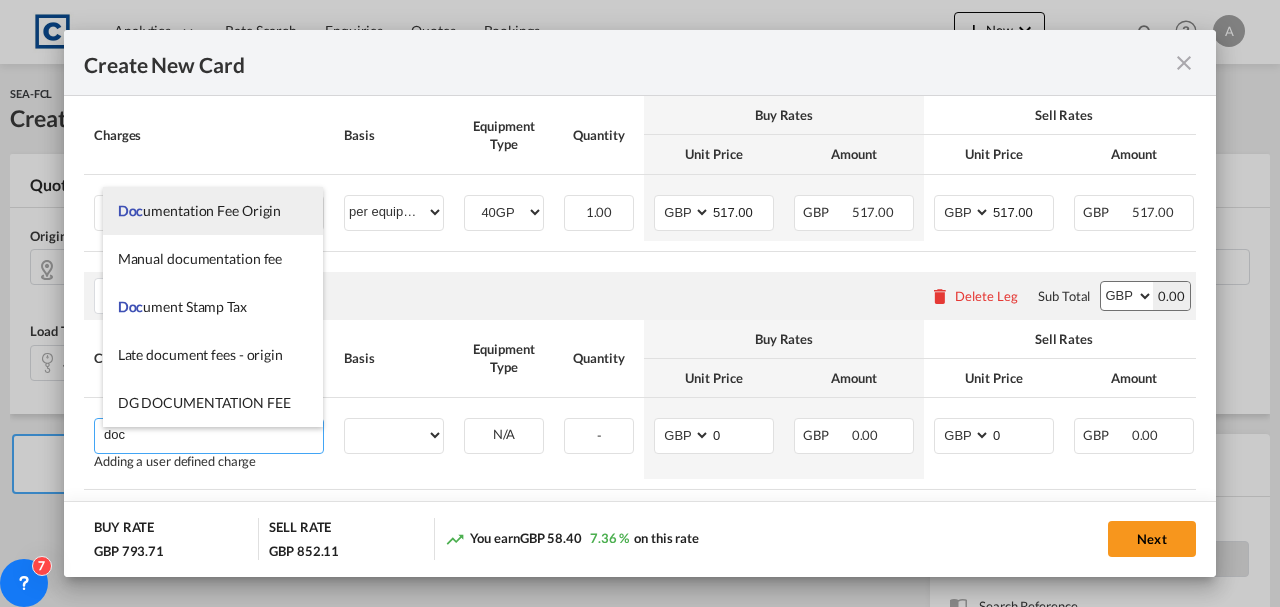 click on "Doc umentation Fee Origin" at bounding box center [200, 210] 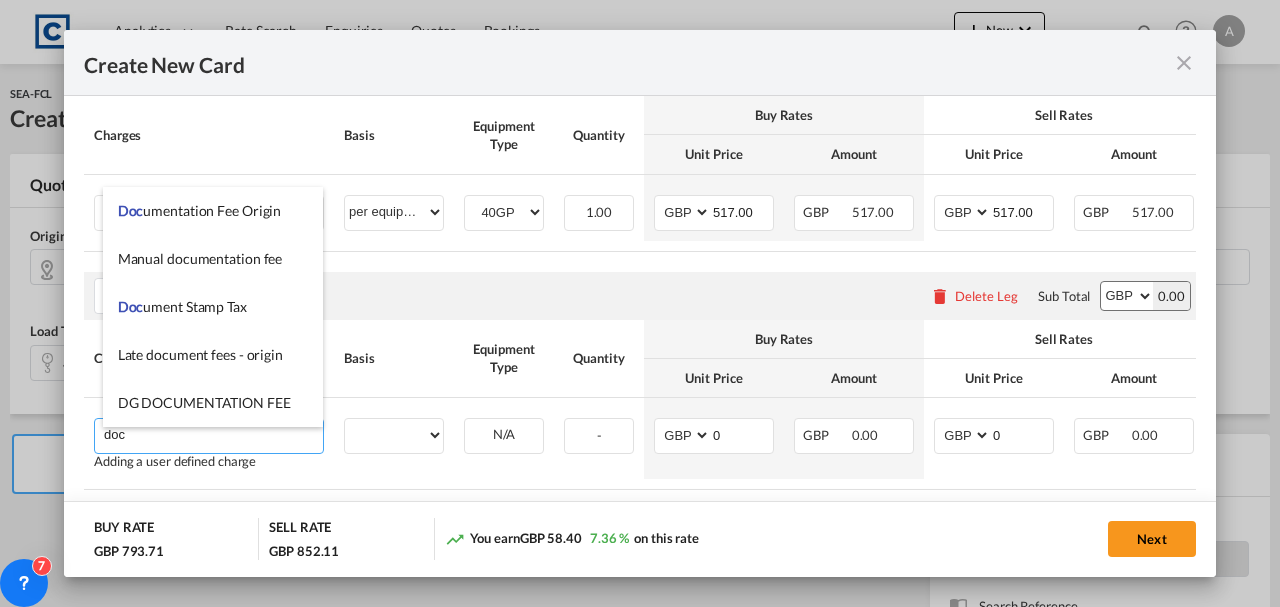 type on "Documentation Fee Origin" 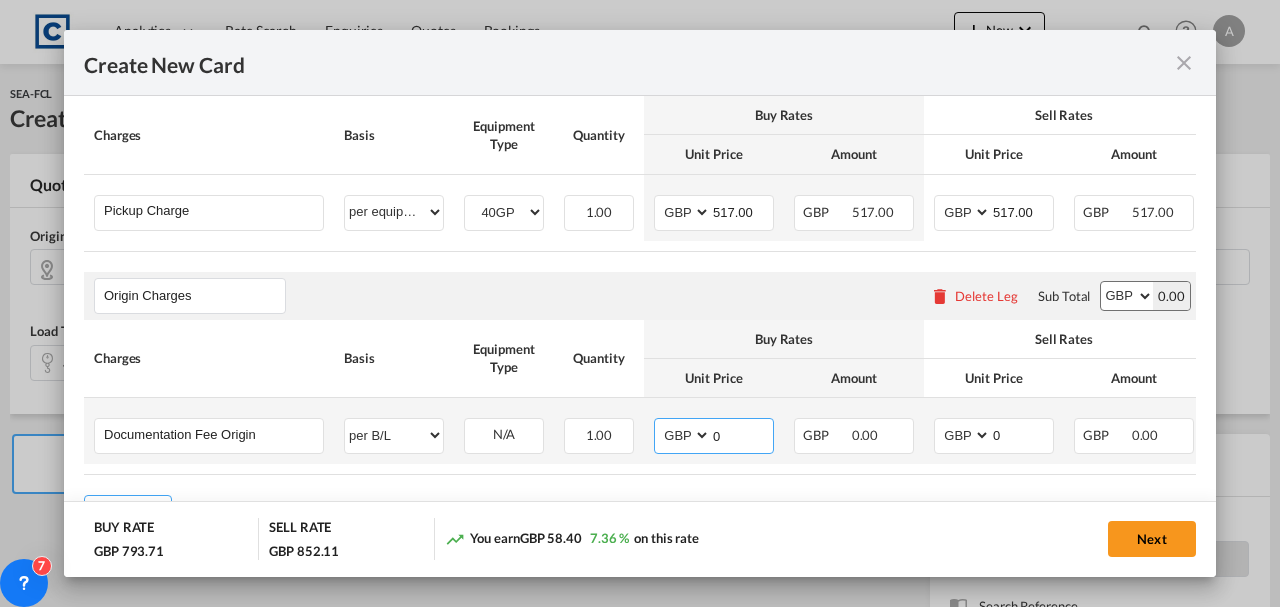 click on "0" at bounding box center [742, 434] 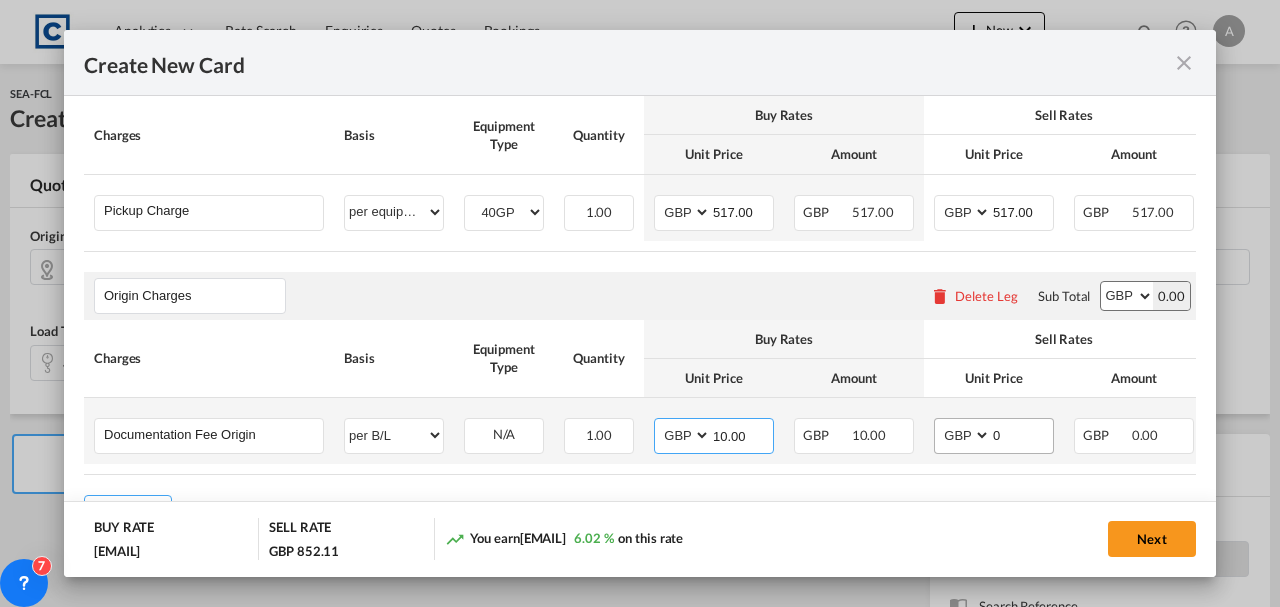 type on "10.00" 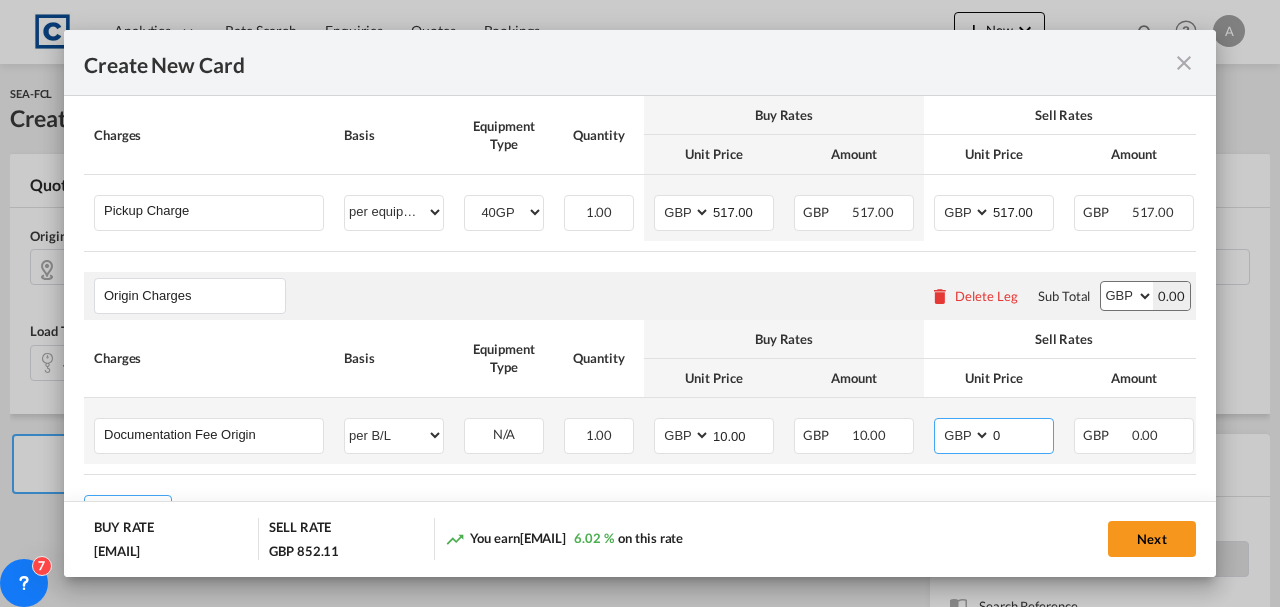 click on "0" at bounding box center [1022, 434] 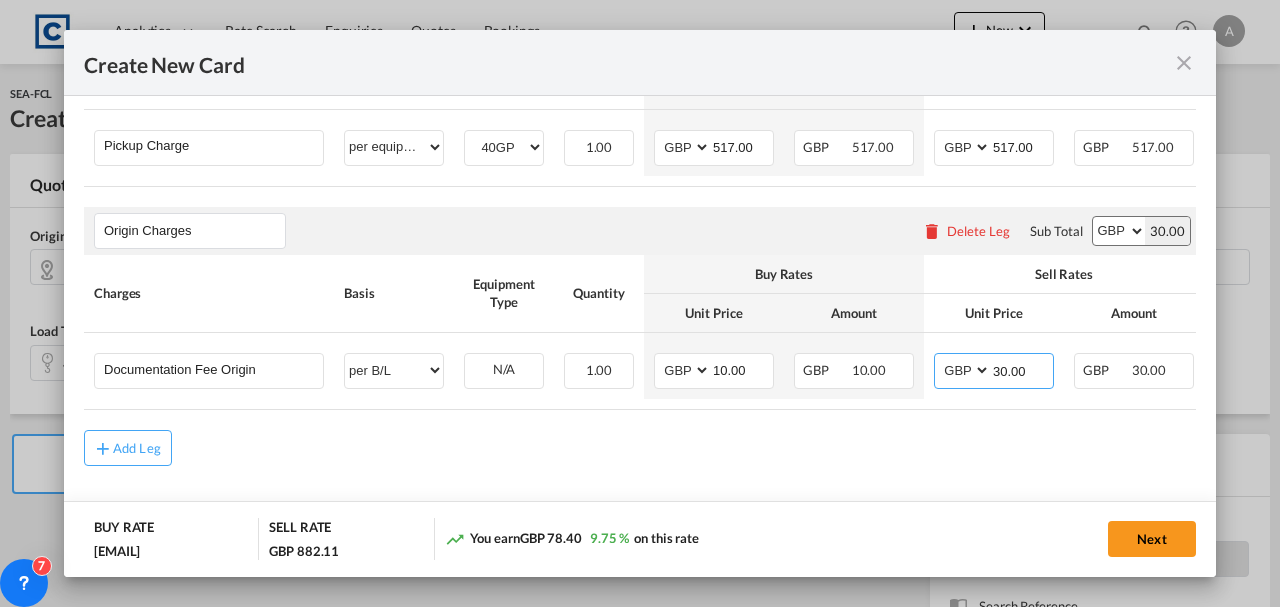 scroll, scrollTop: 1002, scrollLeft: 0, axis: vertical 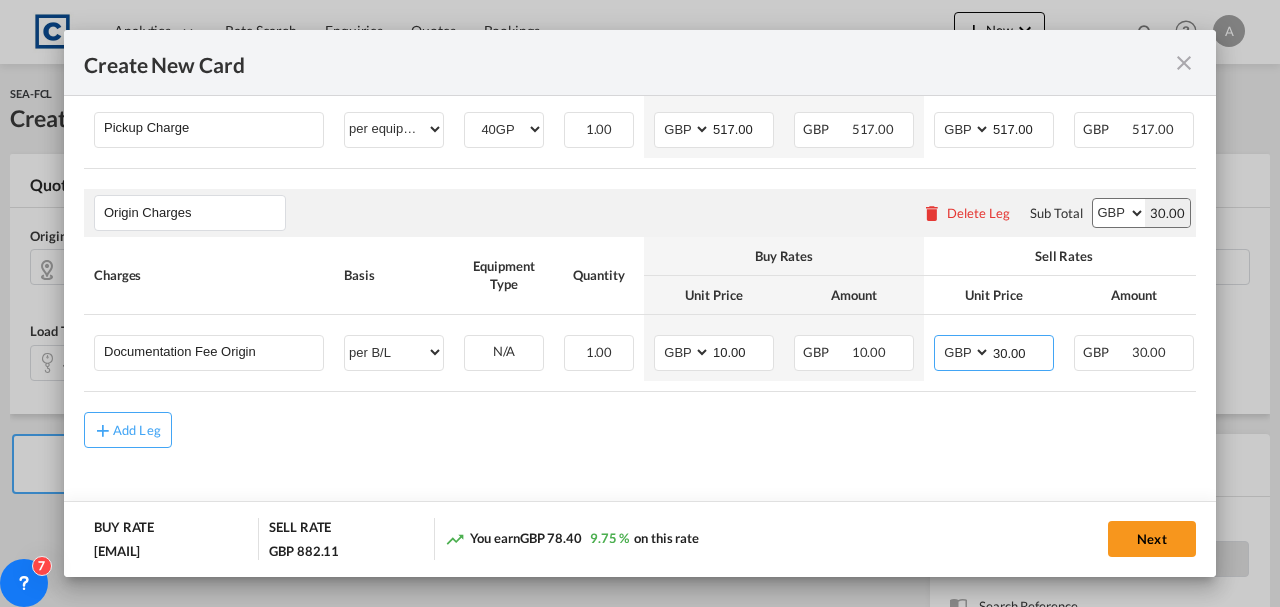 type on "30.00" 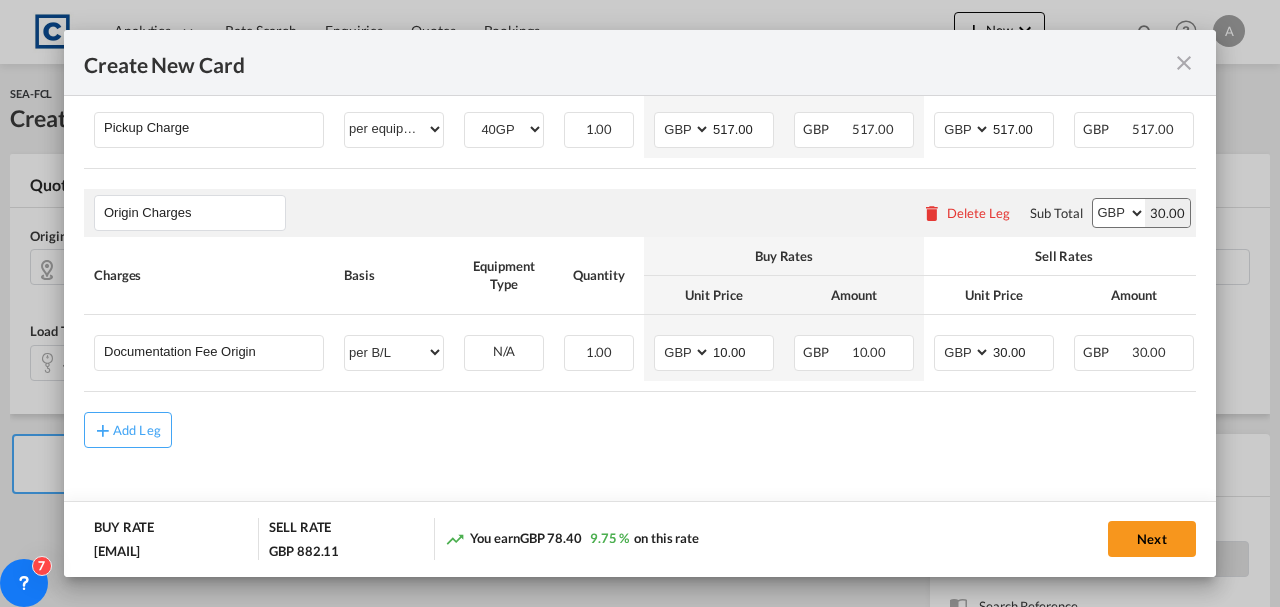 scroll, scrollTop: 0, scrollLeft: 165, axis: horizontal 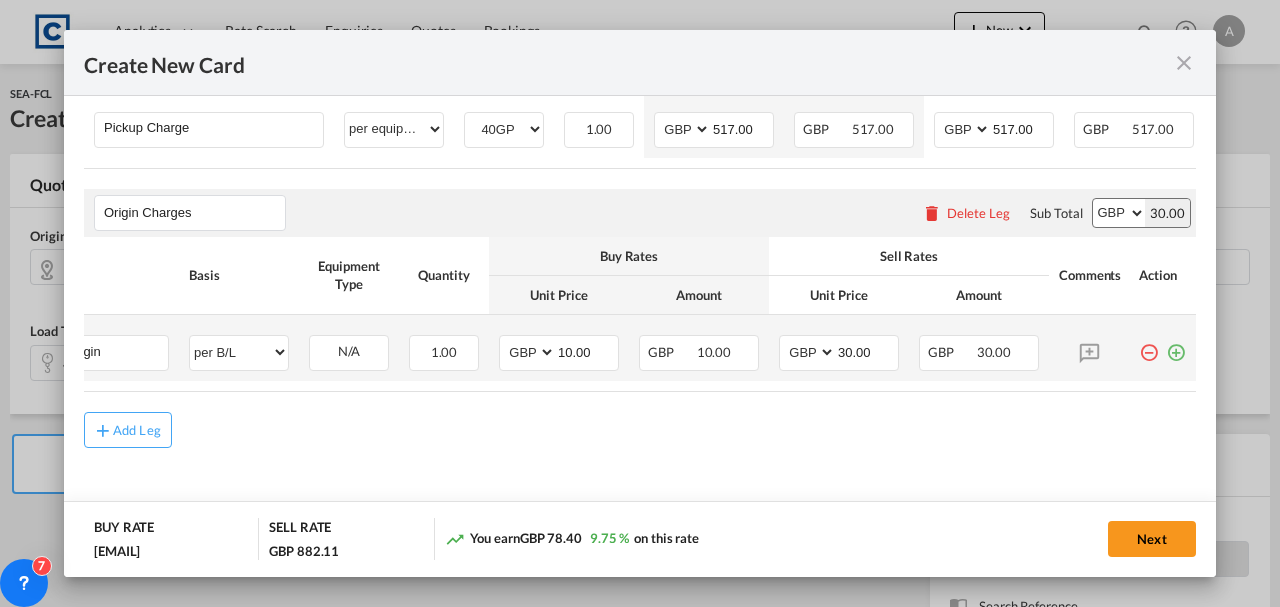 click at bounding box center [1176, 345] 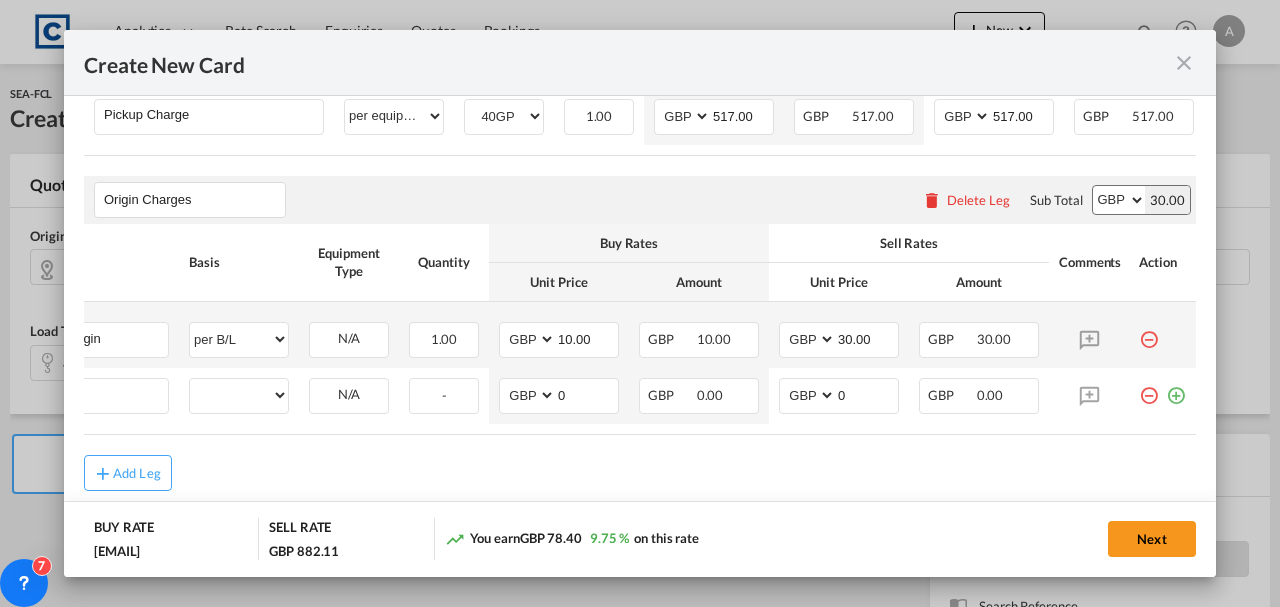 scroll, scrollTop: 0, scrollLeft: 20, axis: horizontal 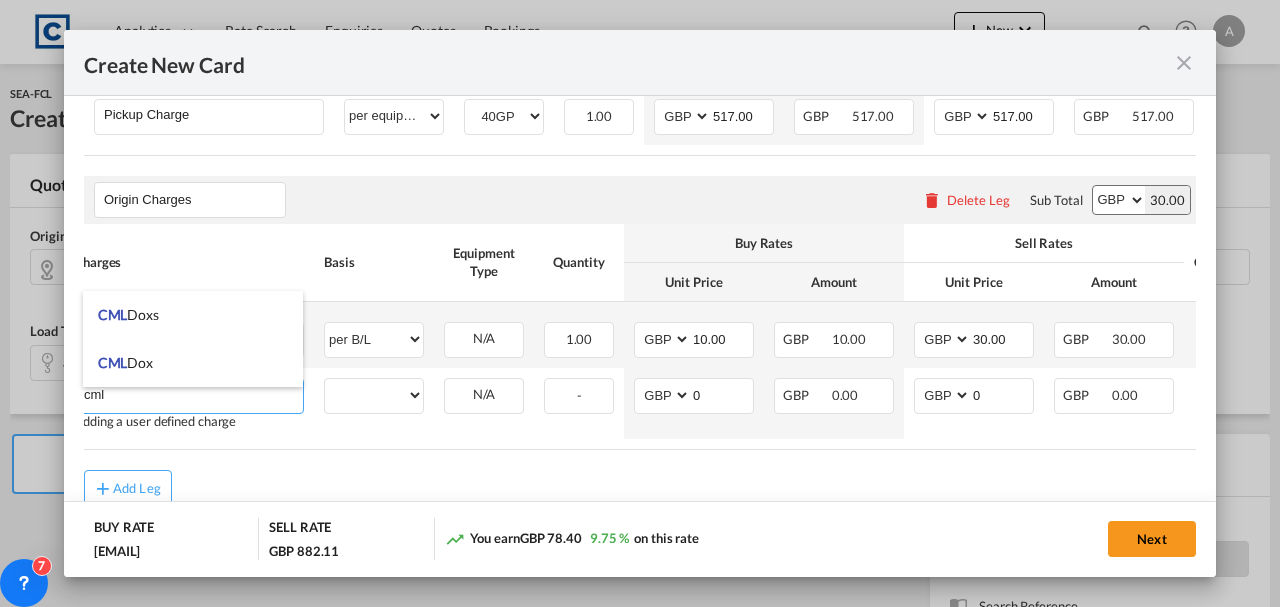 click on "CML  Doxs" at bounding box center (193, 315) 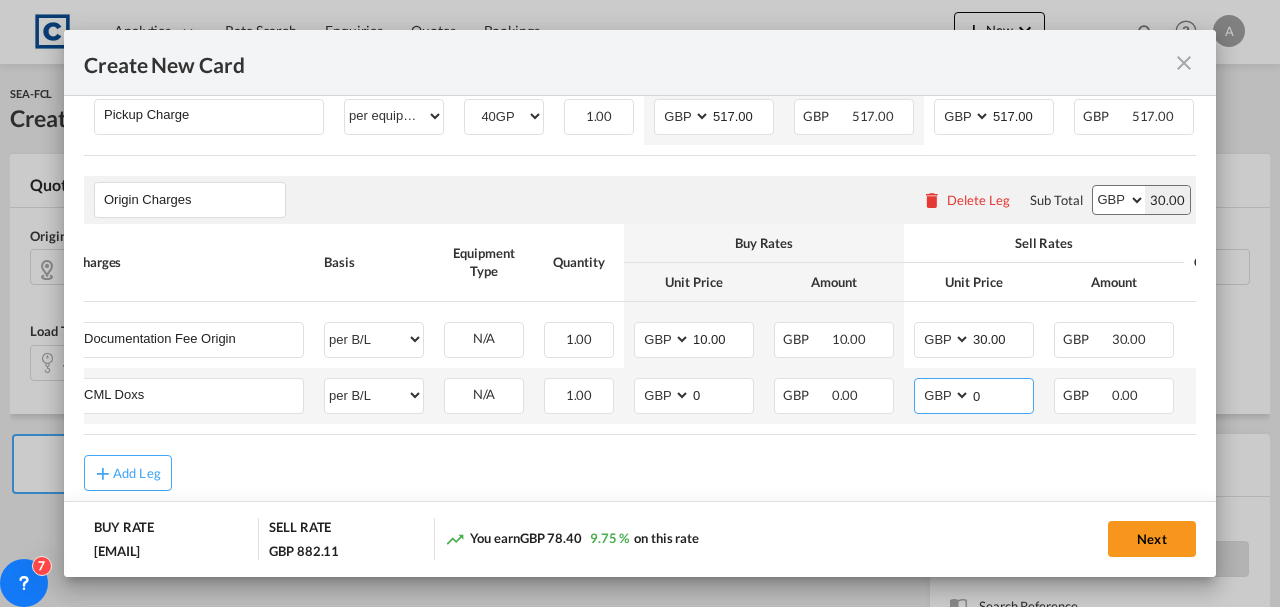 click on "0" at bounding box center (1002, 394) 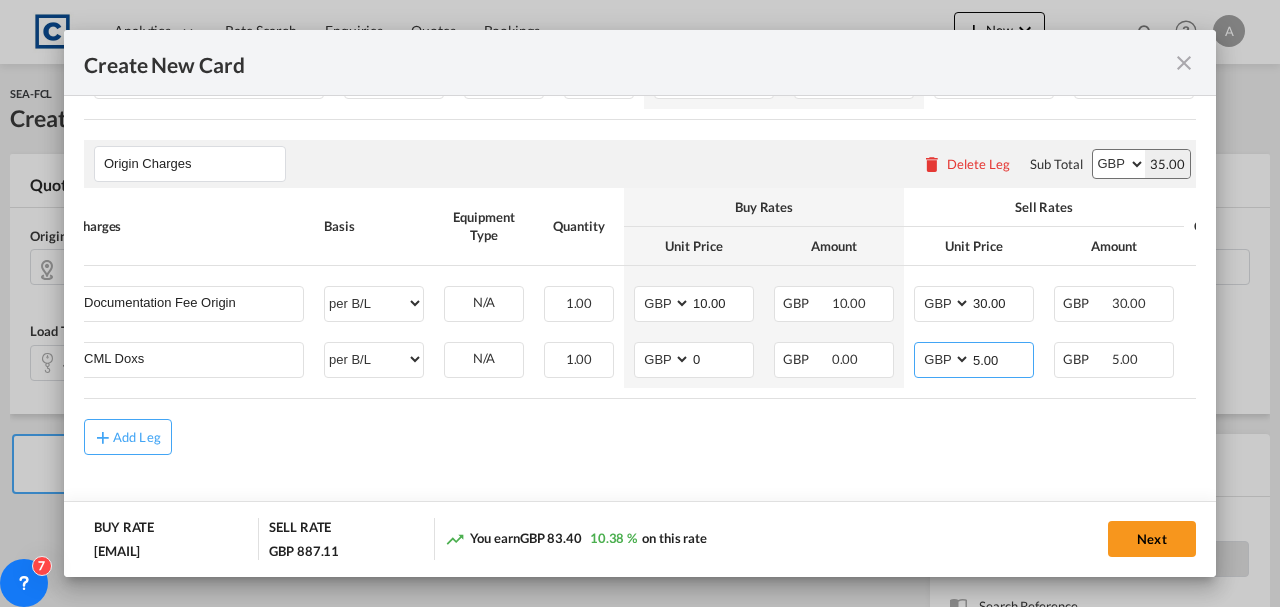 scroll, scrollTop: 1058, scrollLeft: 0, axis: vertical 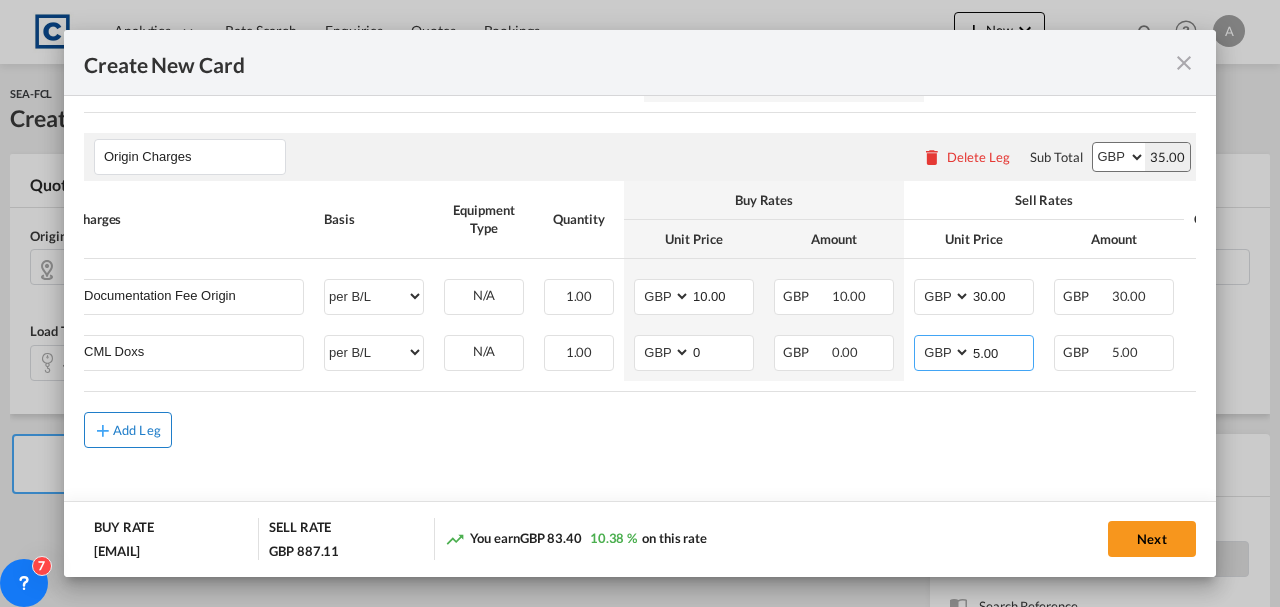 type on "5.00" 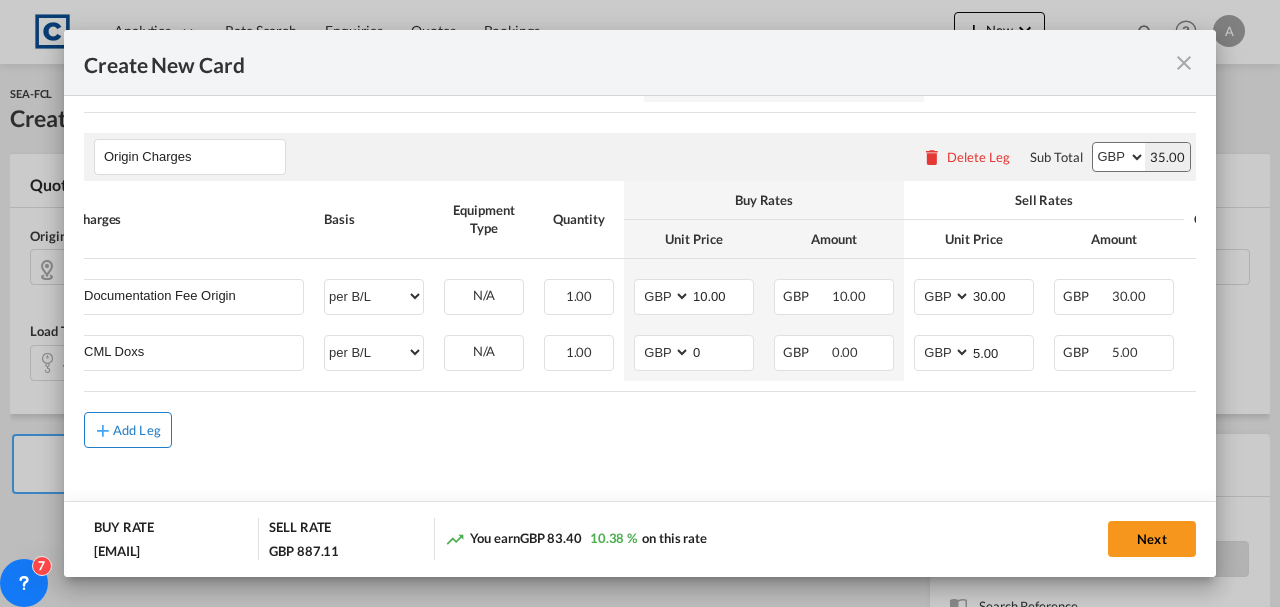 click on "Add Leg" at bounding box center (128, 430) 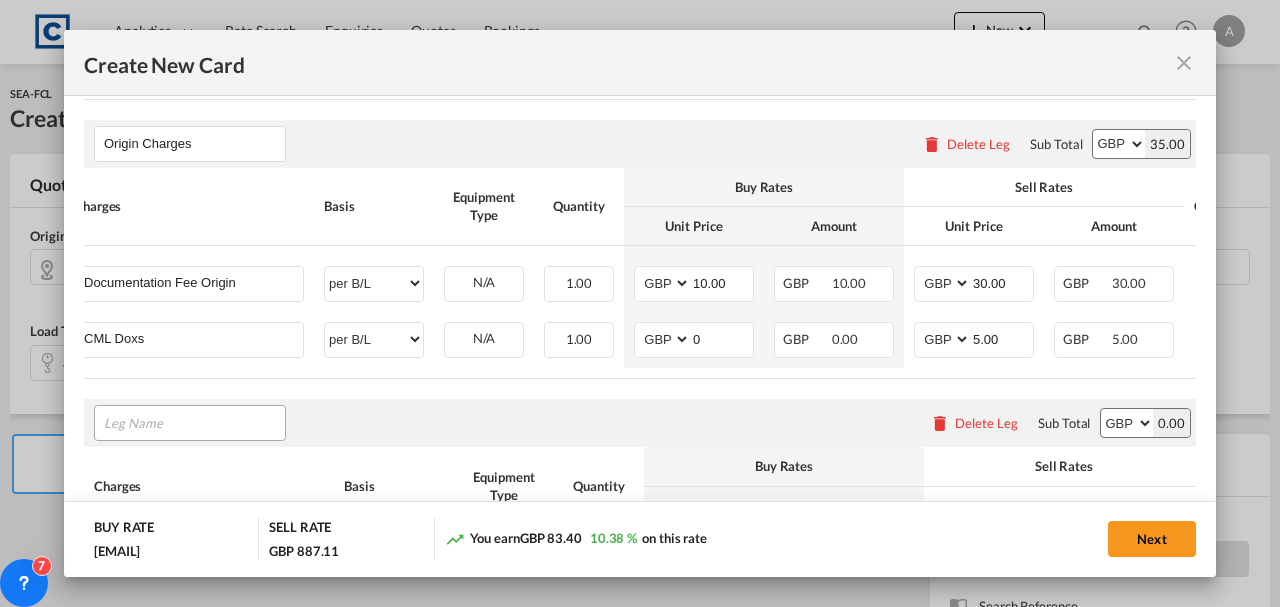 scroll, scrollTop: 1258, scrollLeft: 0, axis: vertical 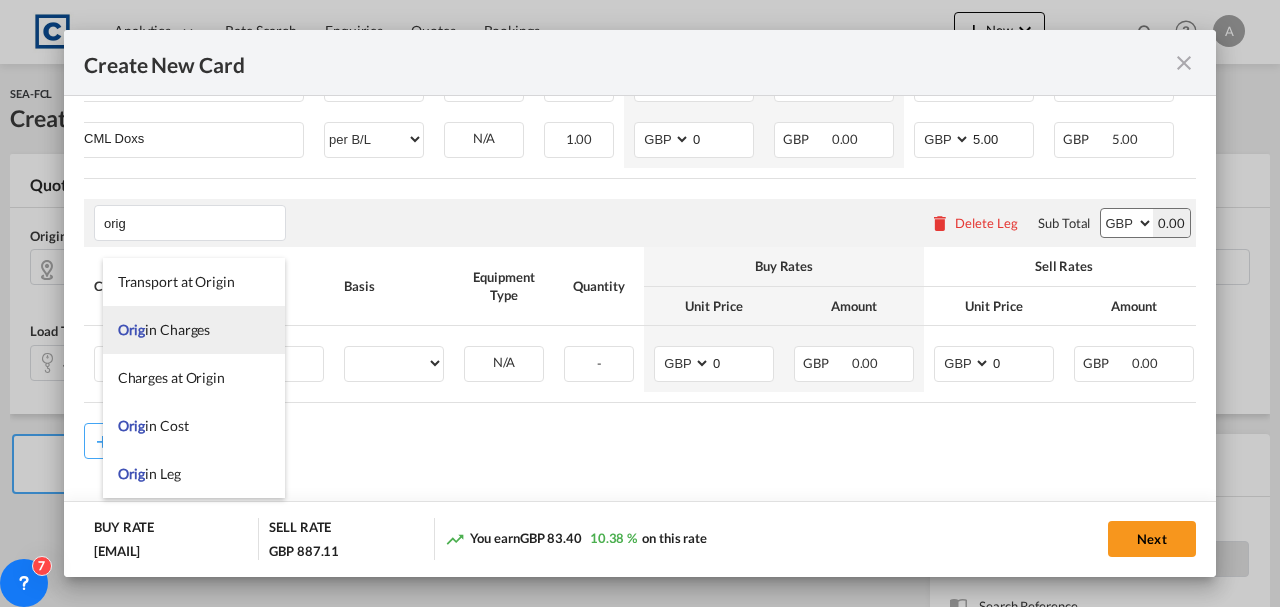type on "orig" 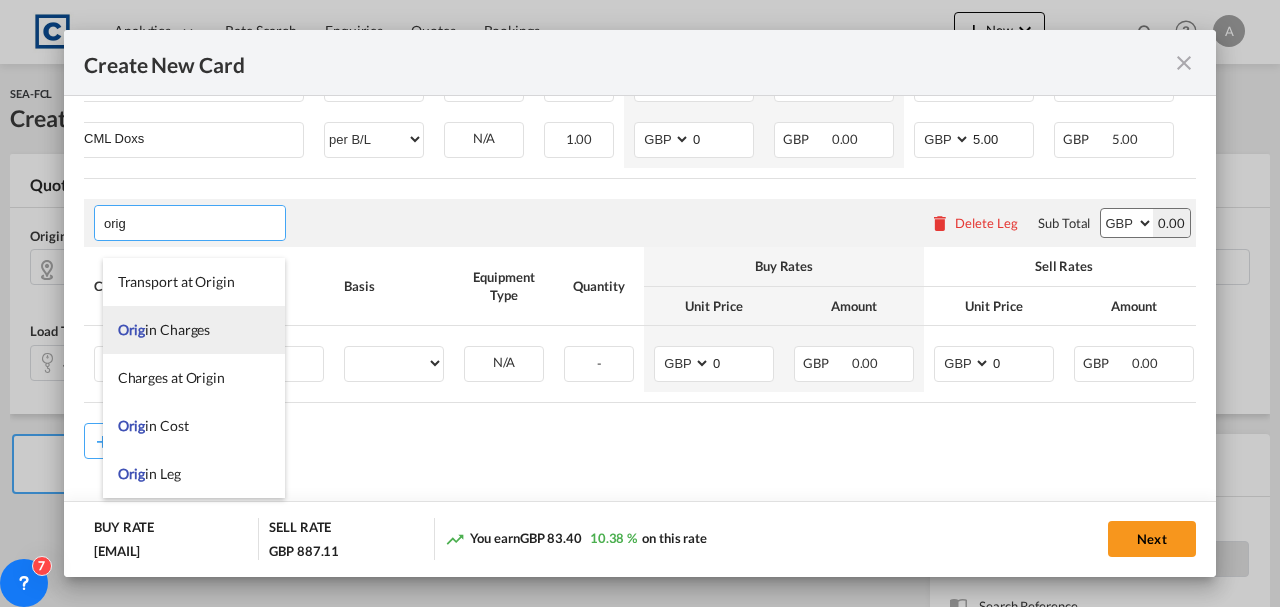 click on "Orig in Charges" at bounding box center [164, 329] 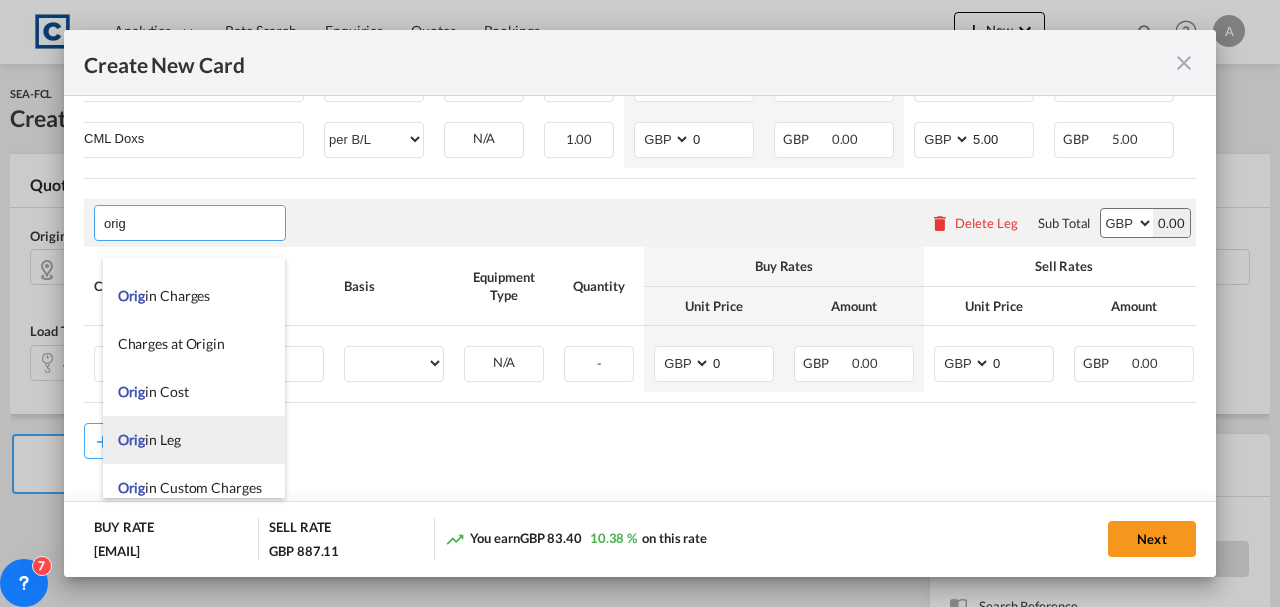 scroll, scrollTop: 48, scrollLeft: 0, axis: vertical 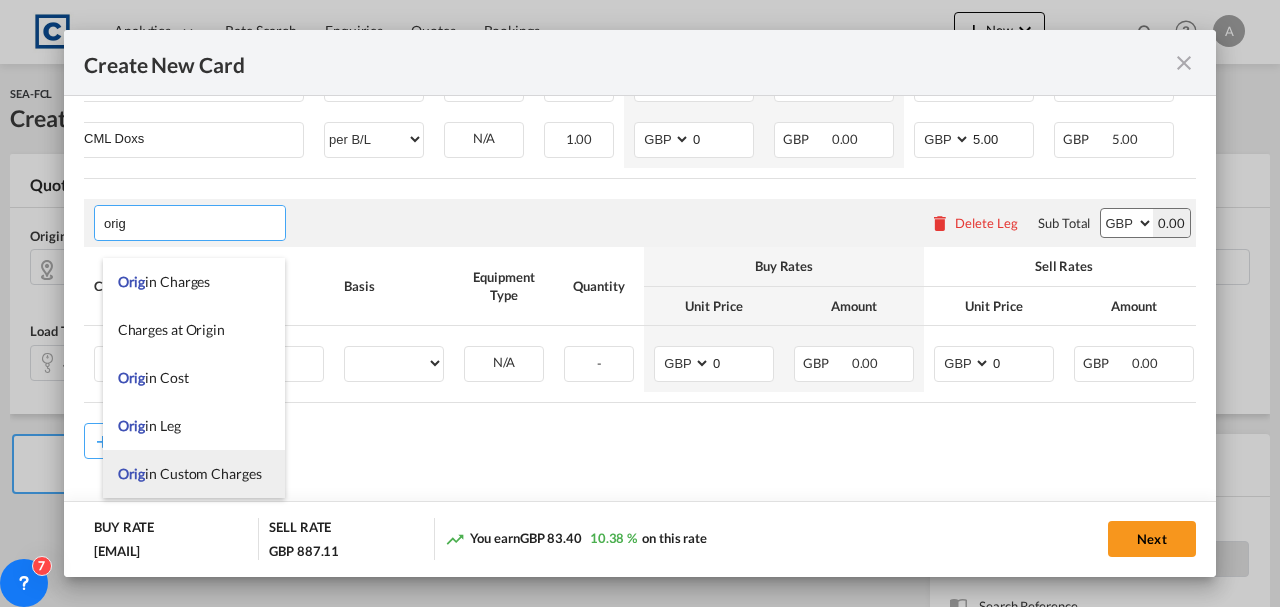 click on "Orig in Custom Charges" at bounding box center [194, 474] 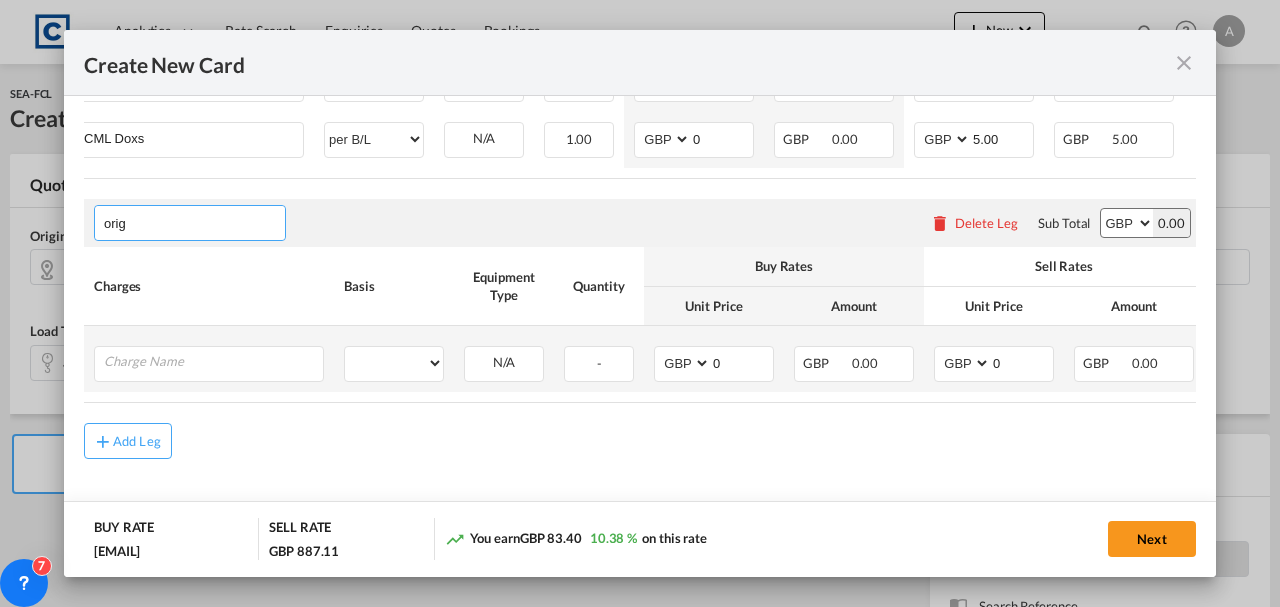 type on "Origin Custom Charges" 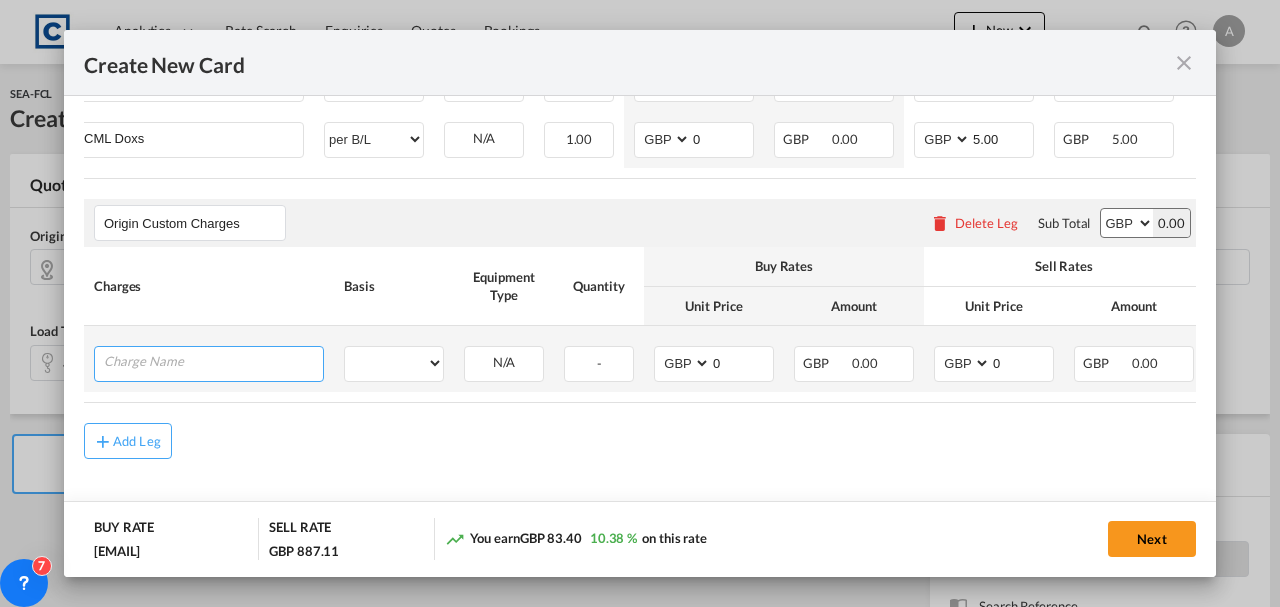 click at bounding box center (213, 362) 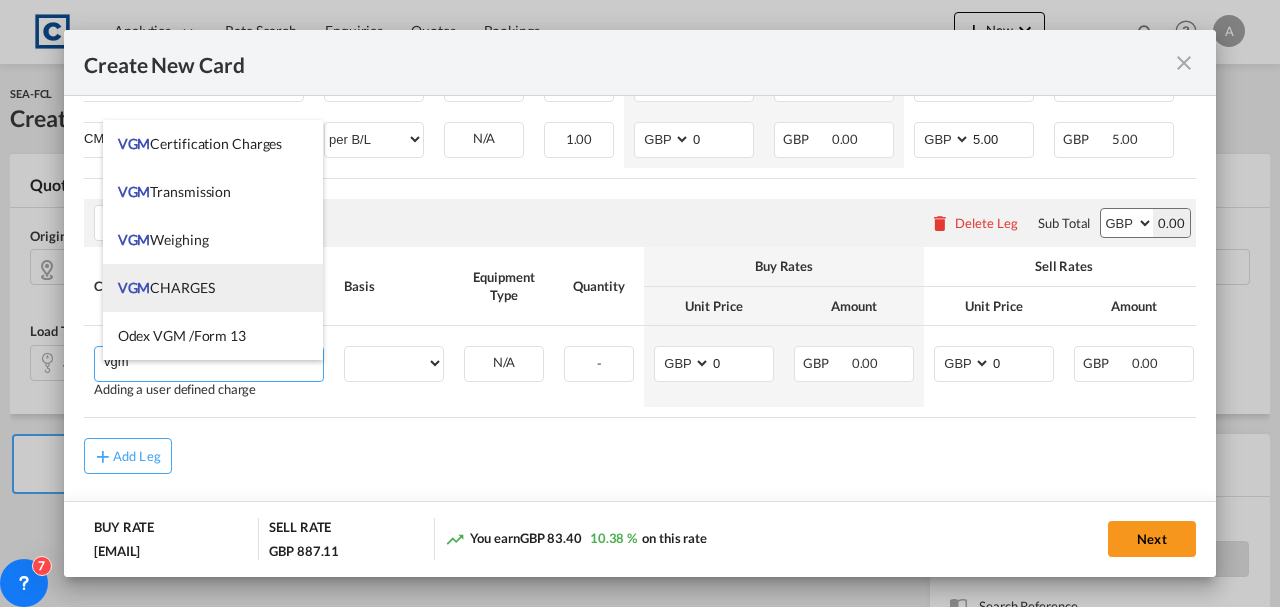 click on "VGM  CHARGES" at bounding box center (213, 288) 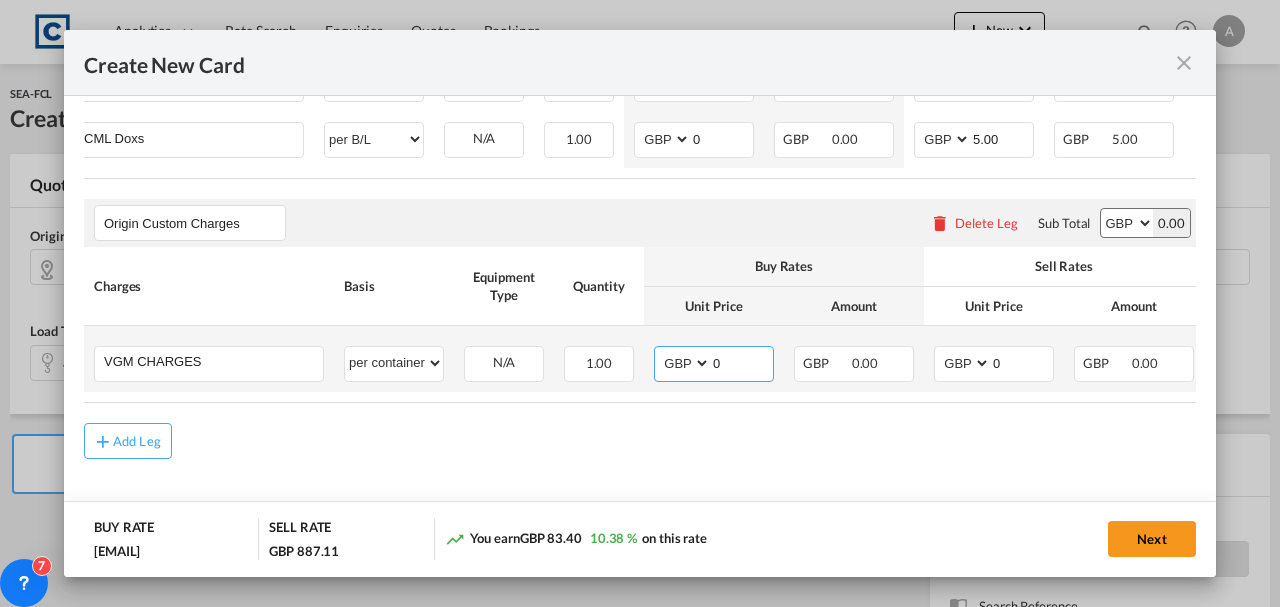 click on "0" at bounding box center (742, 362) 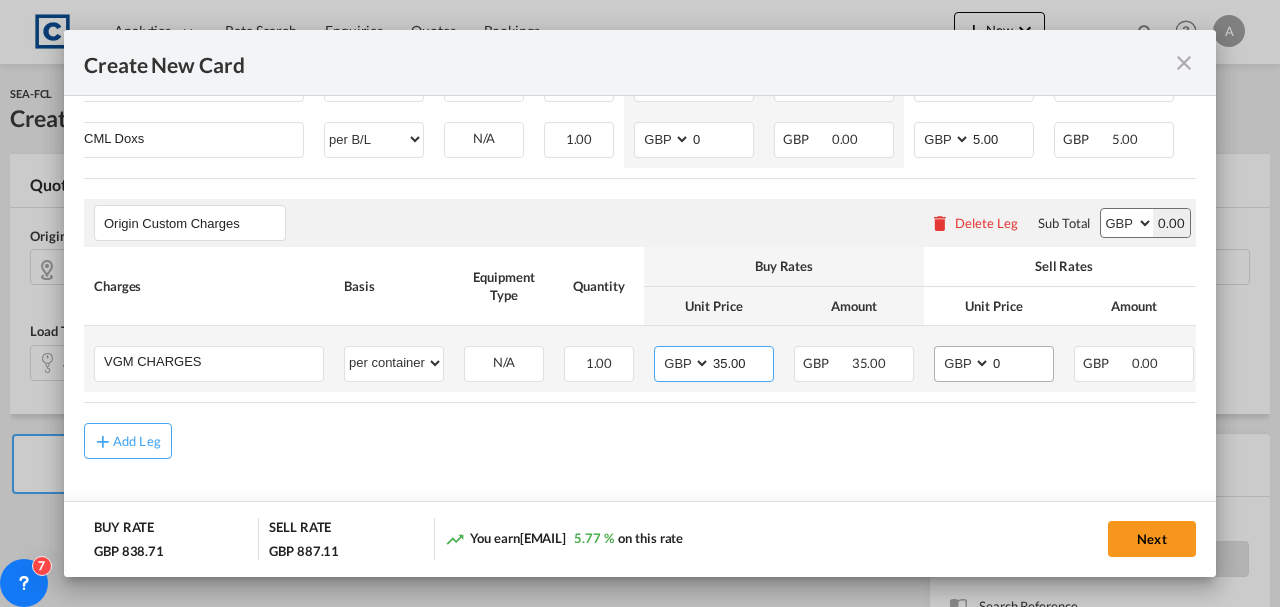 type on "35.00" 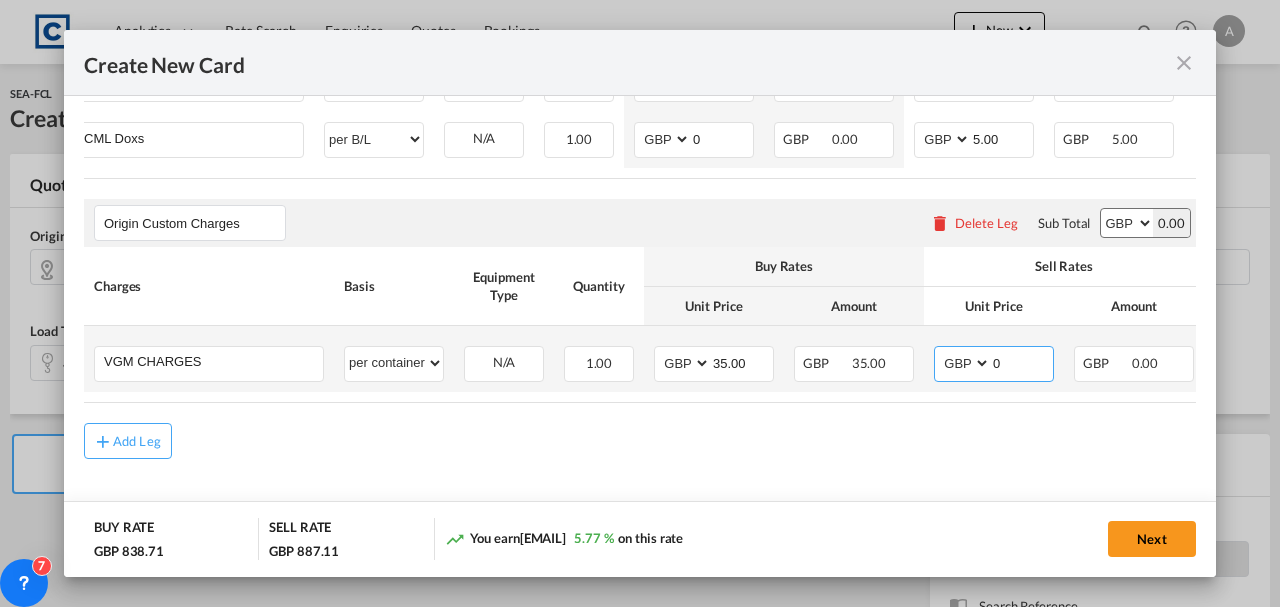 click on "0" at bounding box center [1022, 362] 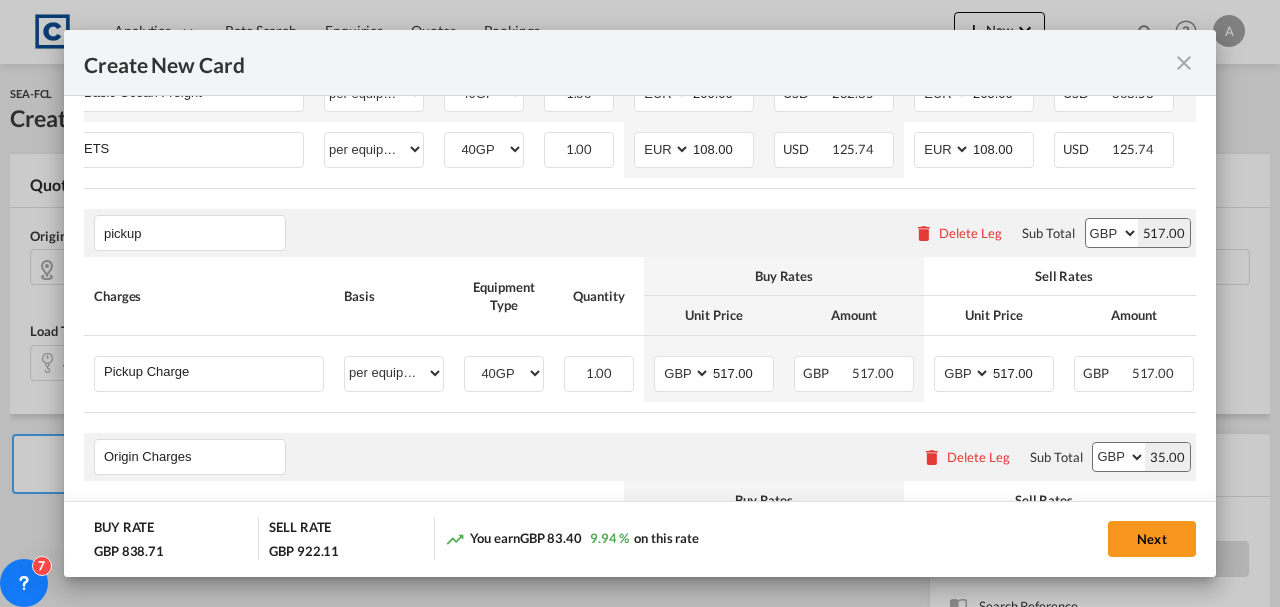 scroll, scrollTop: 724, scrollLeft: 0, axis: vertical 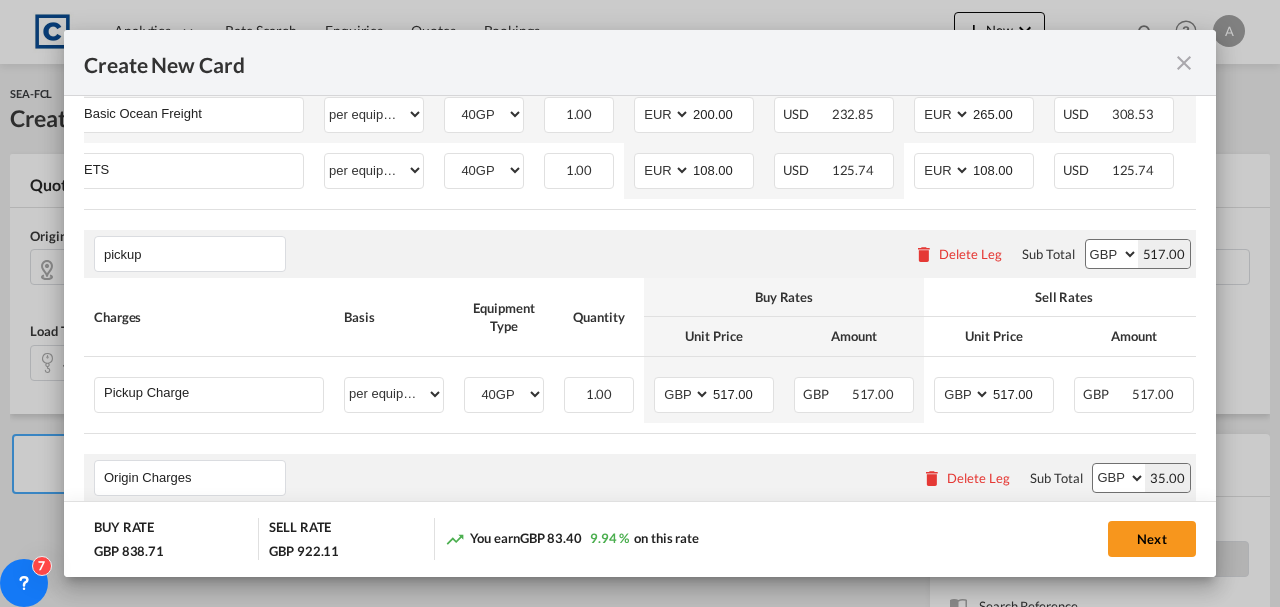 type on "35.00" 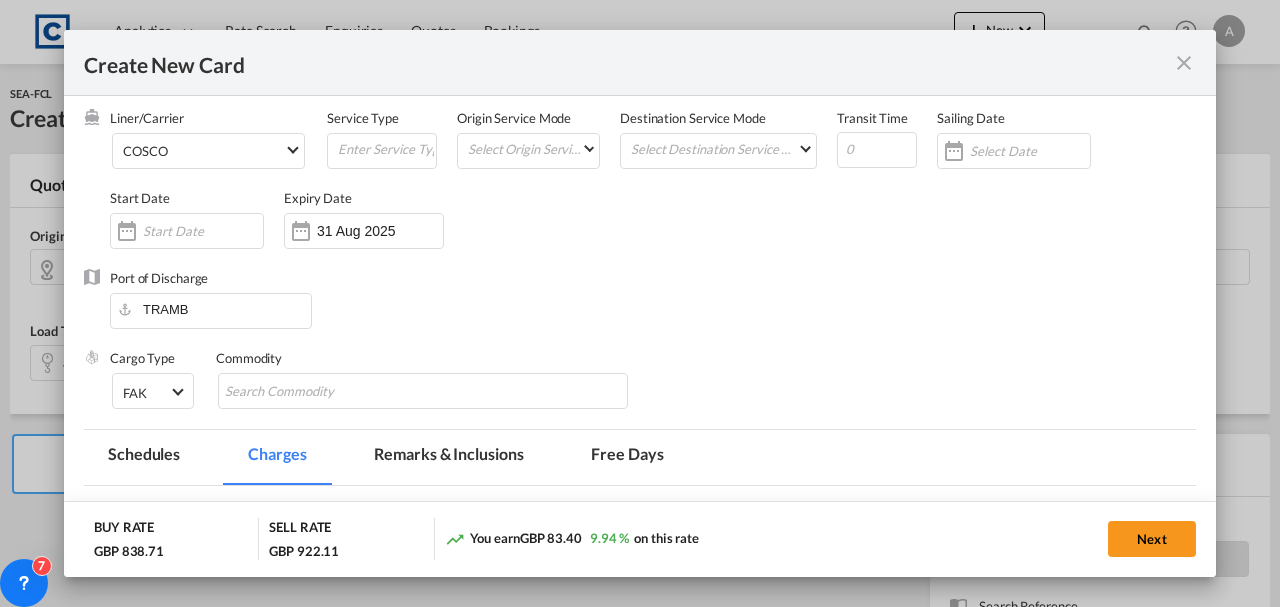 scroll, scrollTop: 191, scrollLeft: 0, axis: vertical 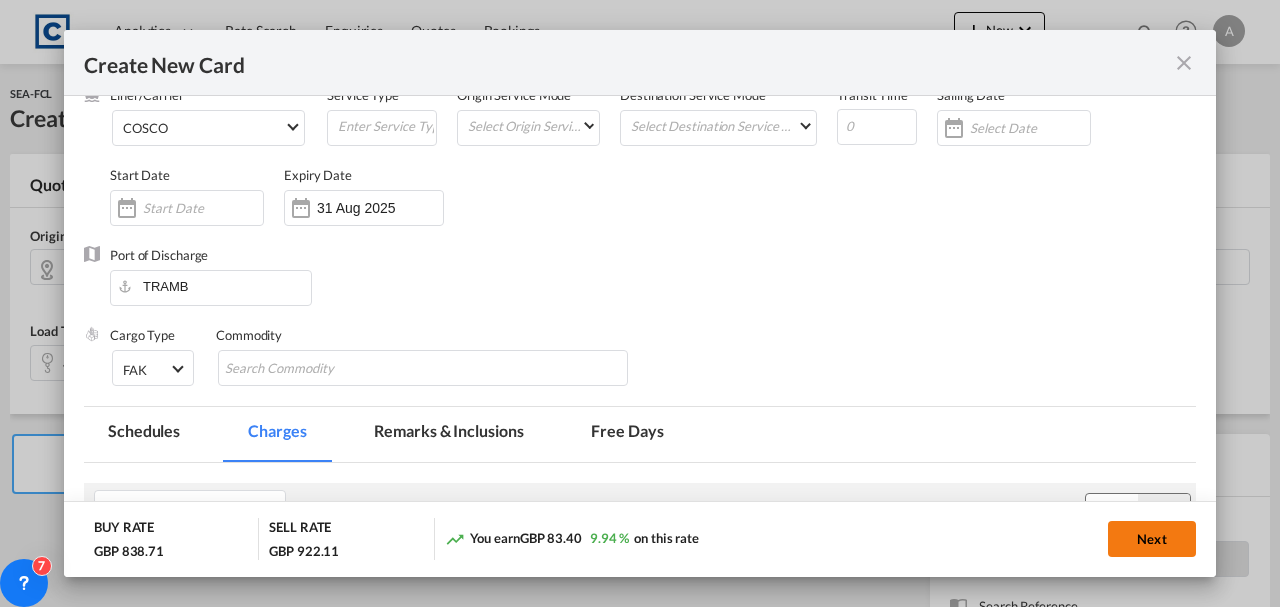 click on "Next" 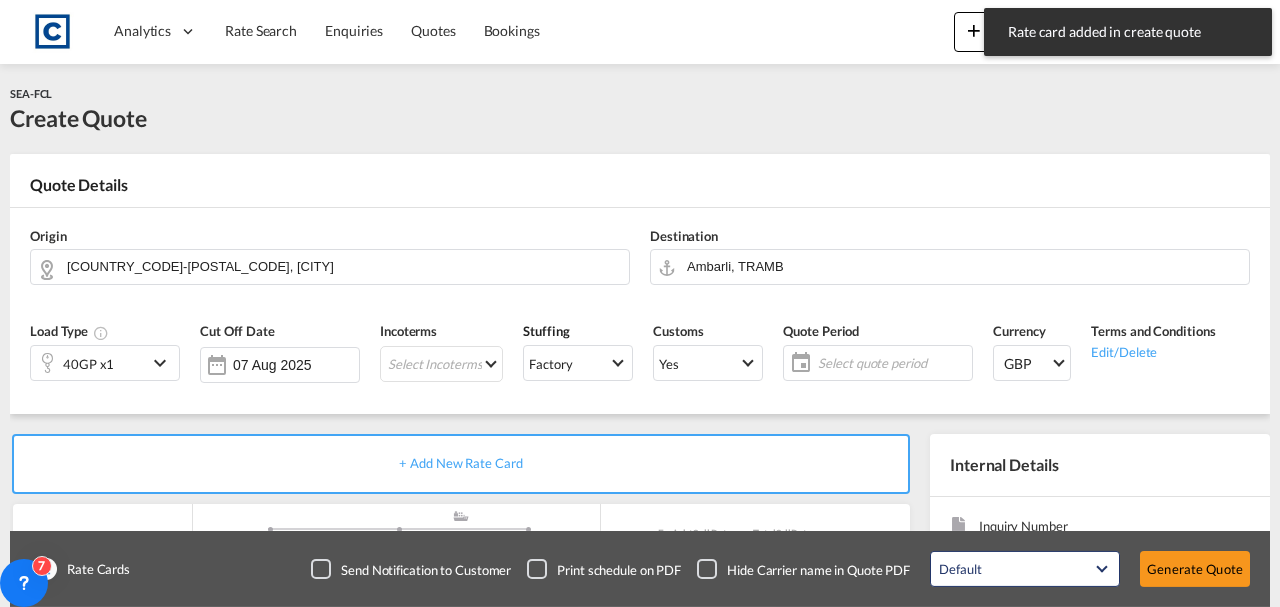 type on "200" 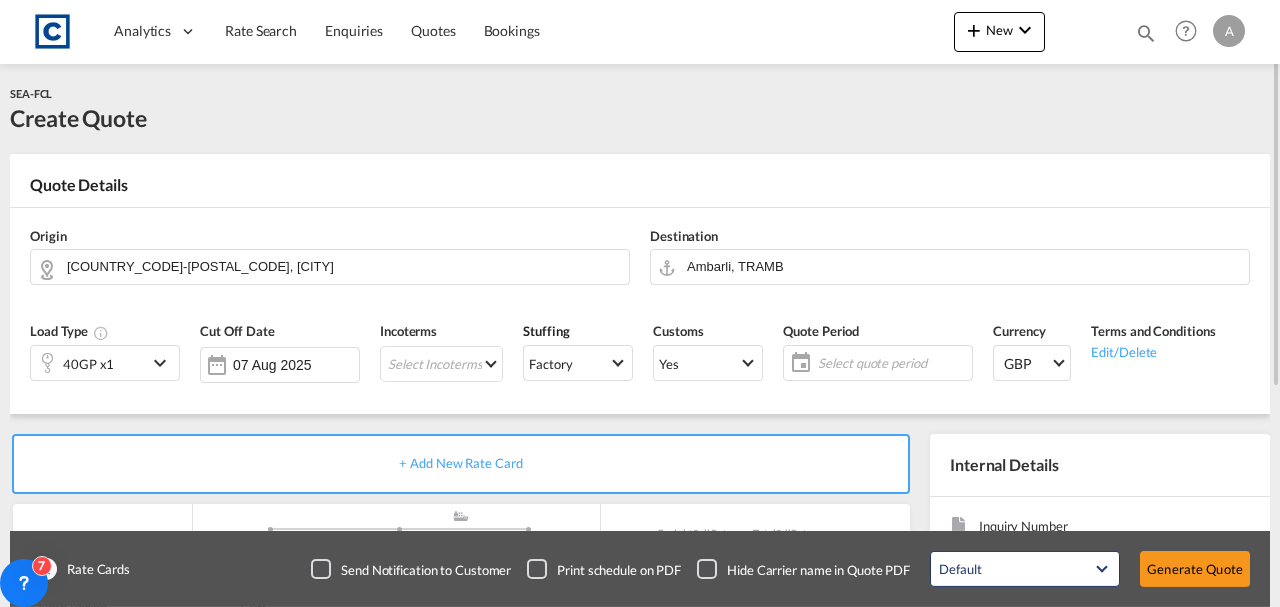 click on "Select quote period" 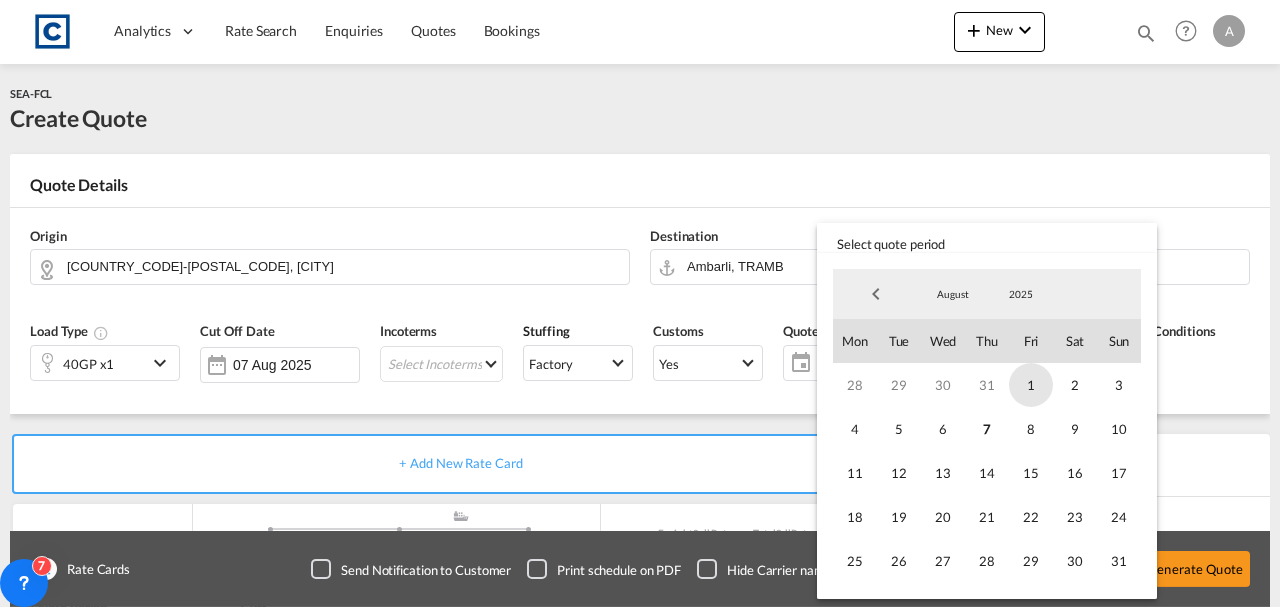 click on "1" at bounding box center (1031, 385) 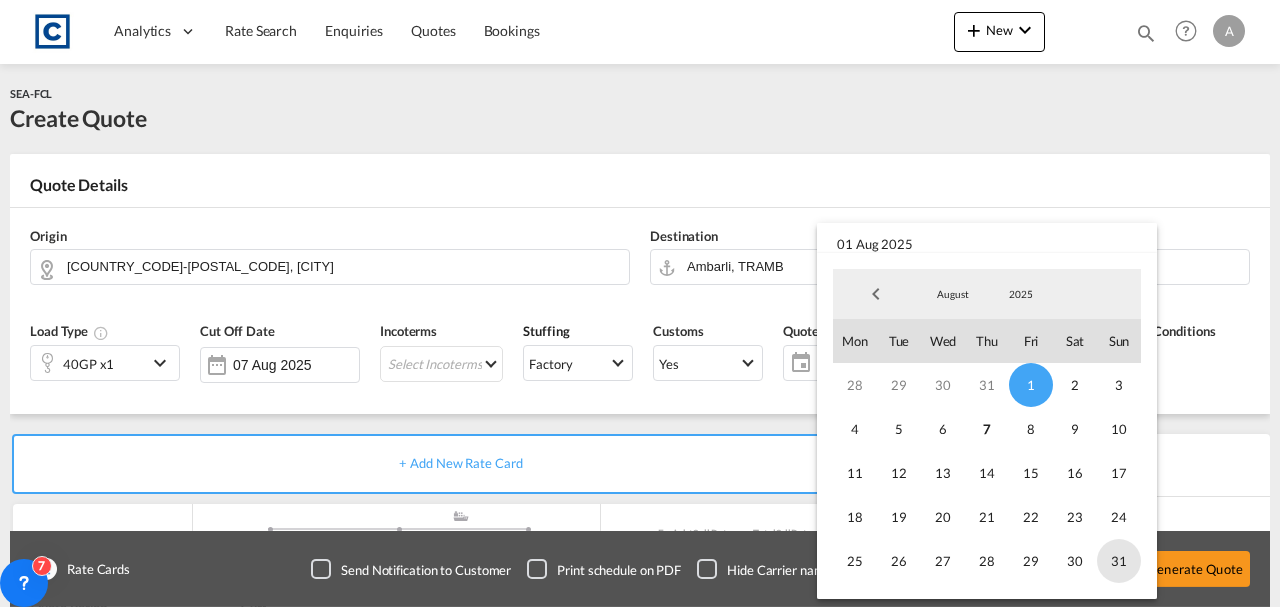 click on "31" at bounding box center [1119, 561] 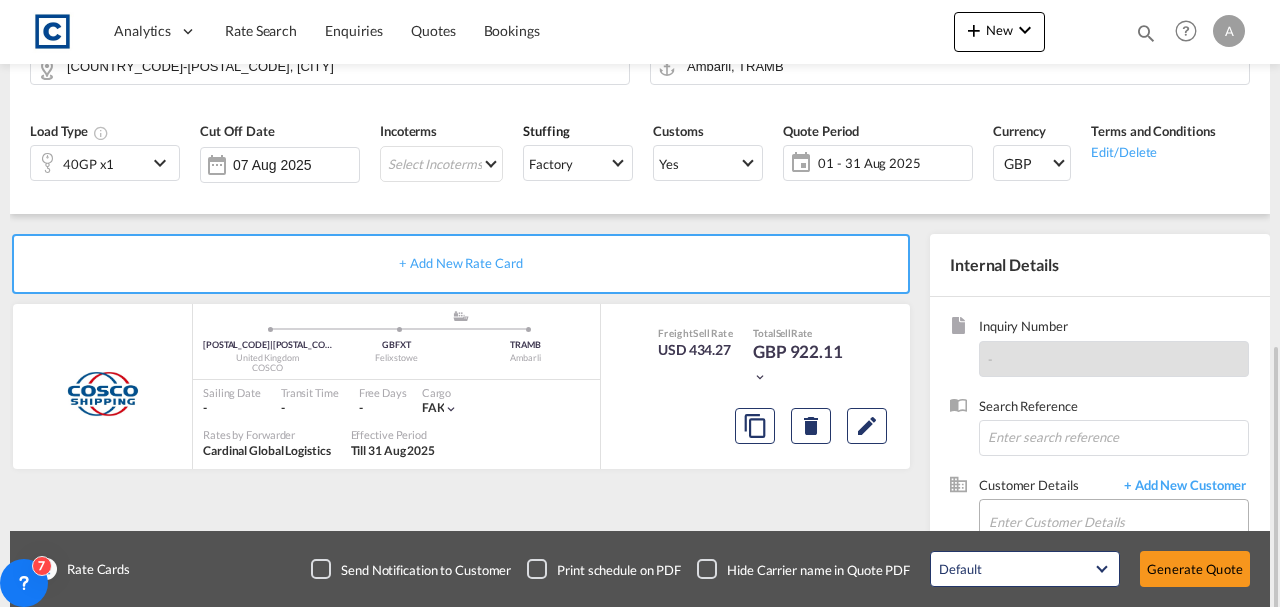 scroll, scrollTop: 333, scrollLeft: 0, axis: vertical 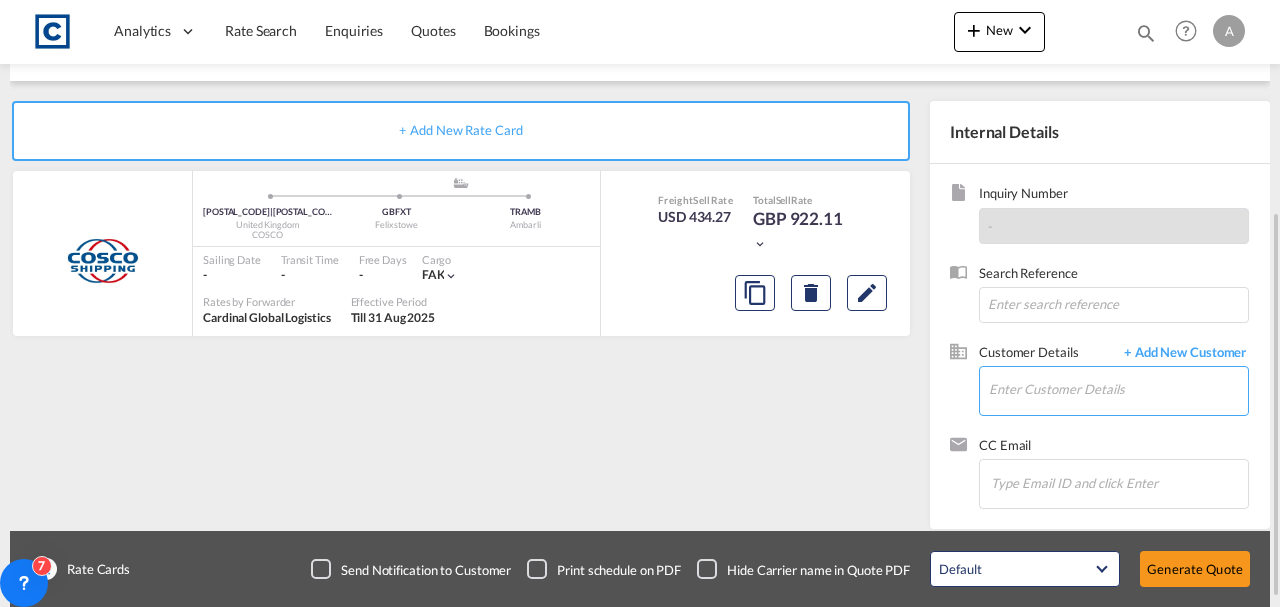 click on "Enter Customer Details" at bounding box center [1118, 389] 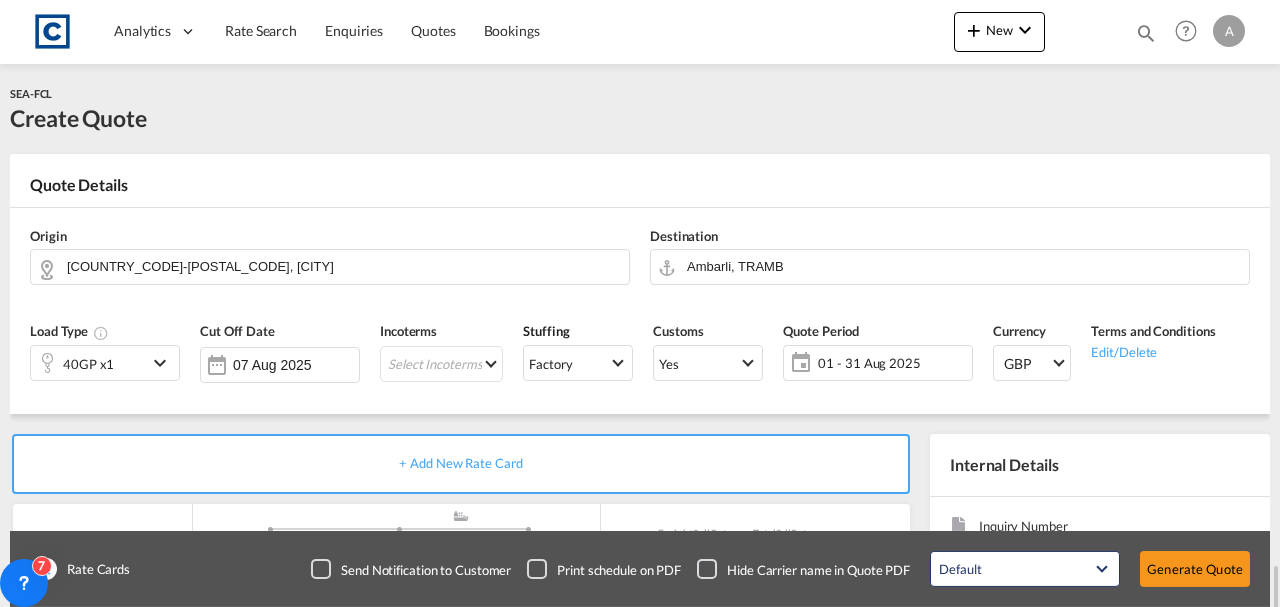 scroll, scrollTop: 345, scrollLeft: 0, axis: vertical 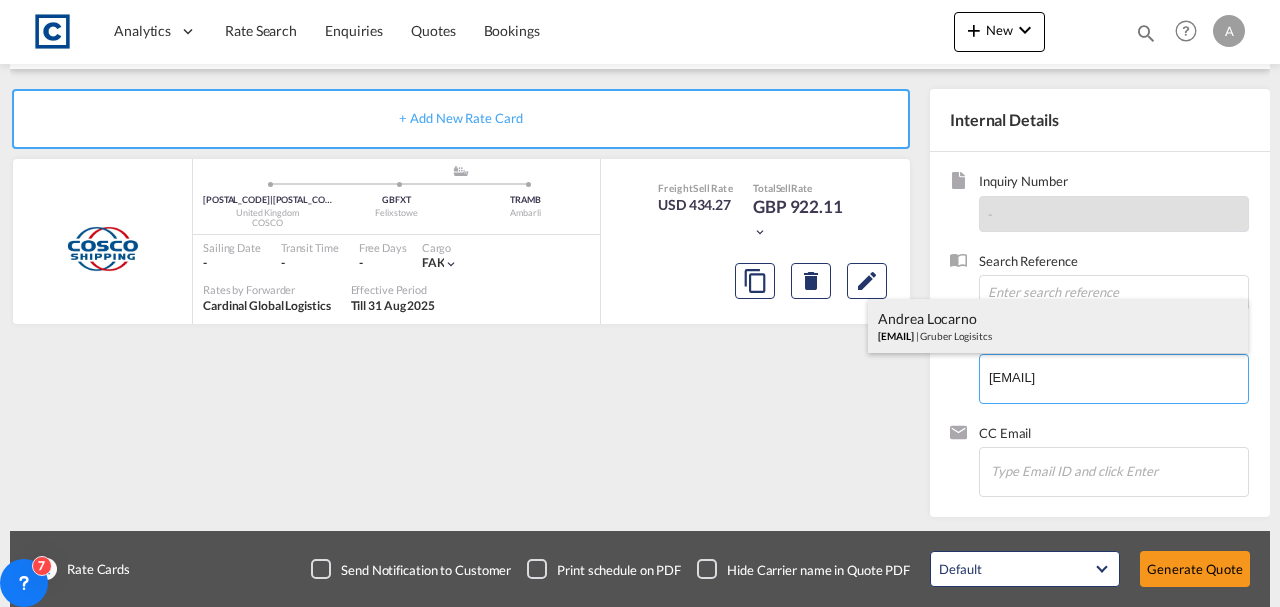 click on "Andrea Locarno Andrea.Locarno@gruber-logistics.com    |    Gruber Logisitcs" at bounding box center [1058, 326] 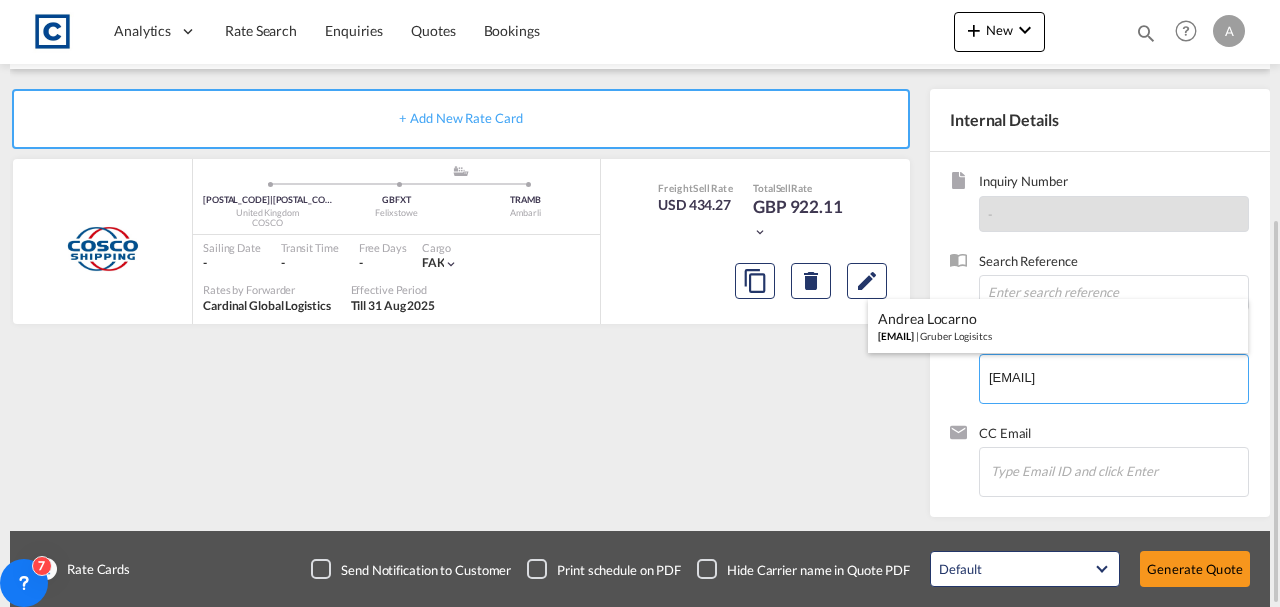 type on "Gruber Logisitcs, Andrea Locarno, Andrea.Locarno@gruber-logistics.com" 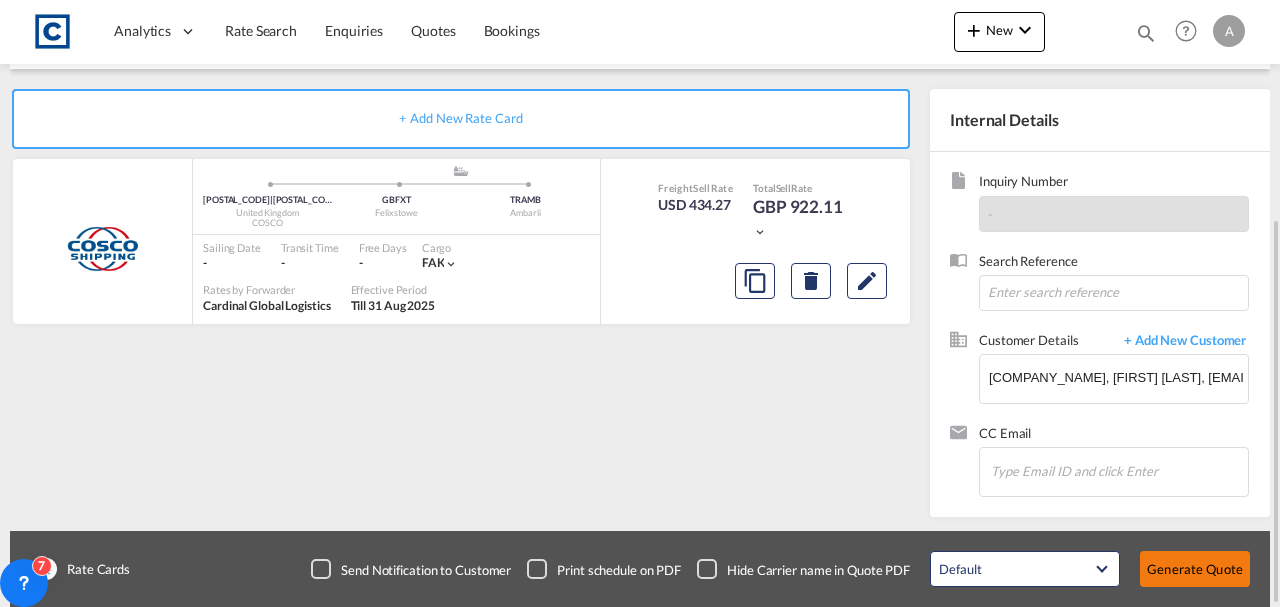 click on "Generate Quote" at bounding box center (1195, 569) 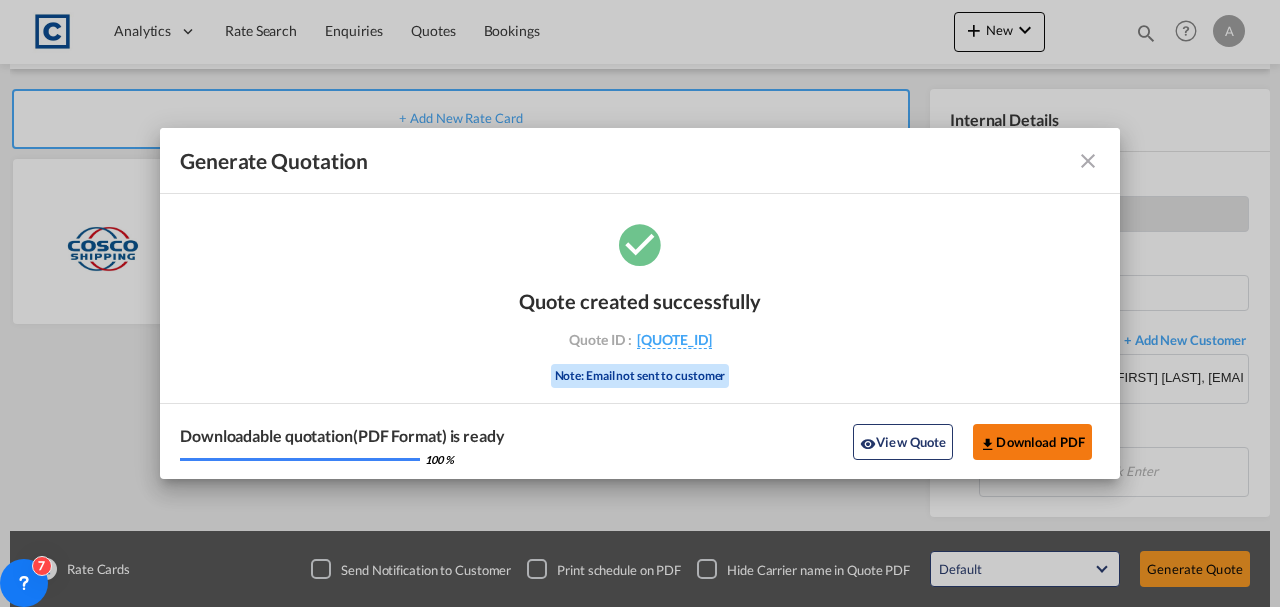 click on "Download PDF" at bounding box center [1032, 442] 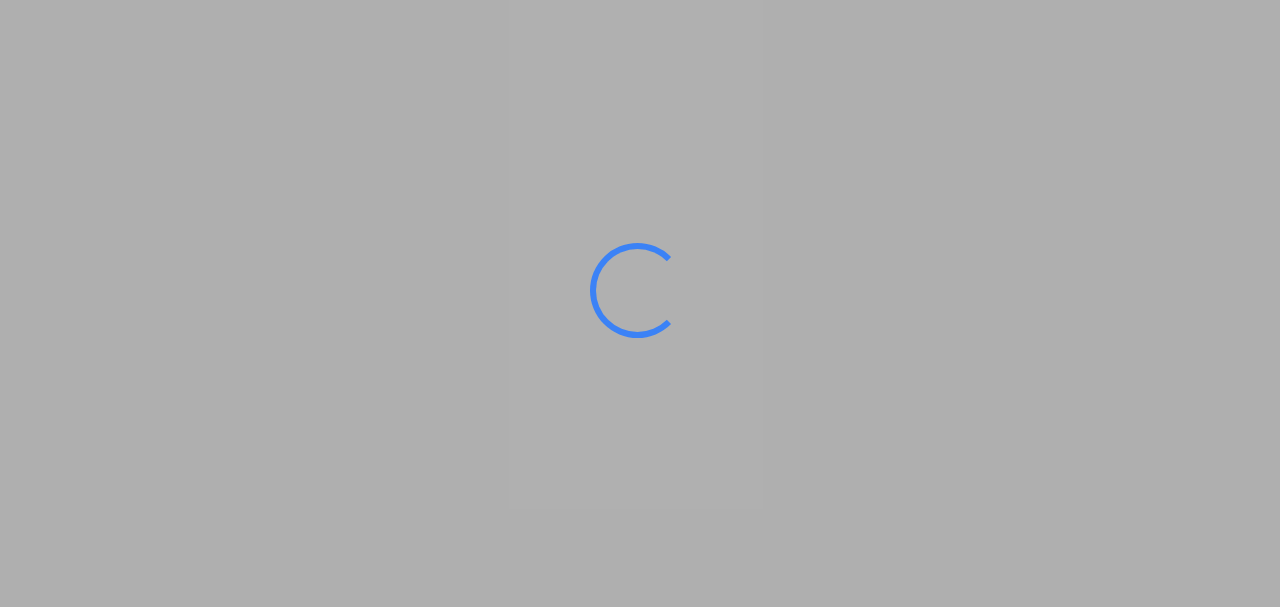 scroll, scrollTop: 0, scrollLeft: 0, axis: both 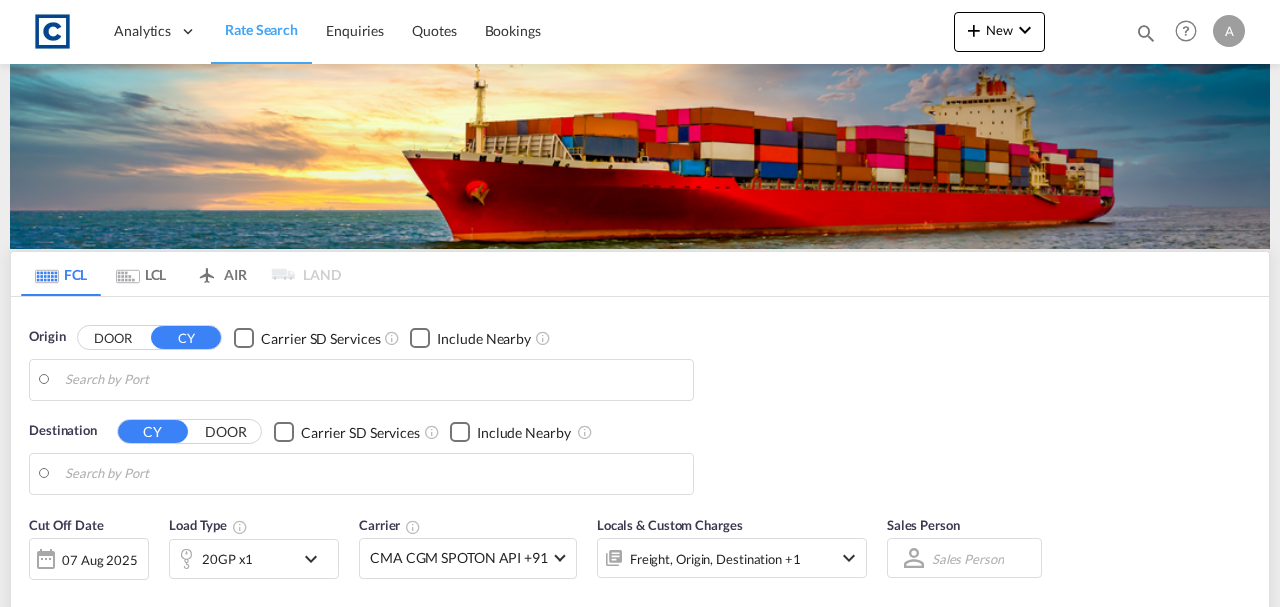 type on "GB-NN14, North Northamptonshire" 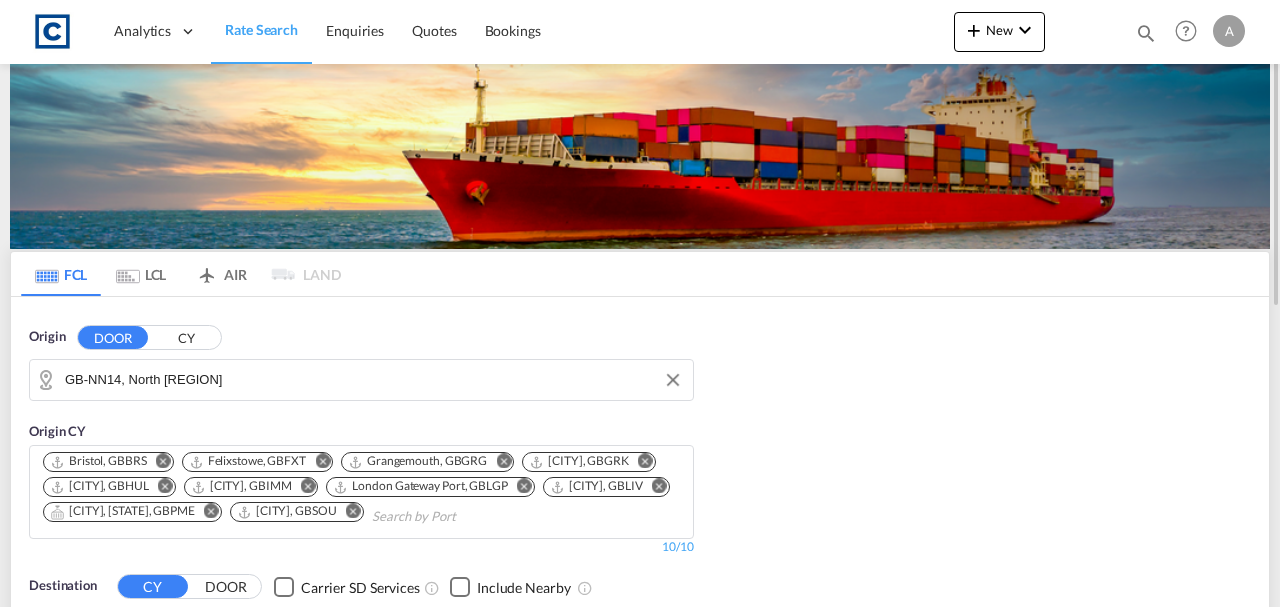 click on "[COUNTRY_CODE]-[POSTAL_CODE], [CITY]" at bounding box center (374, 380) 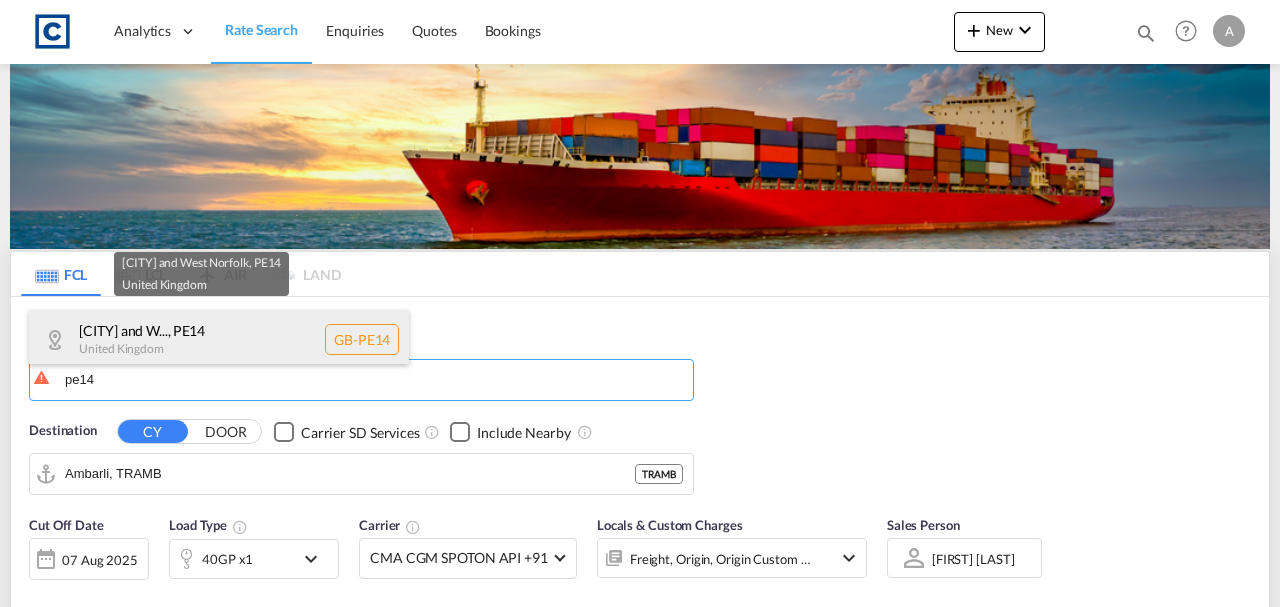 click on "King's Lynn and W... ,
PE14
United Kingdom
GB-PE14" at bounding box center (219, 340) 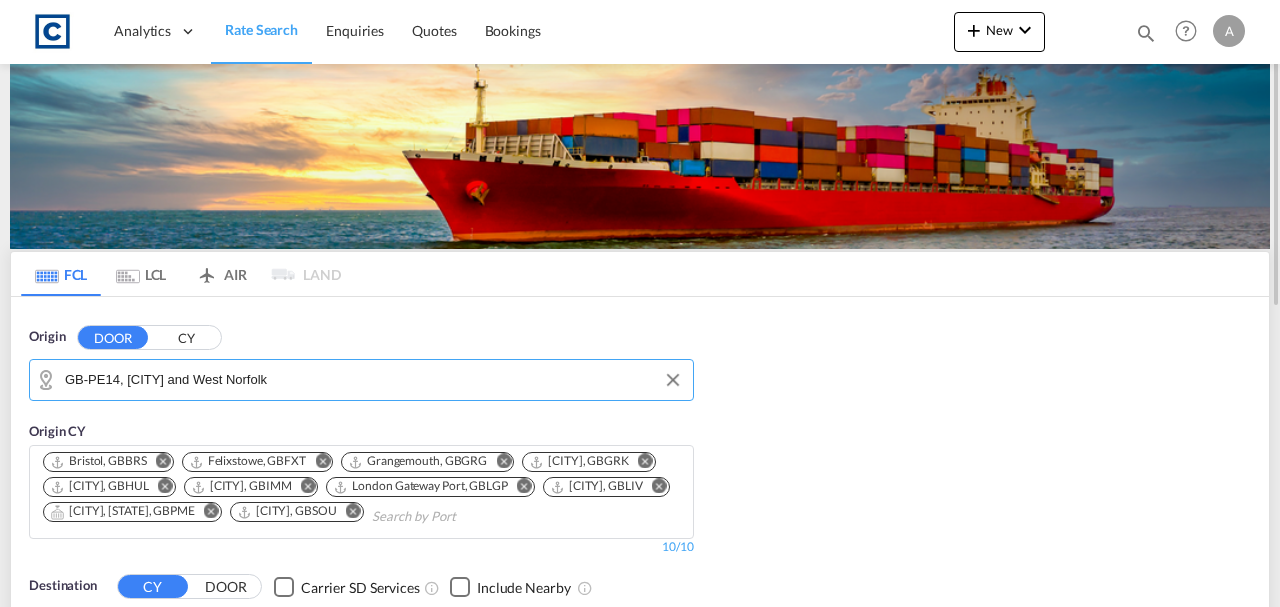 scroll, scrollTop: 266, scrollLeft: 0, axis: vertical 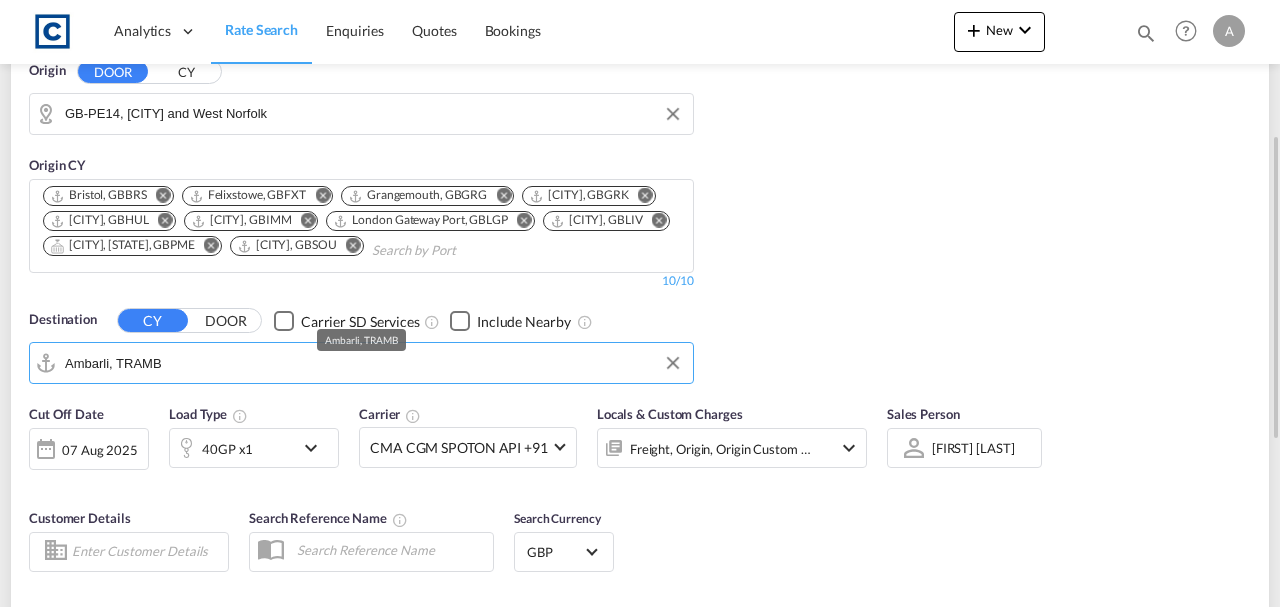 click on "Ambarli, TRAMB" at bounding box center (374, 368) 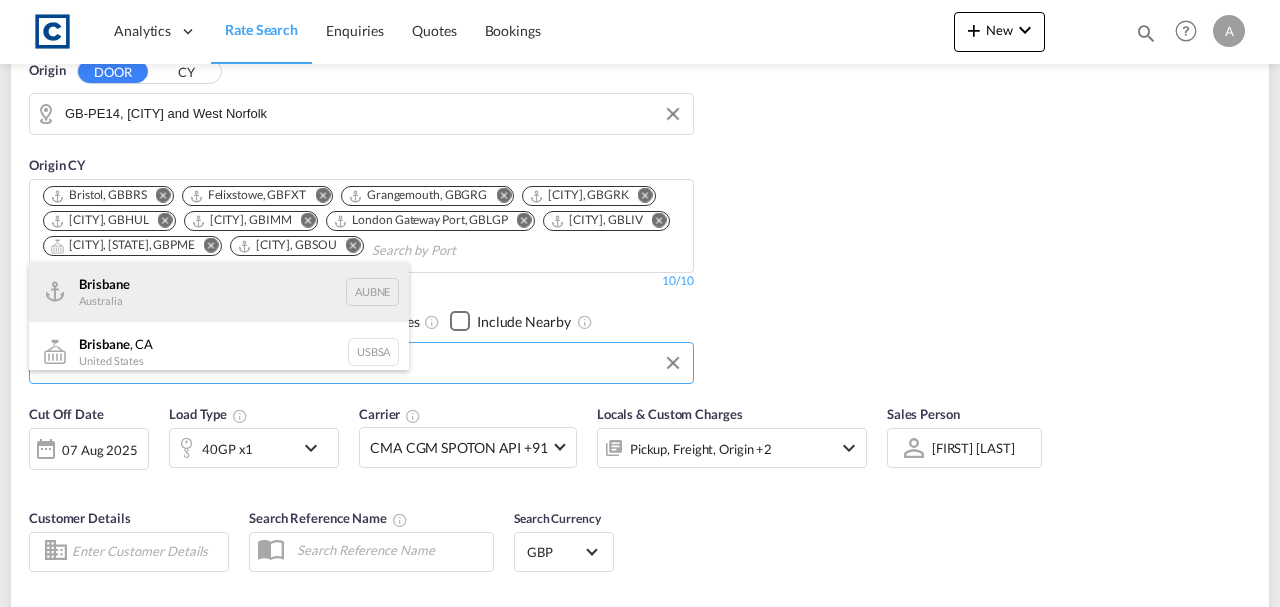 click on "Brisbane
Australia
AUBNE" at bounding box center (219, 292) 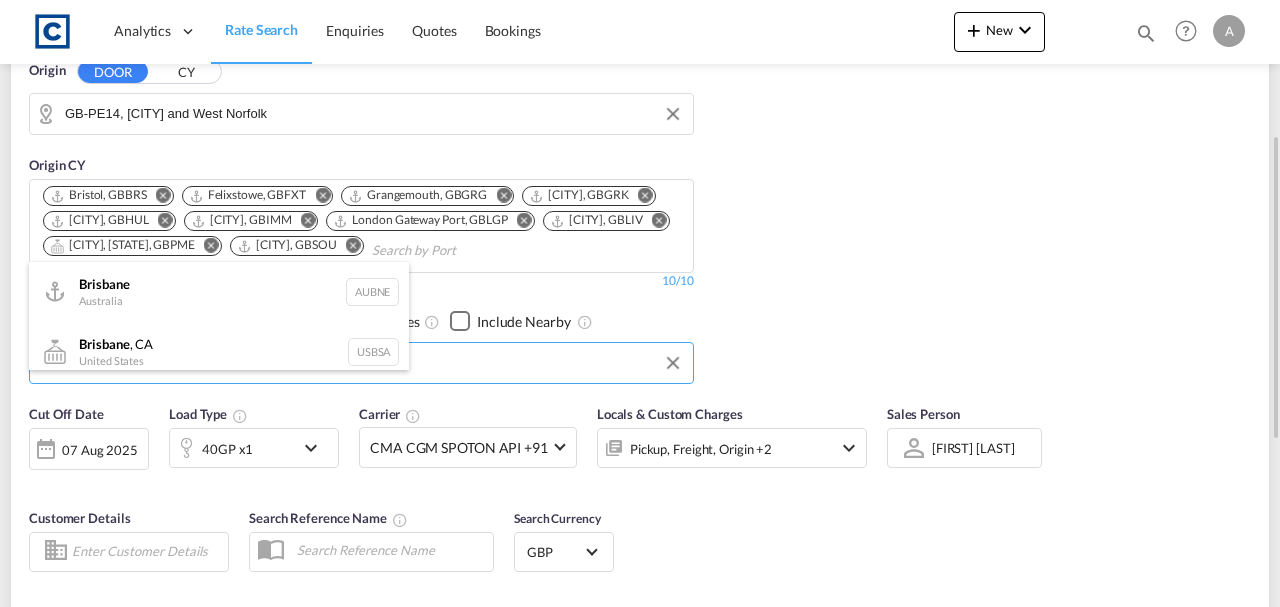 type on "[CITY], [CITY]" 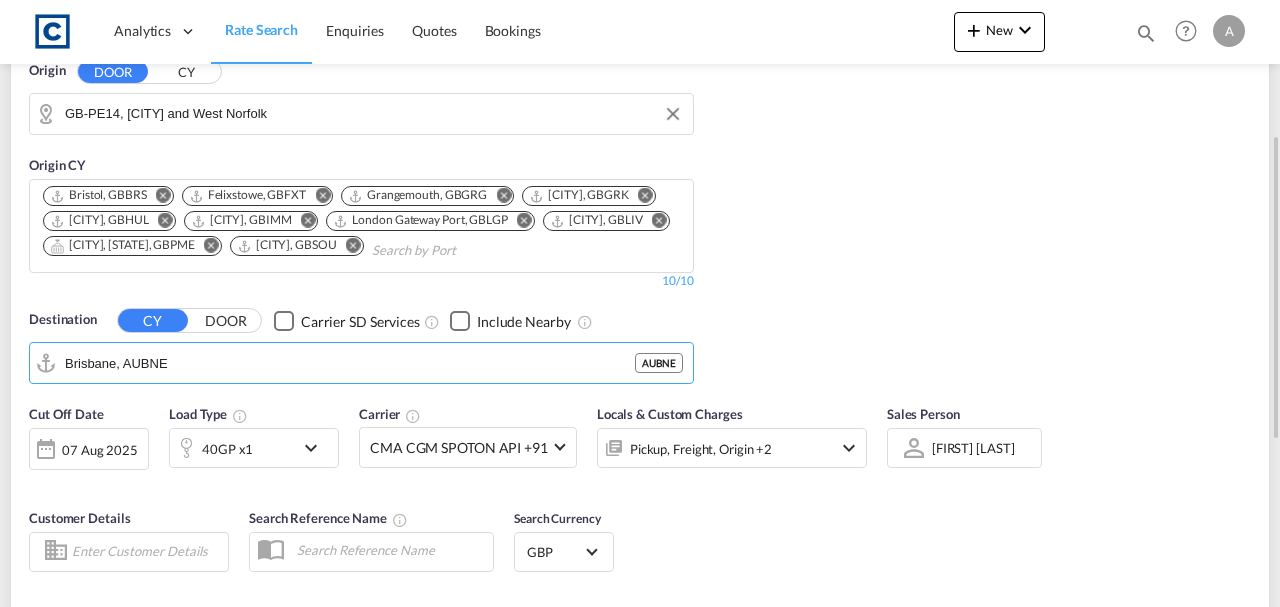 click on "Pickup,  Freight,  Origin +2" at bounding box center (701, 449) 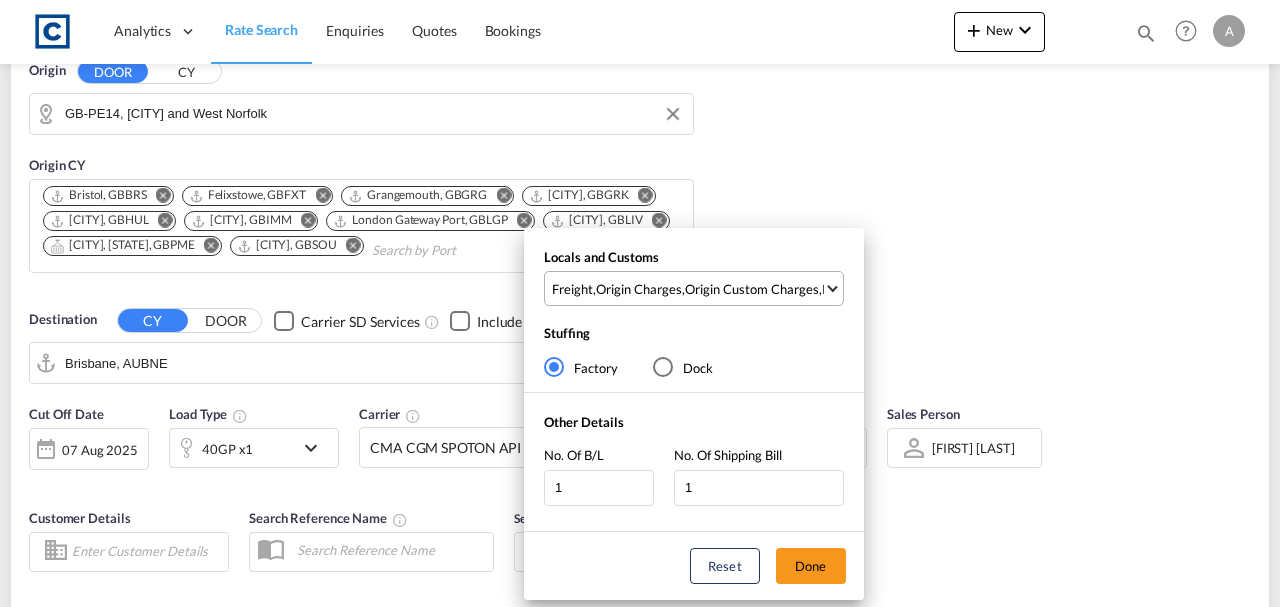 click on "Locals and Customs
Freight ,
Origin Charges ,
Origin Custom Charges ,
Pickup Charges   Clear All Select All
Freight
Origin Charges
Origin Custom Charges
Destination Charges
Destination Custom Charges
Pickup Charges
Delivery Charges Done" at bounding box center (694, 282) 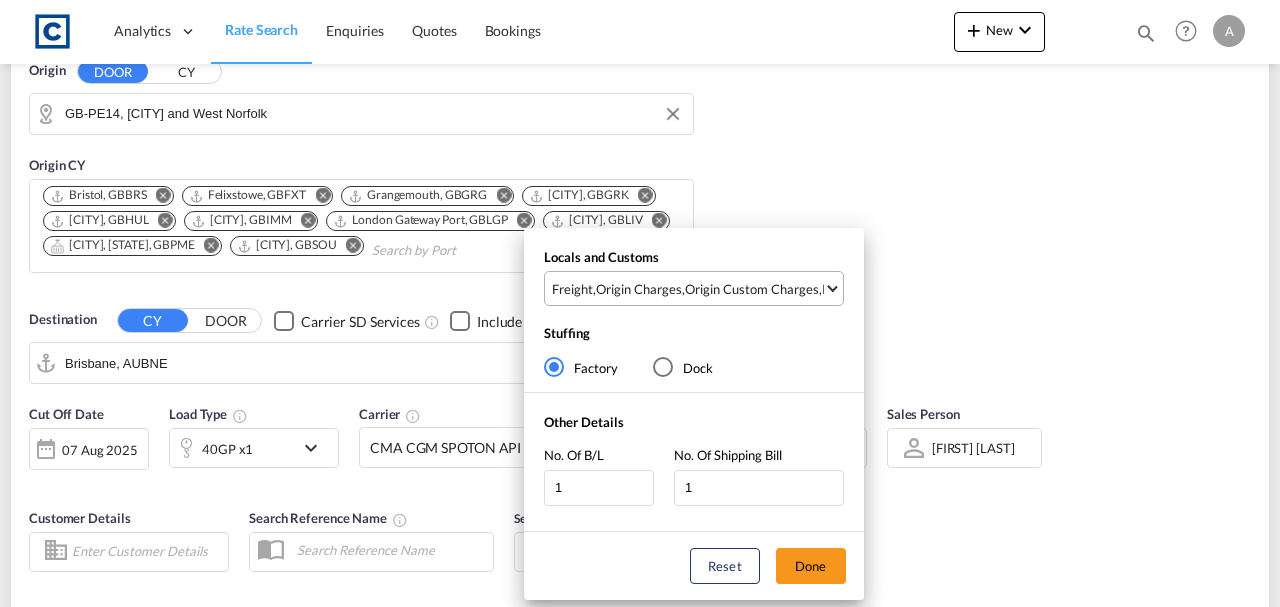 click on "Freight ,
Origin Charges ,
Origin Custom Charges ,
Pickup Charges" at bounding box center (696, 288) 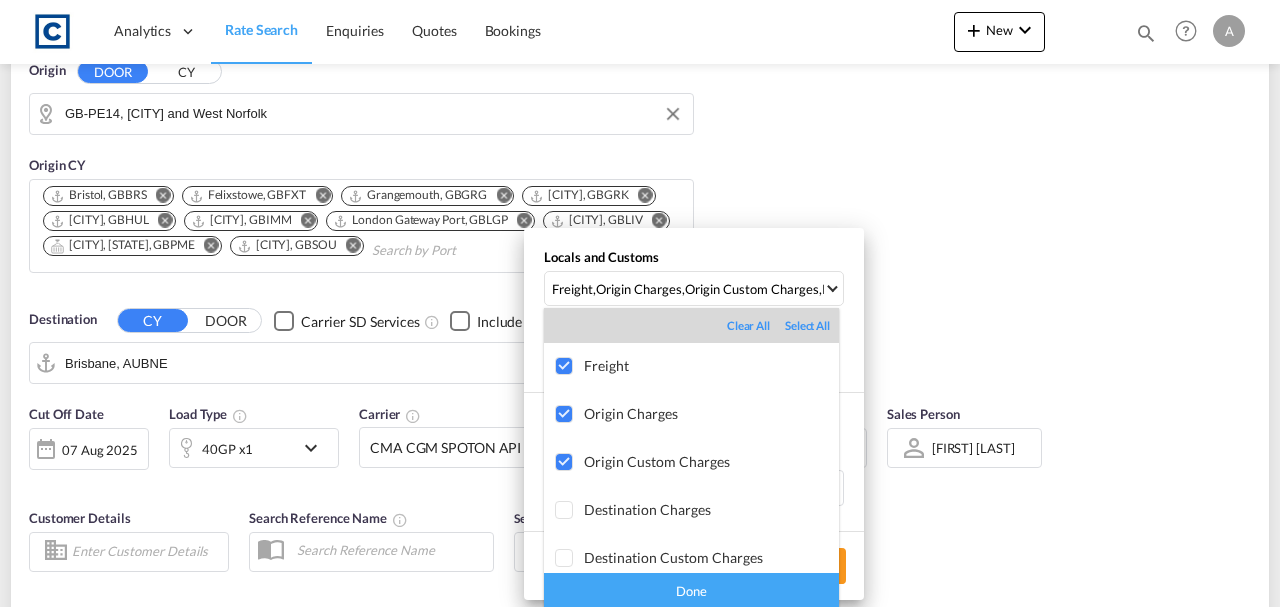 click on "Done" at bounding box center (691, 590) 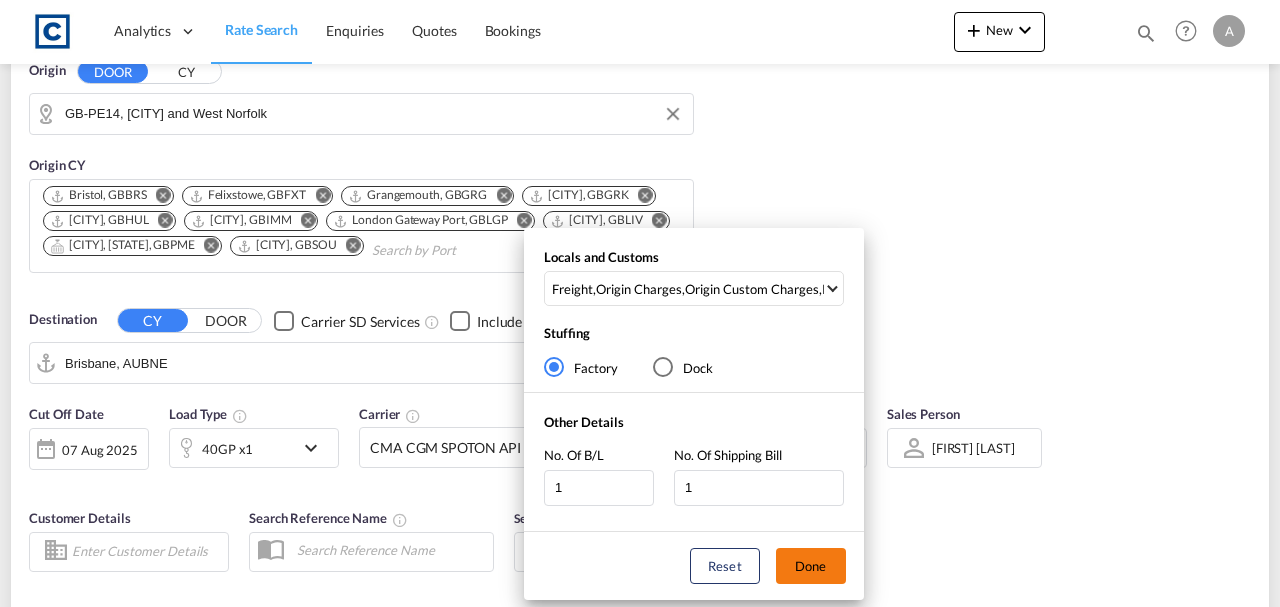 click on "Done" at bounding box center [811, 566] 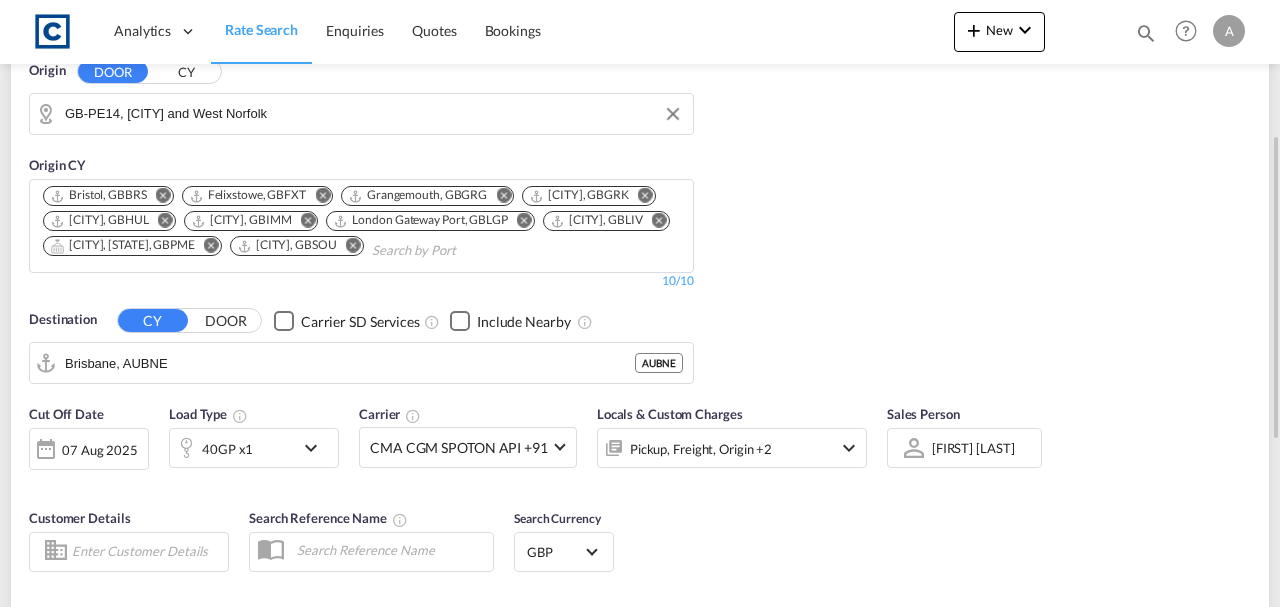 click on "Cut Off Date
07 Aug 2025 07/08/2025   Load Type
40GP x1
Carrier
CMA CGM SPOTON API +91   Online Rates 9
All  (35) CMA CGM SPOTON API
CMACGM API (Contract)
COSCO SynconHub
Hapag-Lloyd Spot
Hyundai Merchant Marine (HMM) spot
Maersk Spot
MY MSC
ONE QUOTE
OOCL FreightSmart
Anco Trans
BOLD
BTC Logistiek B.V.
Cardinal
Carotrans
ECU Worldwide
Evergreen Spot
EZ ZIM
GLOBELINK SPOT
Hapag-Lloyd Quick Quotes
HLS
Logisber Haulage
NAAAI SPOT
NORDICON
Sealand
Sealand America spot
Sealand Asia spot
Sealand Europe spot
Shipco Transport
Shipco Transport
Transliner Maritime Pvt Ltd.
TXL Ocean Rail Logistics - HMM
TXL Ocean Rail Logistics - ONE
VANGUARD SPOT
WEC- DEEP SEA
WWA
Contract Rates 83
All  (83) 2M Alliance
Anco Trans
ANL
ANL Container Line
Arkas Line
Atlantic Container Lines
Australia National Line (ANL)
Baker Transport
BMC Line Shipping
BOLD
Borchard Lines Ltd
BTC Logistiek B.V.
BUSCADOR
Cardinal" at bounding box center [640, 491] 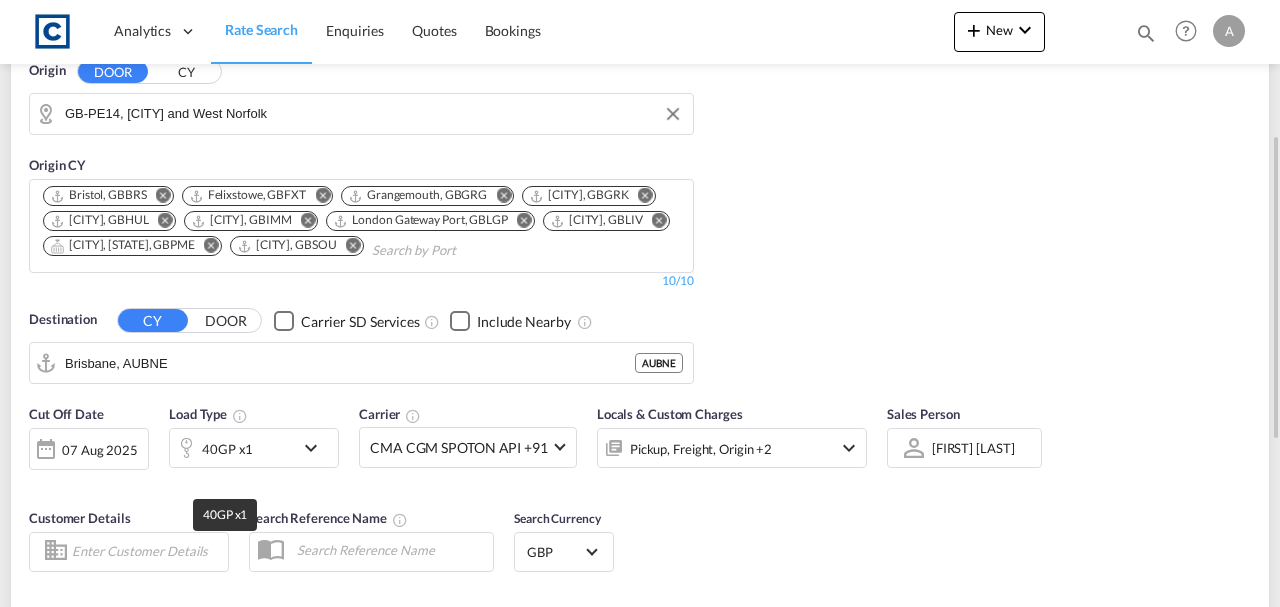click on "40GP x1" at bounding box center (227, 449) 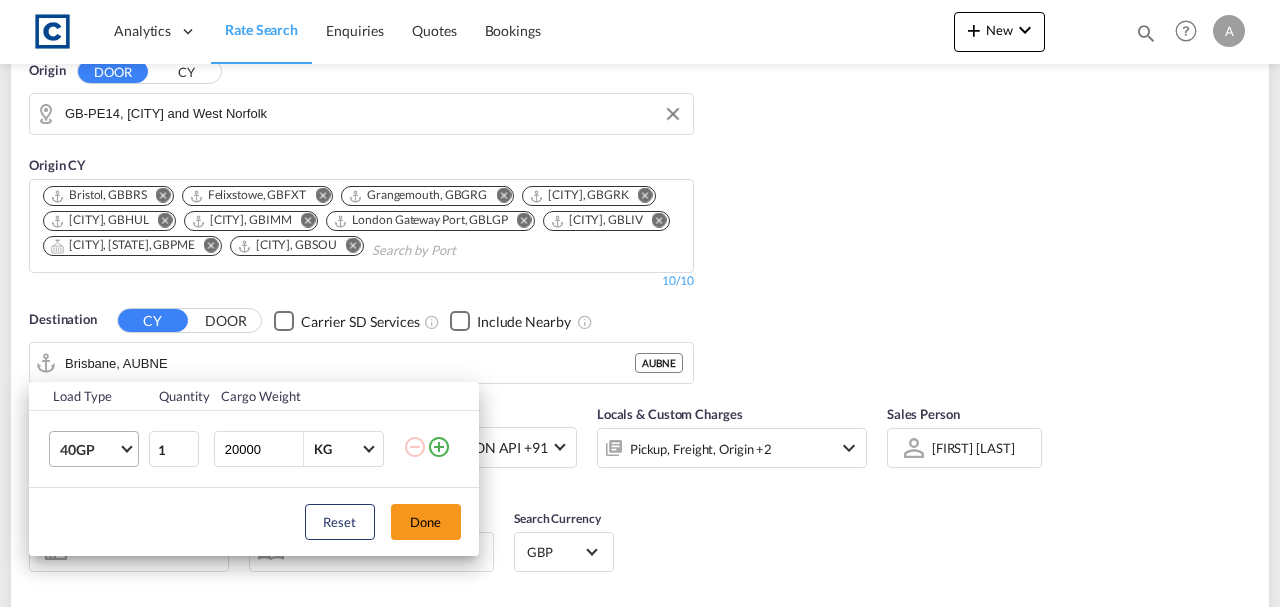 click on "40GP" at bounding box center (89, 450) 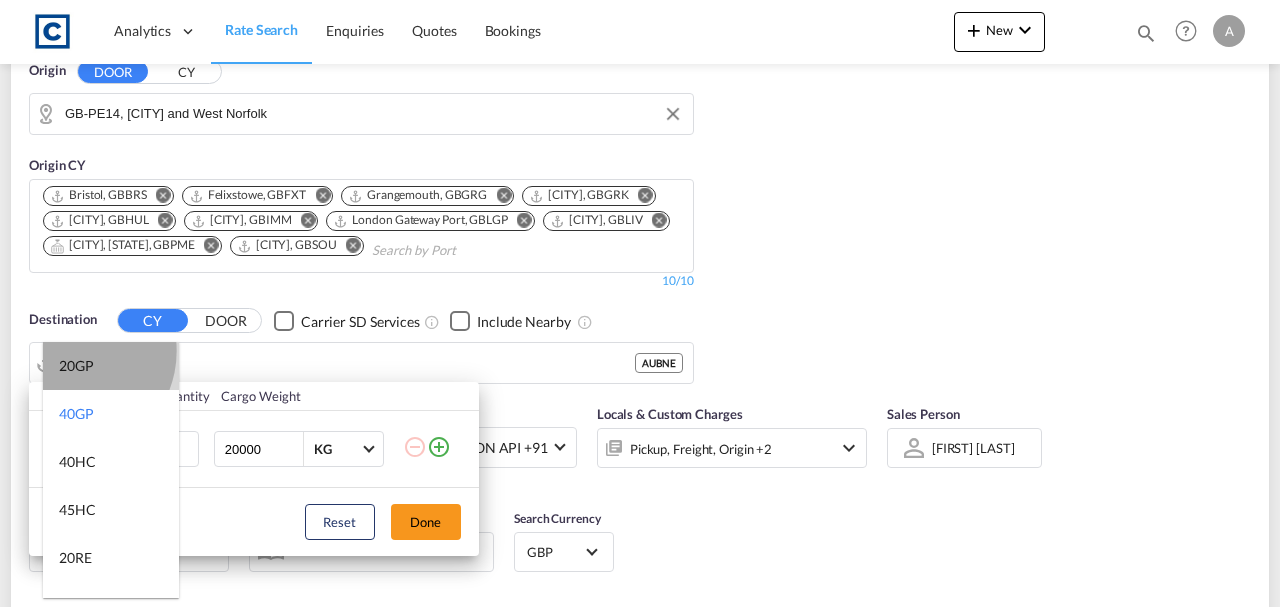 click on "20GP" at bounding box center [111, 366] 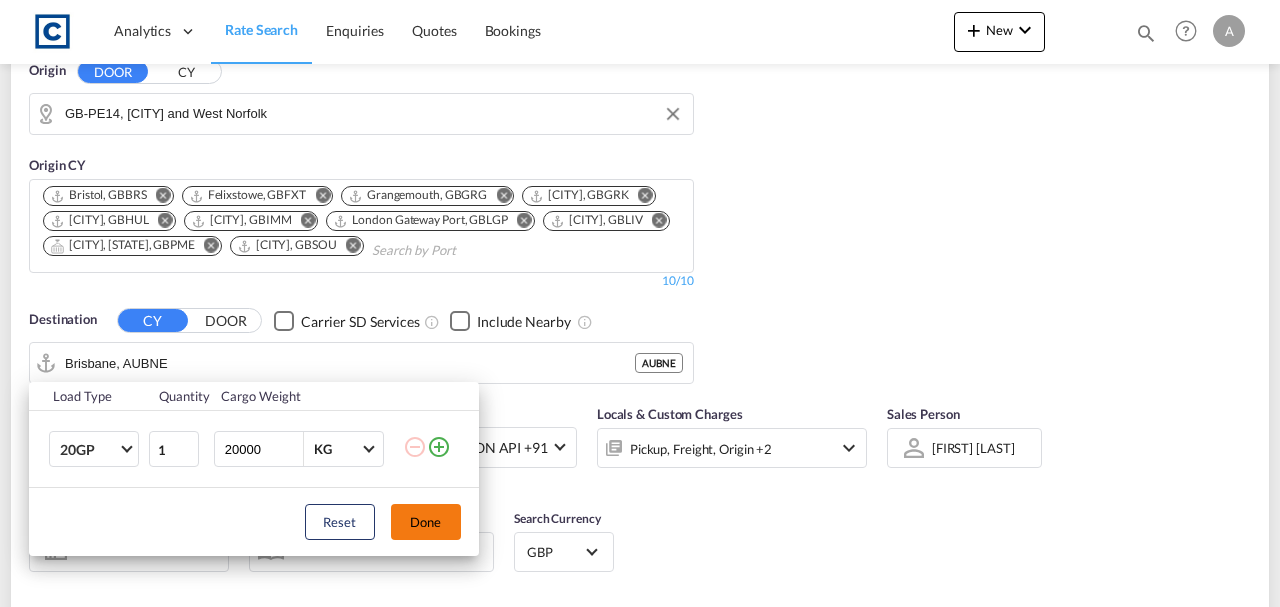click on "Done" at bounding box center [426, 522] 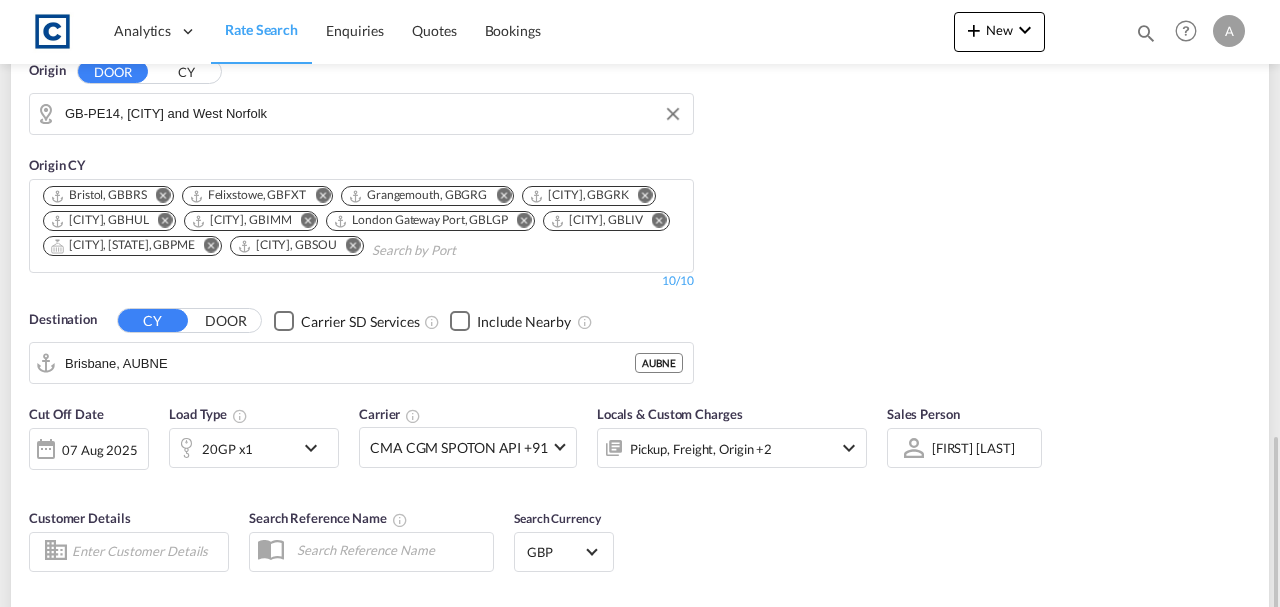 scroll, scrollTop: 466, scrollLeft: 0, axis: vertical 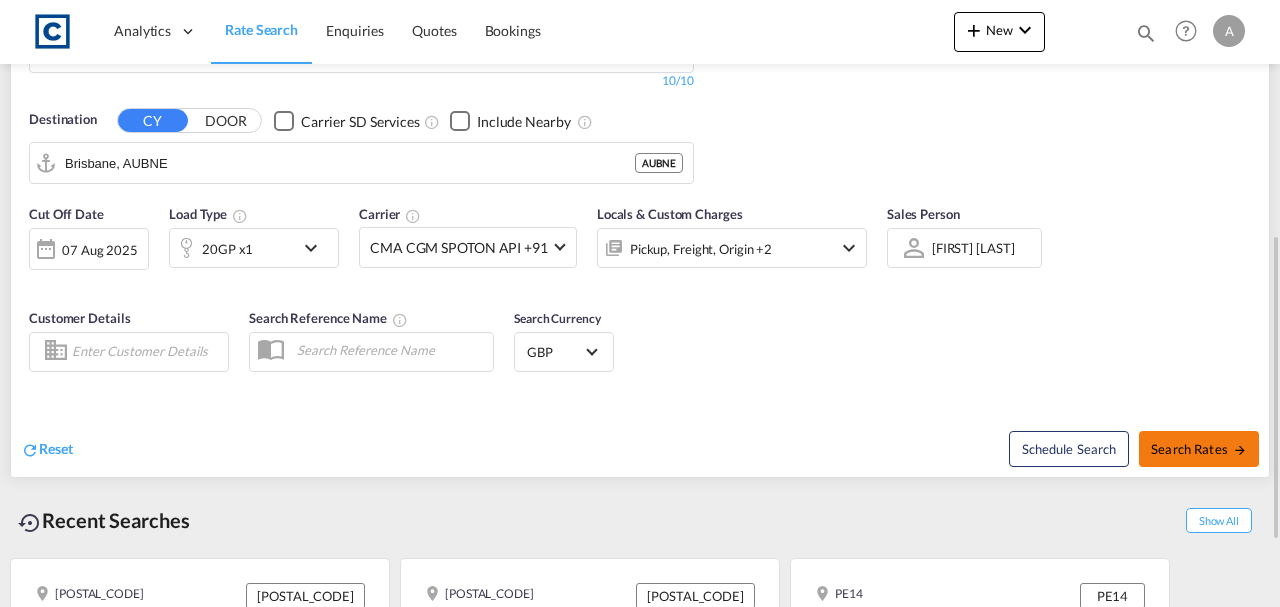 click on "Search Rates" at bounding box center (1199, 449) 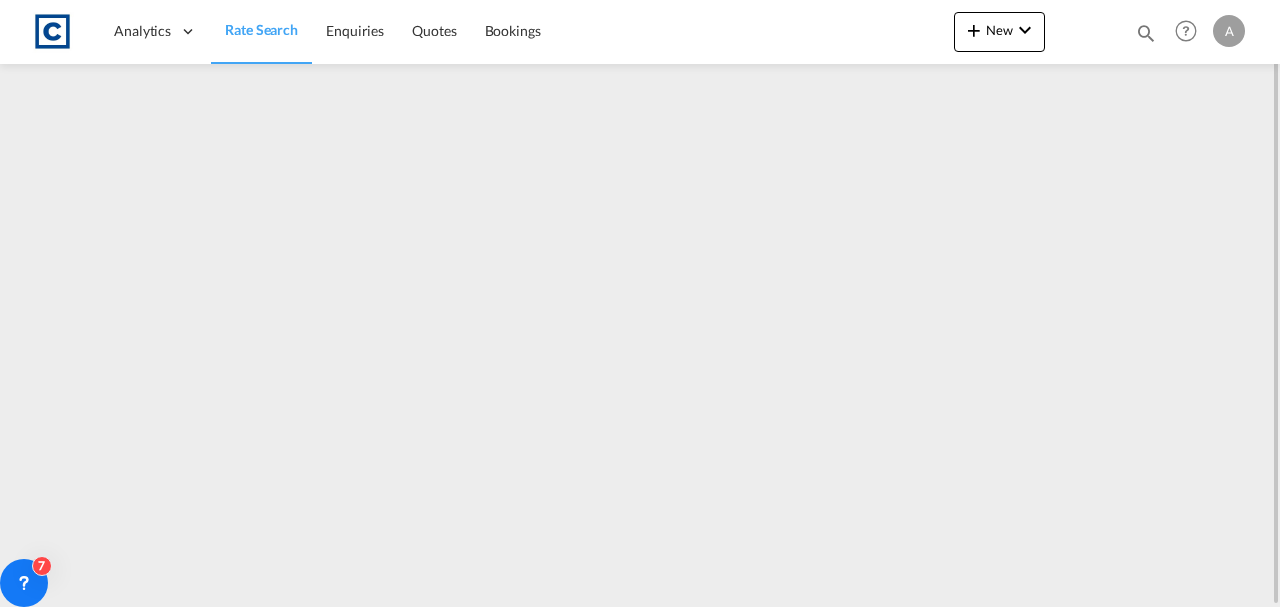 scroll, scrollTop: 0, scrollLeft: 0, axis: both 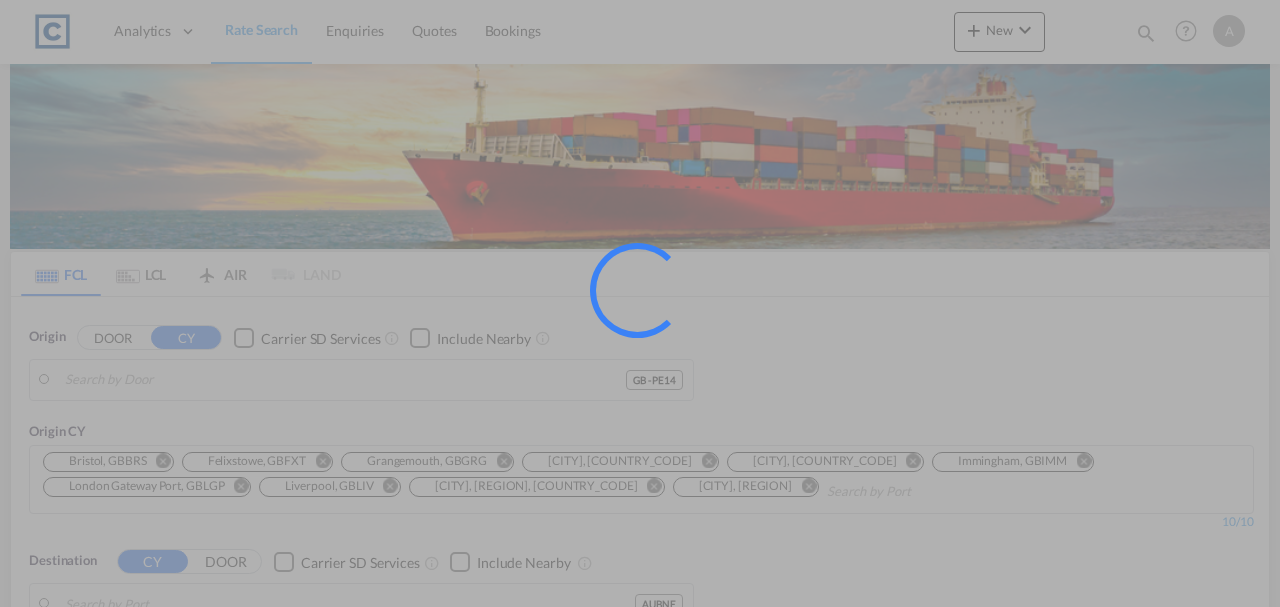 type on "[COUNTRY_CODE], [CITY_NAME]" 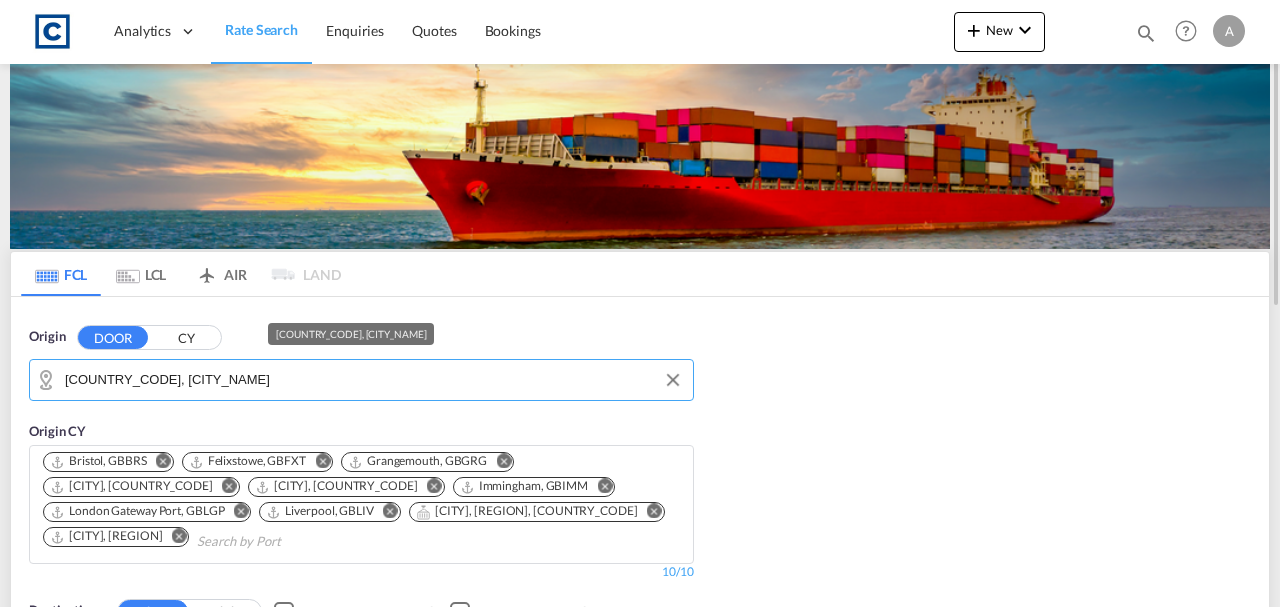 click on "[COUNTRY_CODE], [CITY_NAME]" at bounding box center (374, 380) 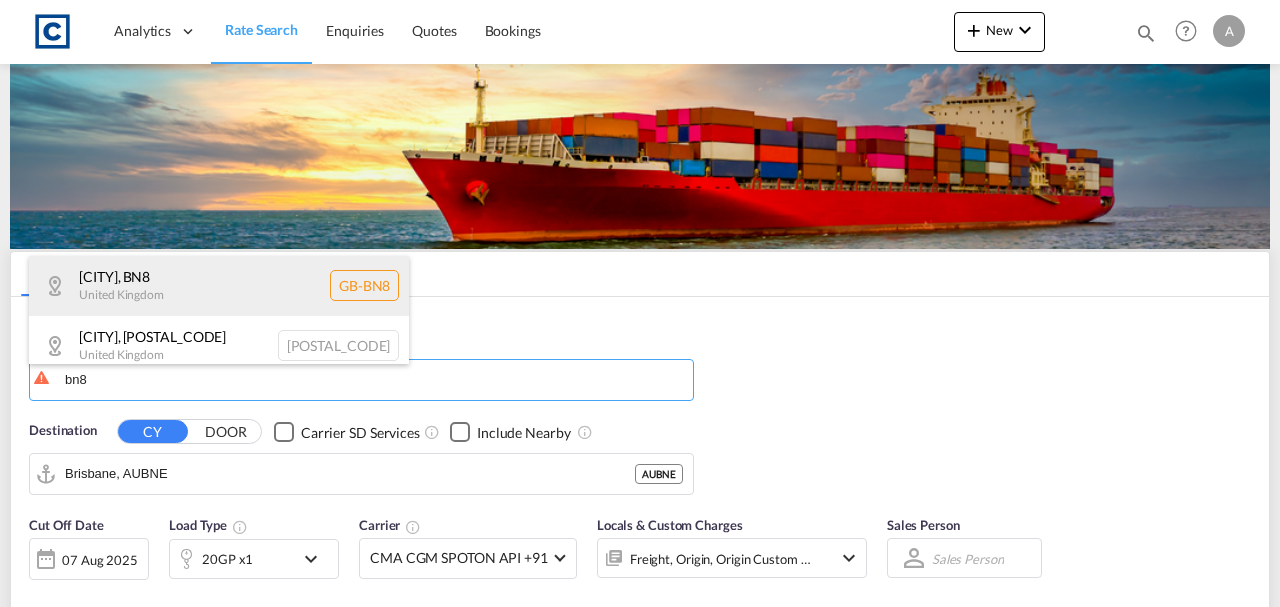 click on "[CITY] ,
[POSTAL_CODE]
[COUNTRY]
[COUNTRY_CODE]" at bounding box center [219, 286] 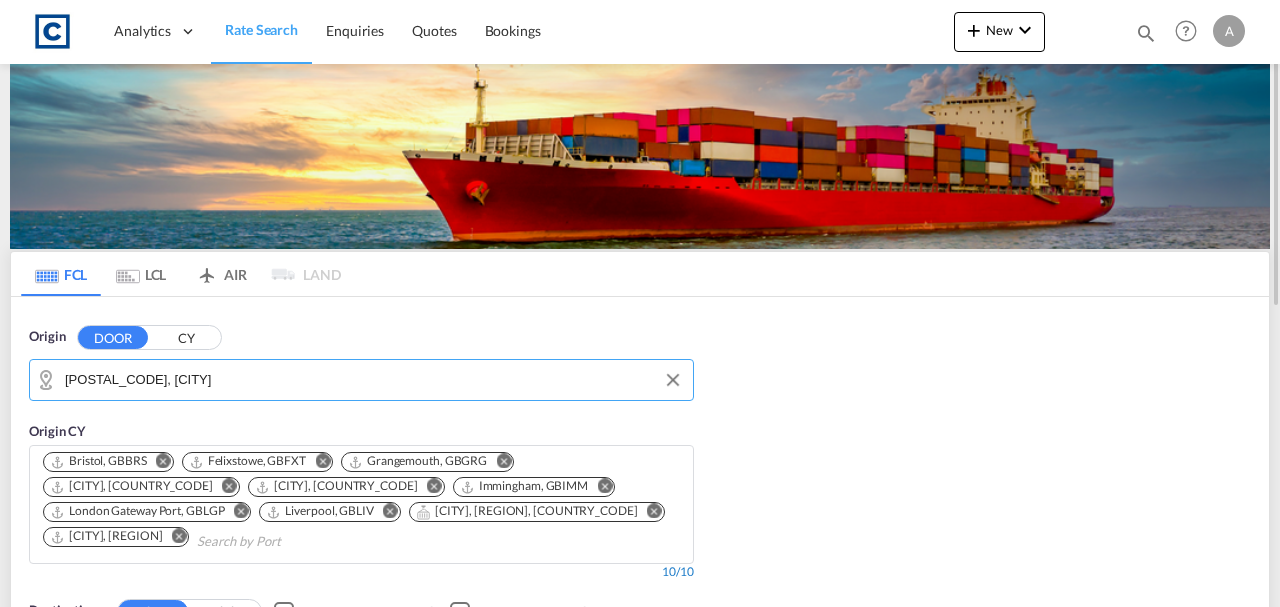 scroll, scrollTop: 266, scrollLeft: 0, axis: vertical 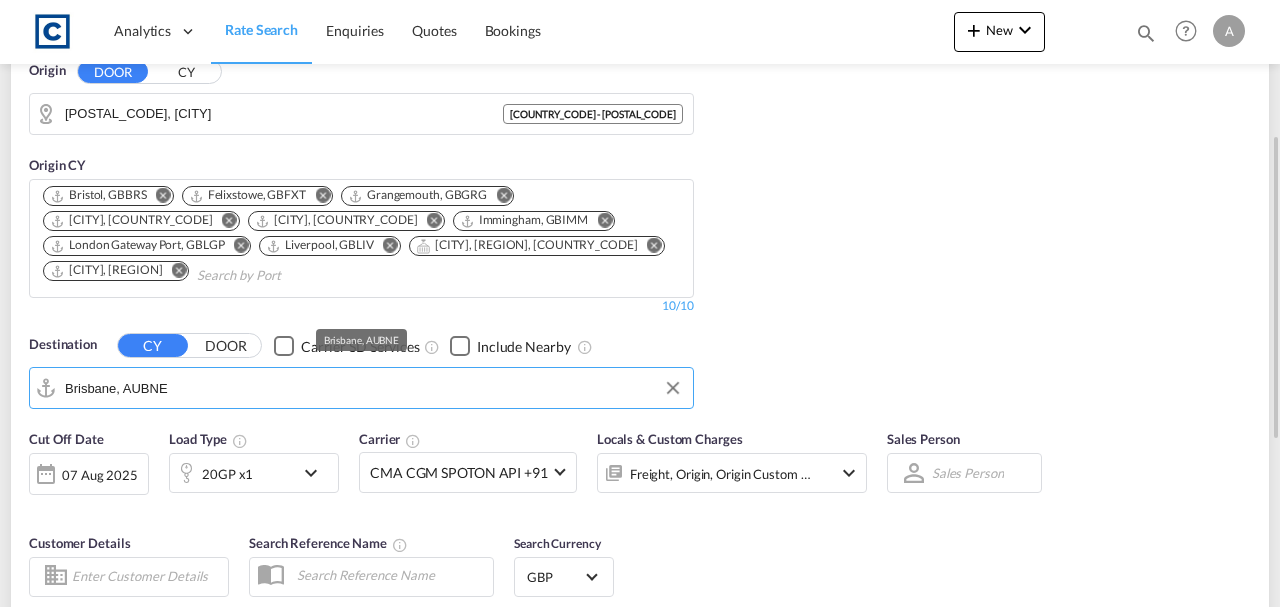 click on "Brisbane, AUBNE" at bounding box center (374, 388) 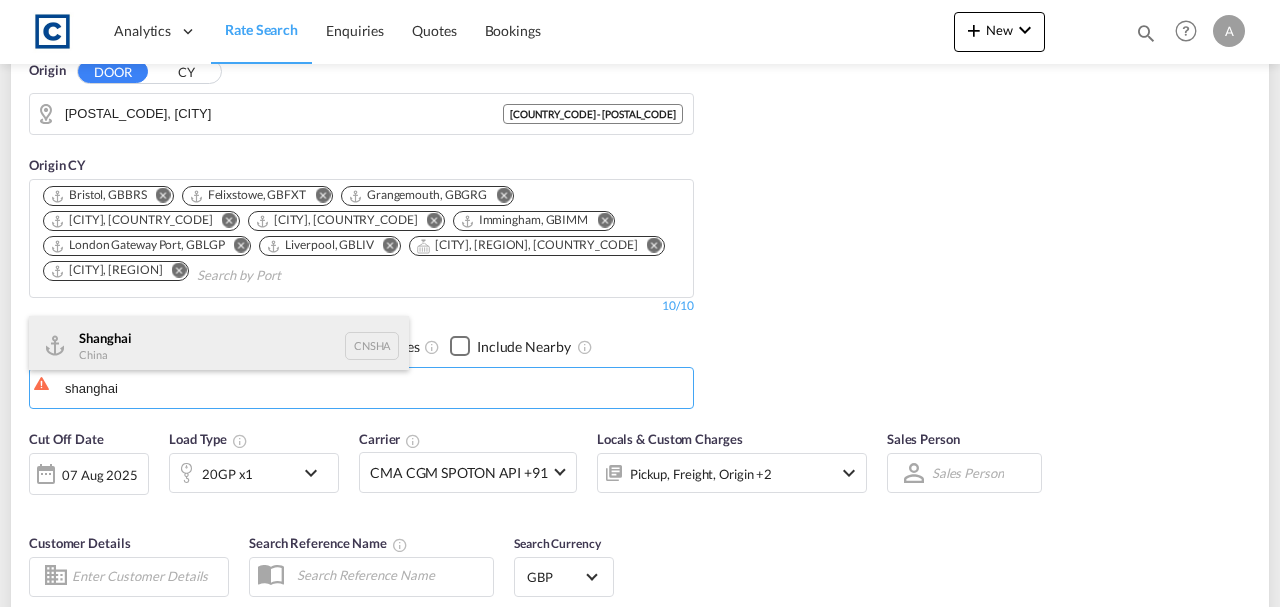 click on "[CITY]
[COUNTRY]
[COUNTRY_CODE]" at bounding box center [219, 346] 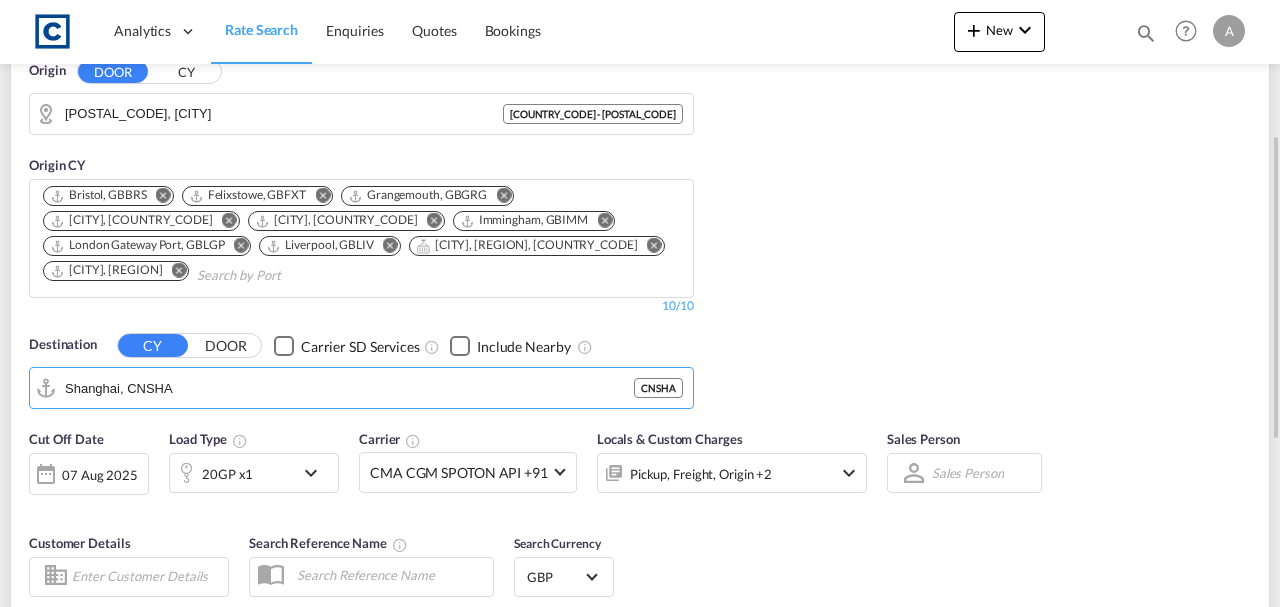 click on "Pickup,  Freight,  Origin +2" at bounding box center [701, 474] 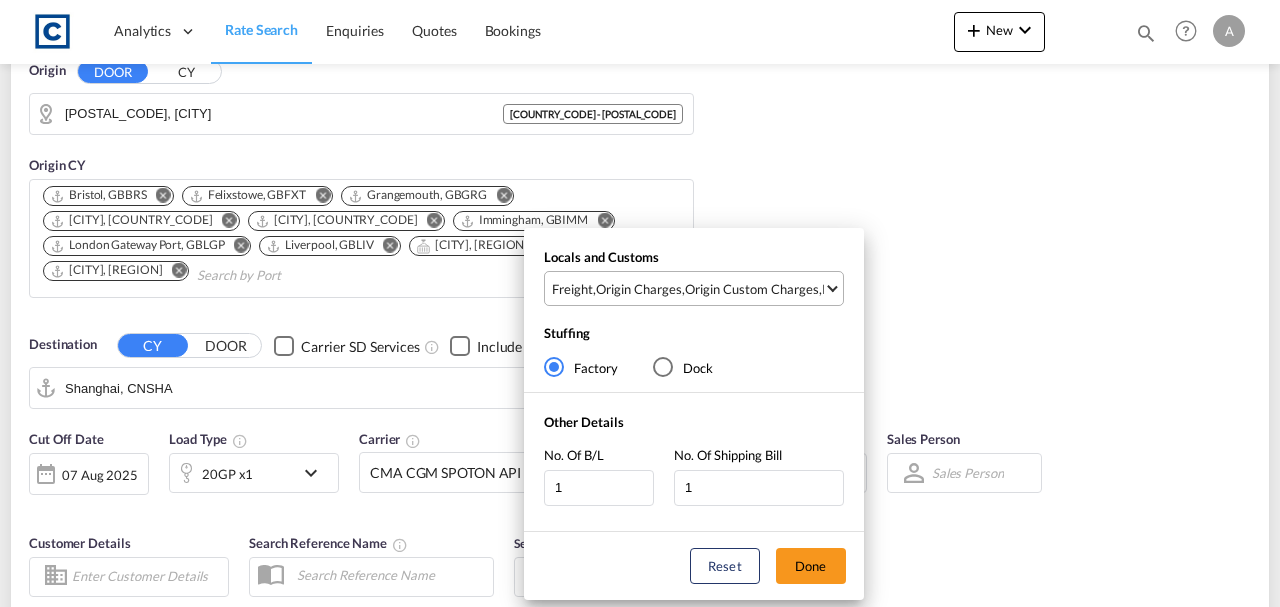 click on "Freight ,
Origin Charges ,
Origin Custom Charges ,
Pickup Charges" at bounding box center [696, 288] 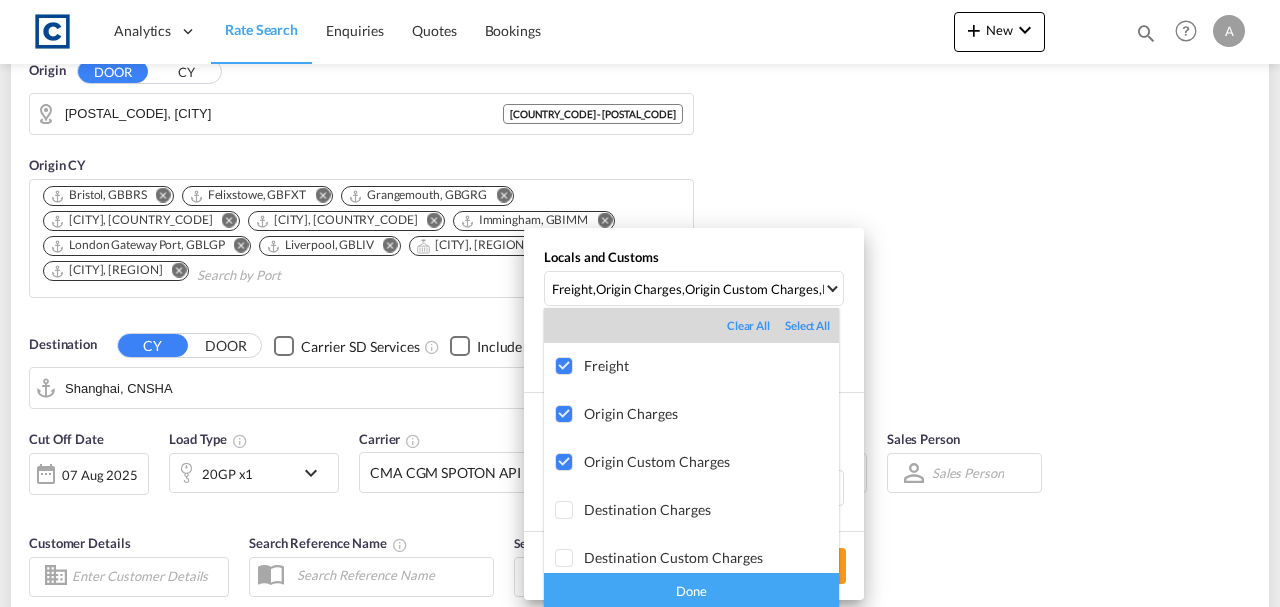 click on "Done" at bounding box center (691, 590) 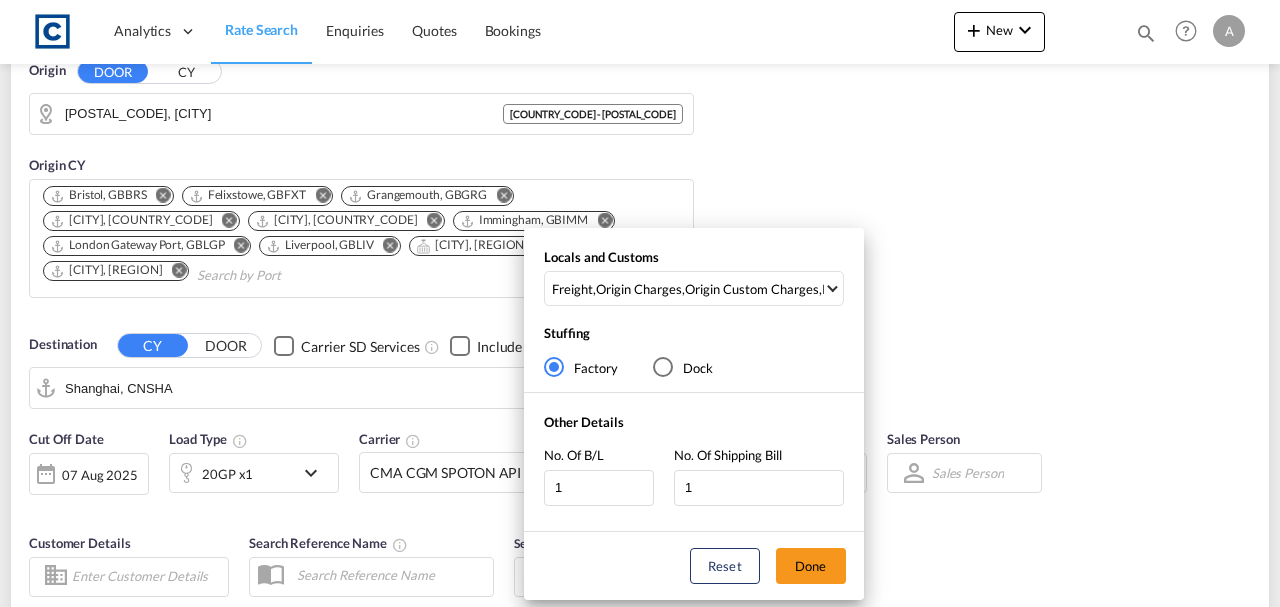 click on "Reset Done" at bounding box center [694, 566] 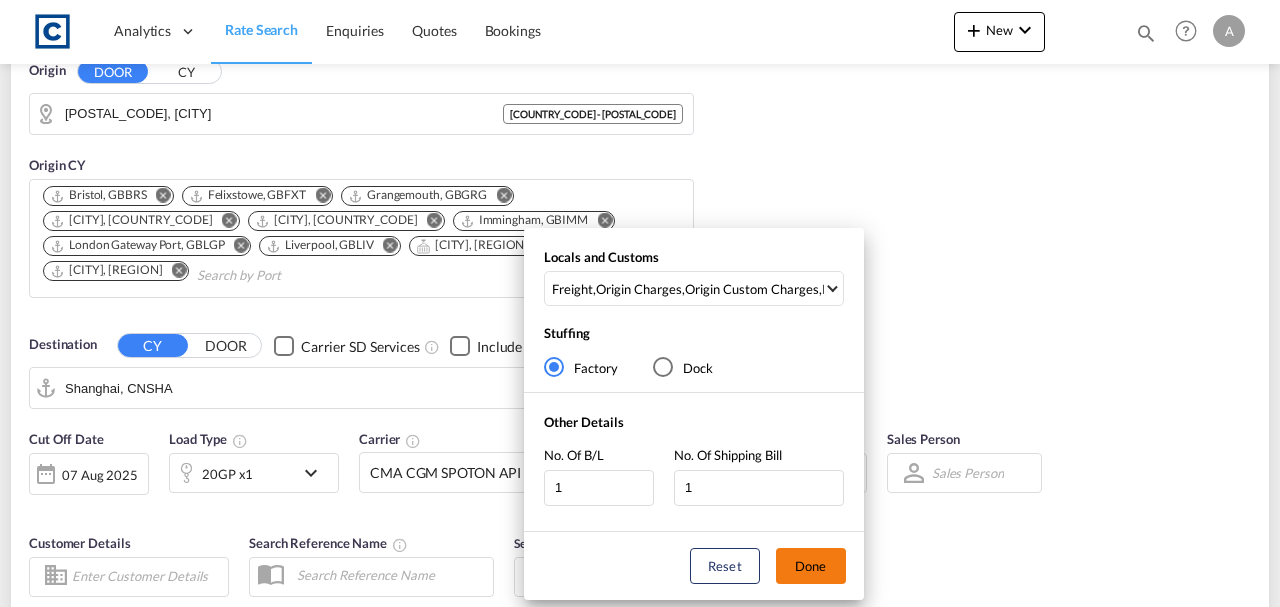 click on "Done" at bounding box center (811, 566) 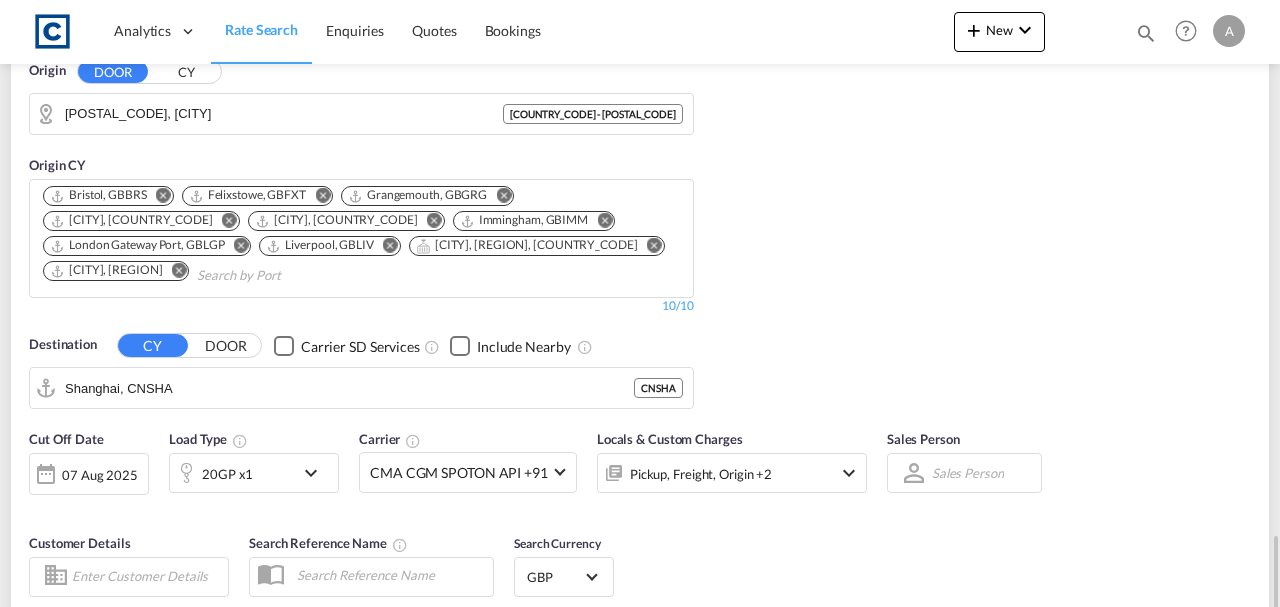 scroll, scrollTop: 599, scrollLeft: 0, axis: vertical 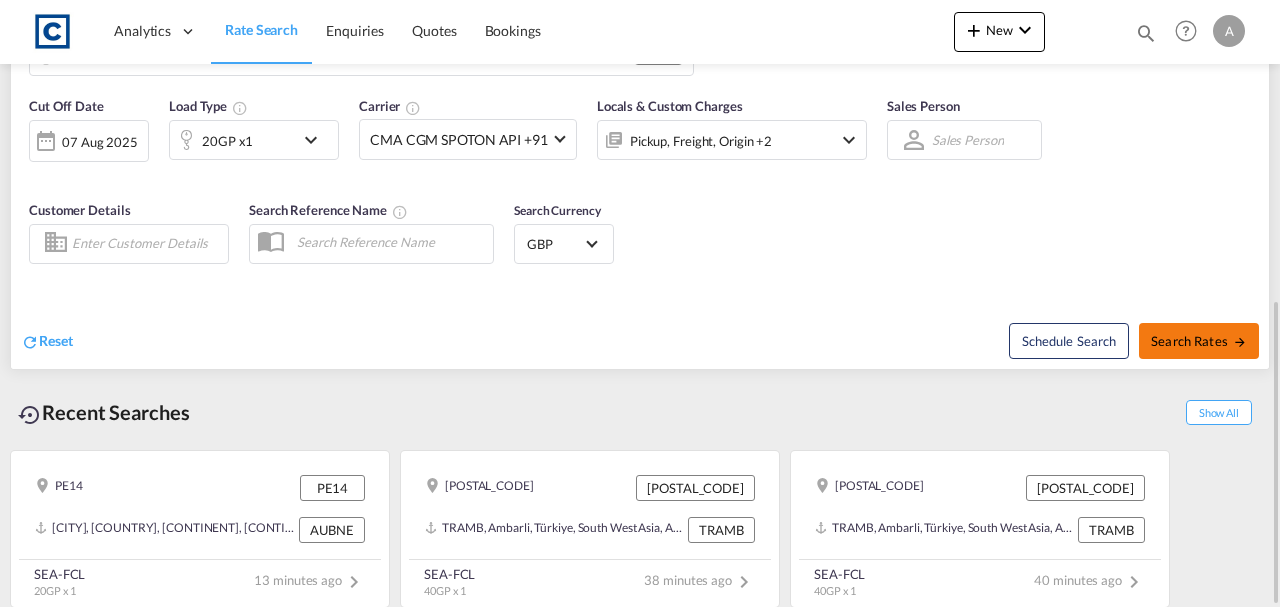 click on "Search Rates" at bounding box center (1199, 341) 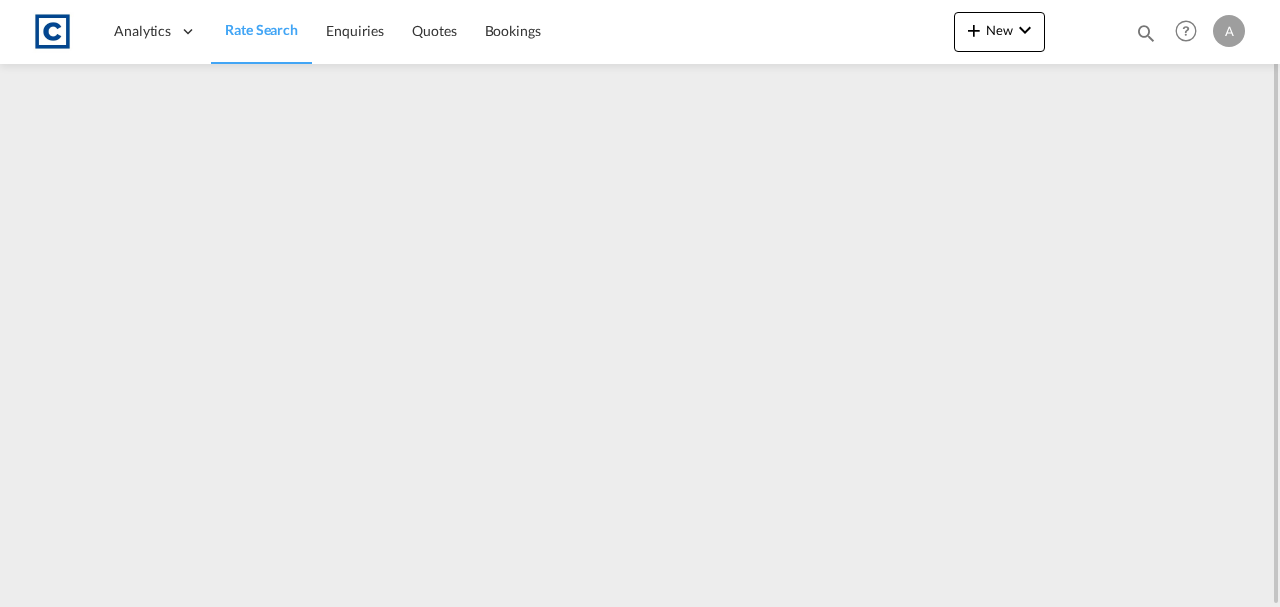 scroll, scrollTop: 0, scrollLeft: 0, axis: both 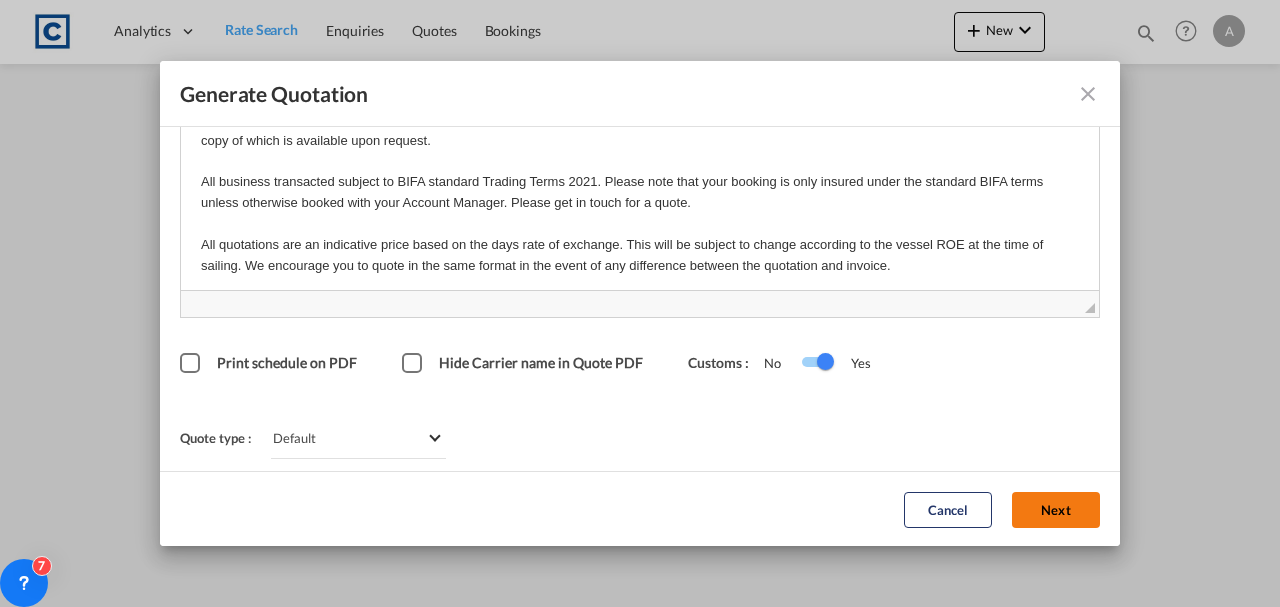 click on "Next" at bounding box center [1056, 509] 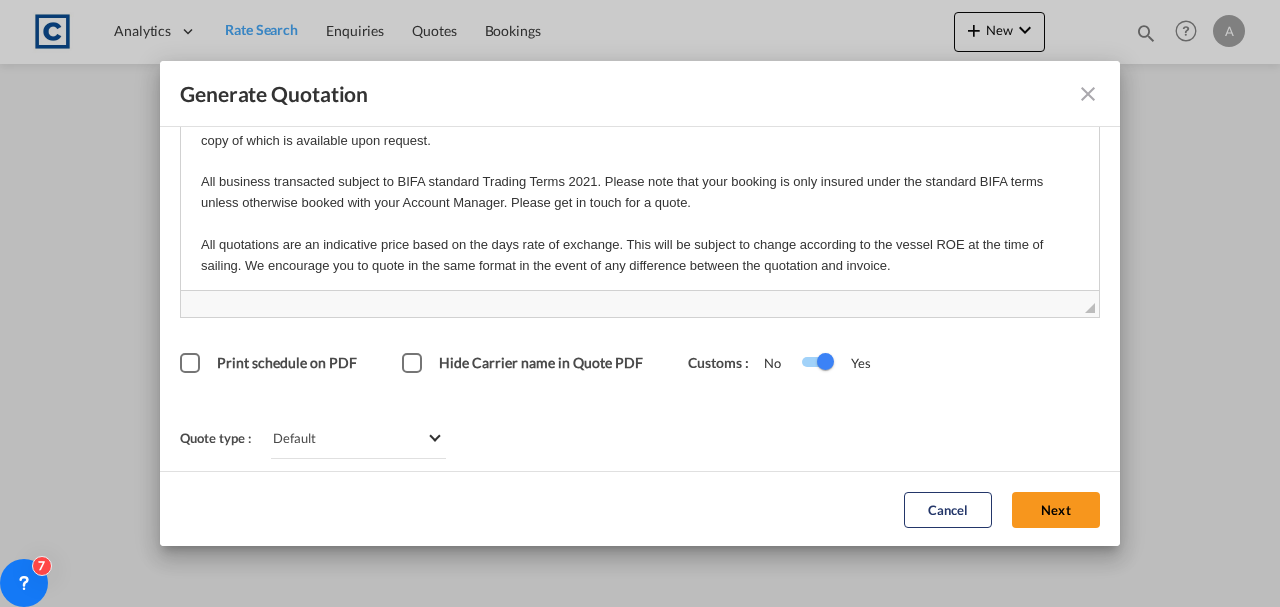 scroll, scrollTop: 121, scrollLeft: 0, axis: vertical 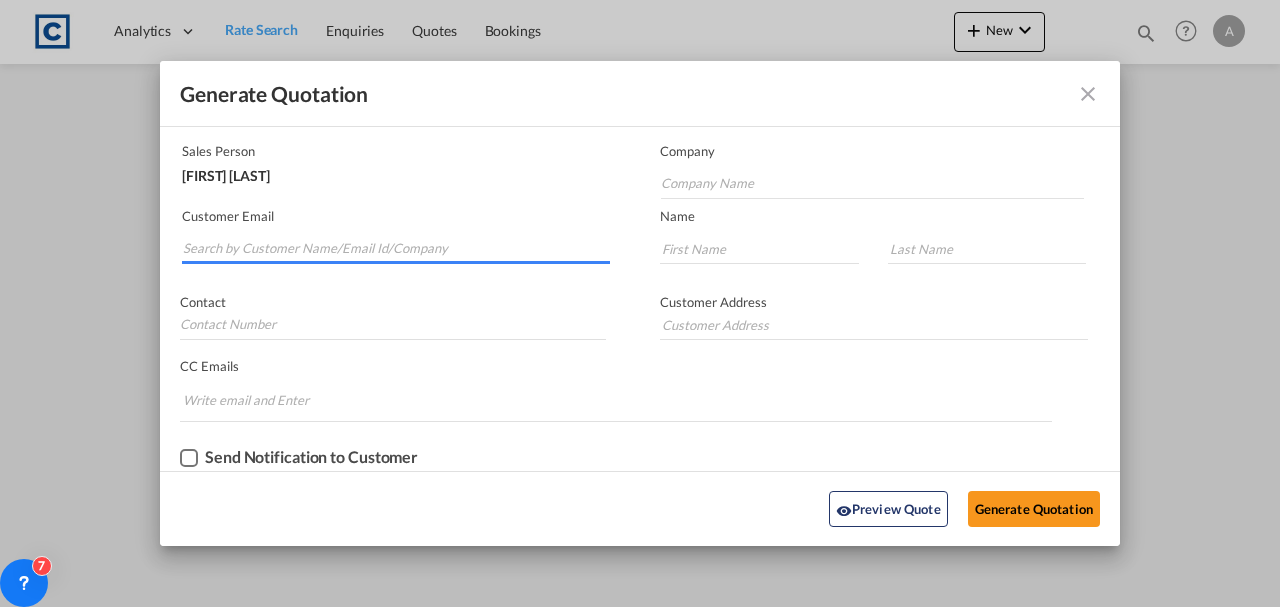 click at bounding box center (396, 249) 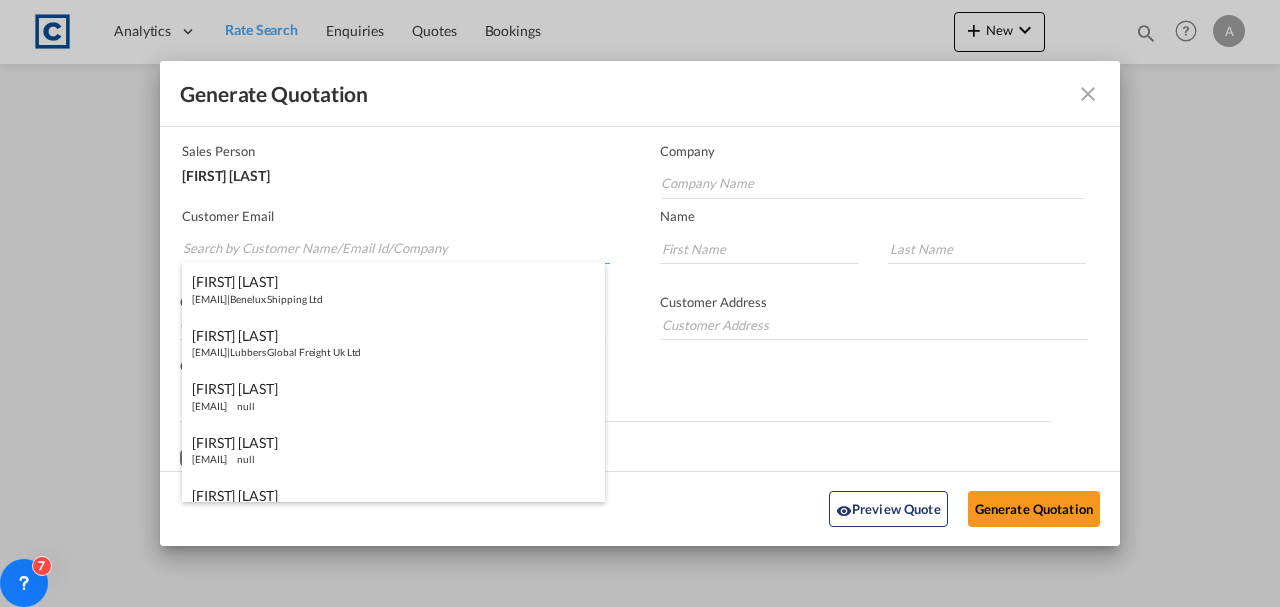 paste on "Beth@dfsworldwide.com" 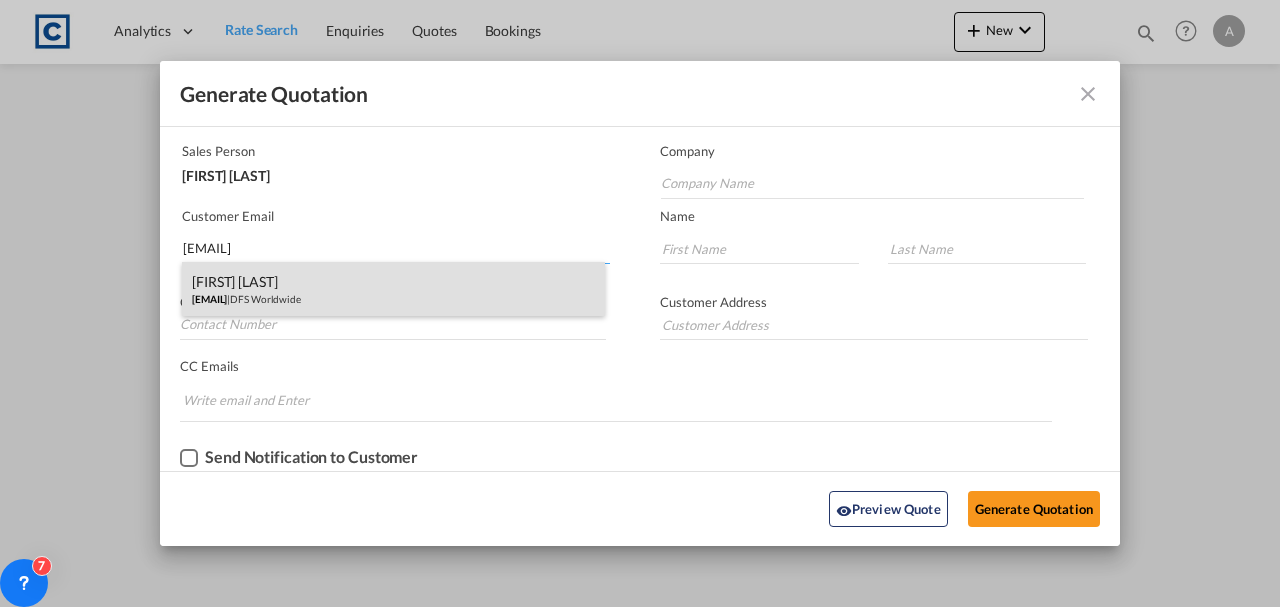 type on "Beth@dfsworldwide.com" 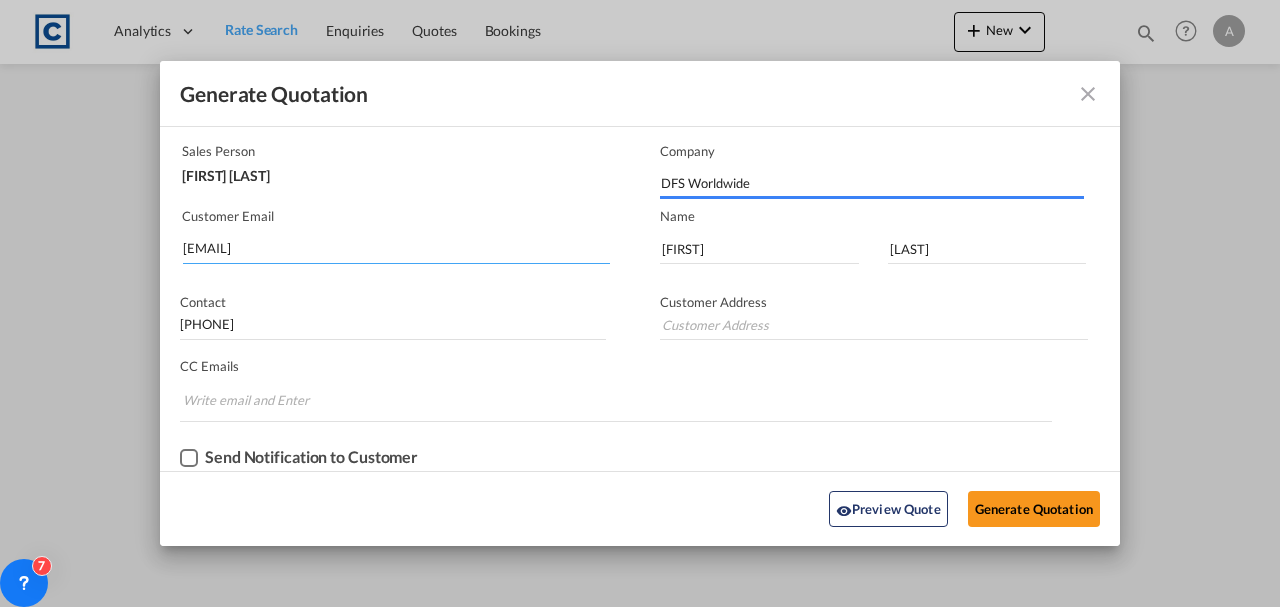 type on "Unit 7, Marlin Park, Central Way, Feltham, London, TW14 0XD" 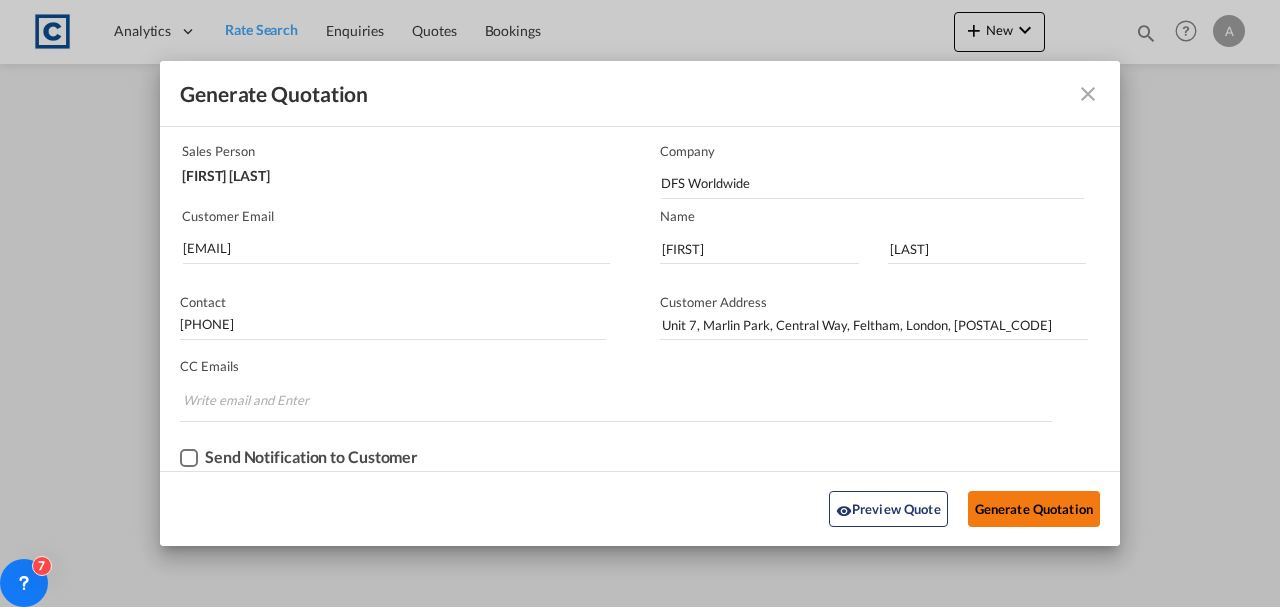 click on "Generate Quotation" at bounding box center (1034, 509) 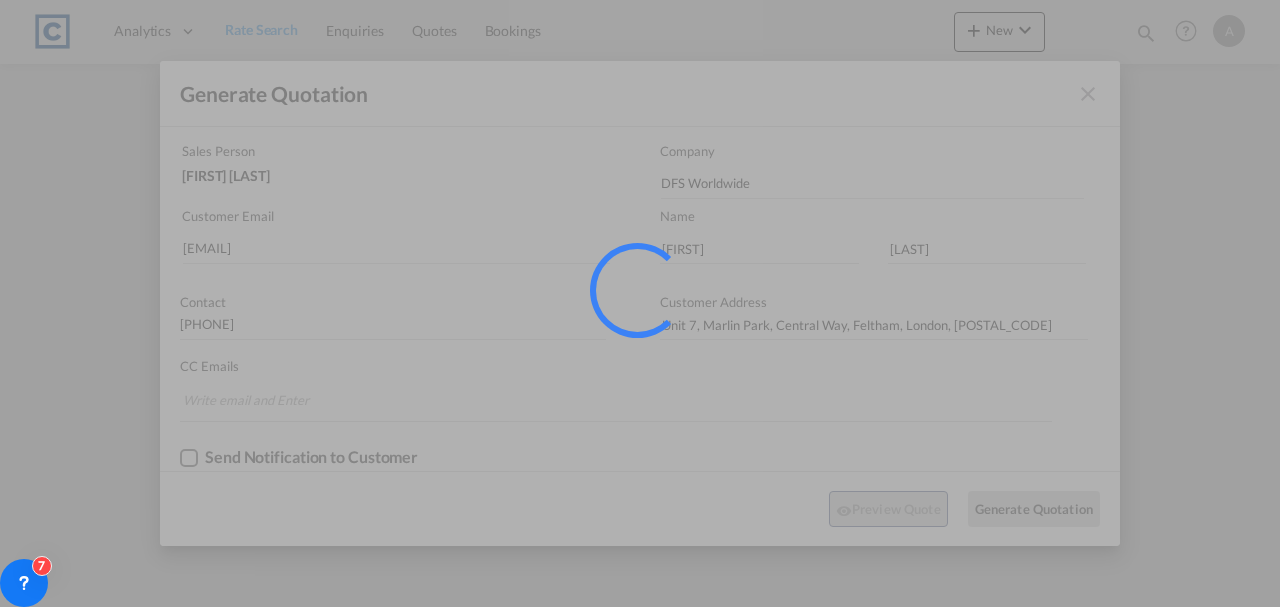 scroll, scrollTop: 0, scrollLeft: 0, axis: both 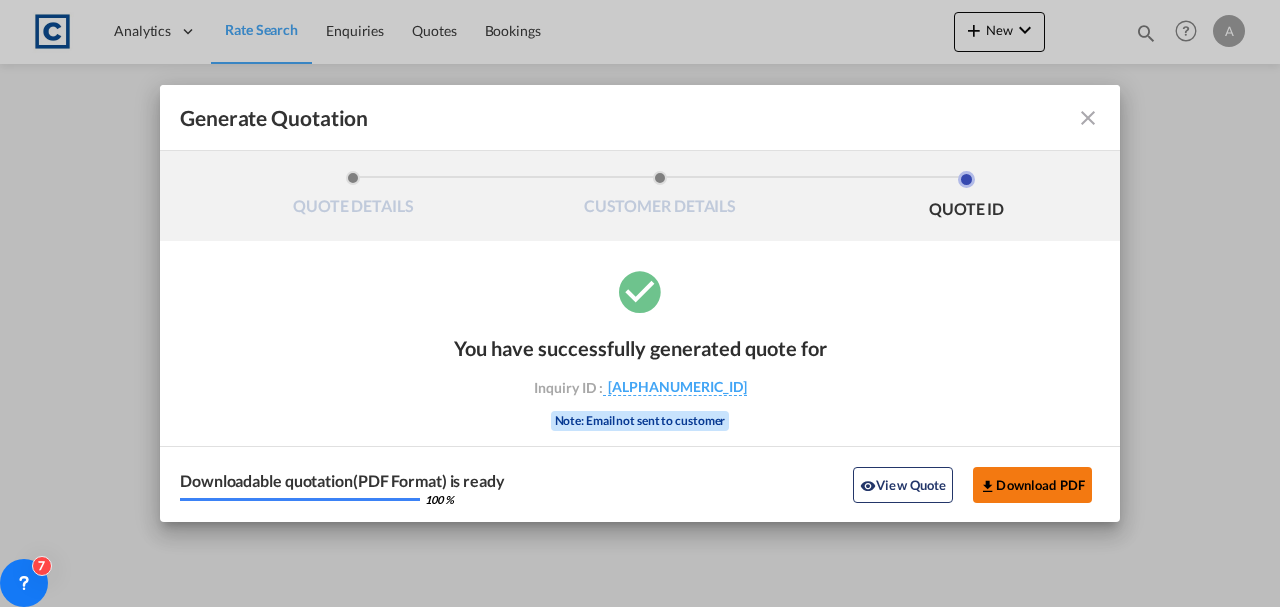 click on "Download PDF" at bounding box center (1032, 485) 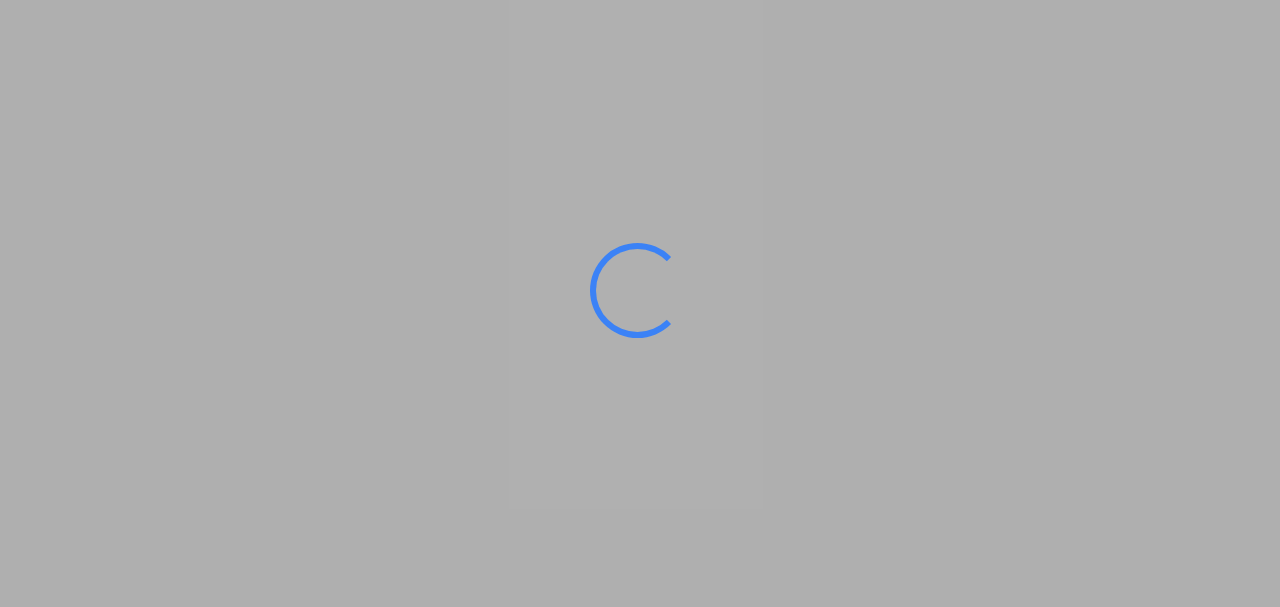 scroll, scrollTop: 0, scrollLeft: 0, axis: both 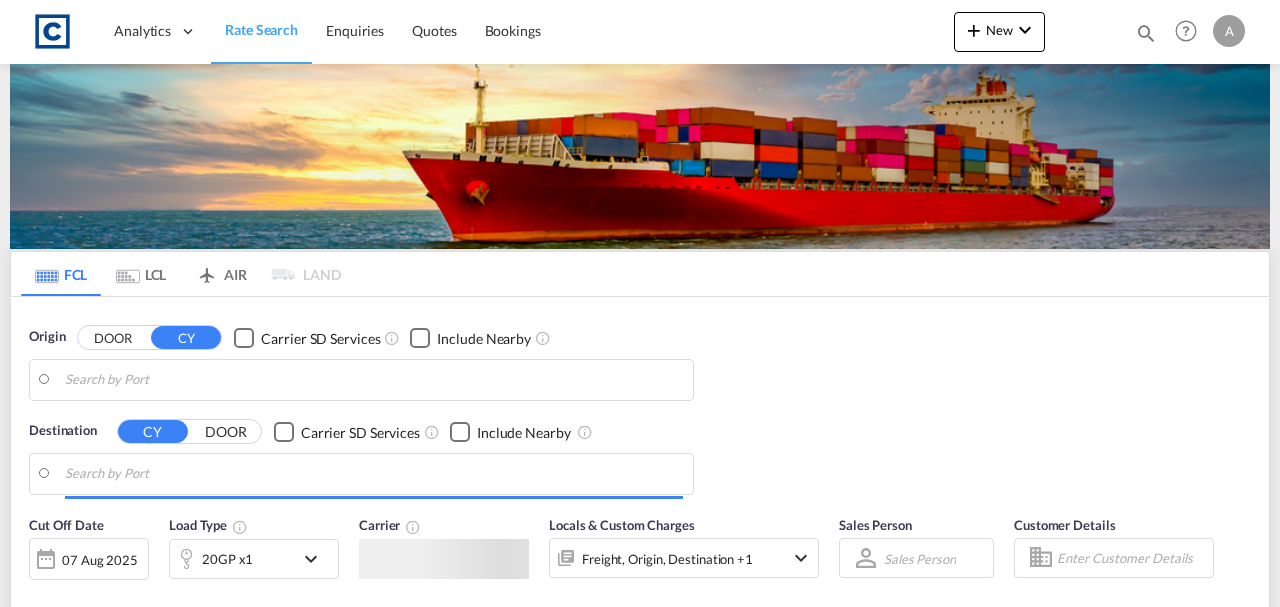 type on "[POSTAL_CODE], [LOCATION]" 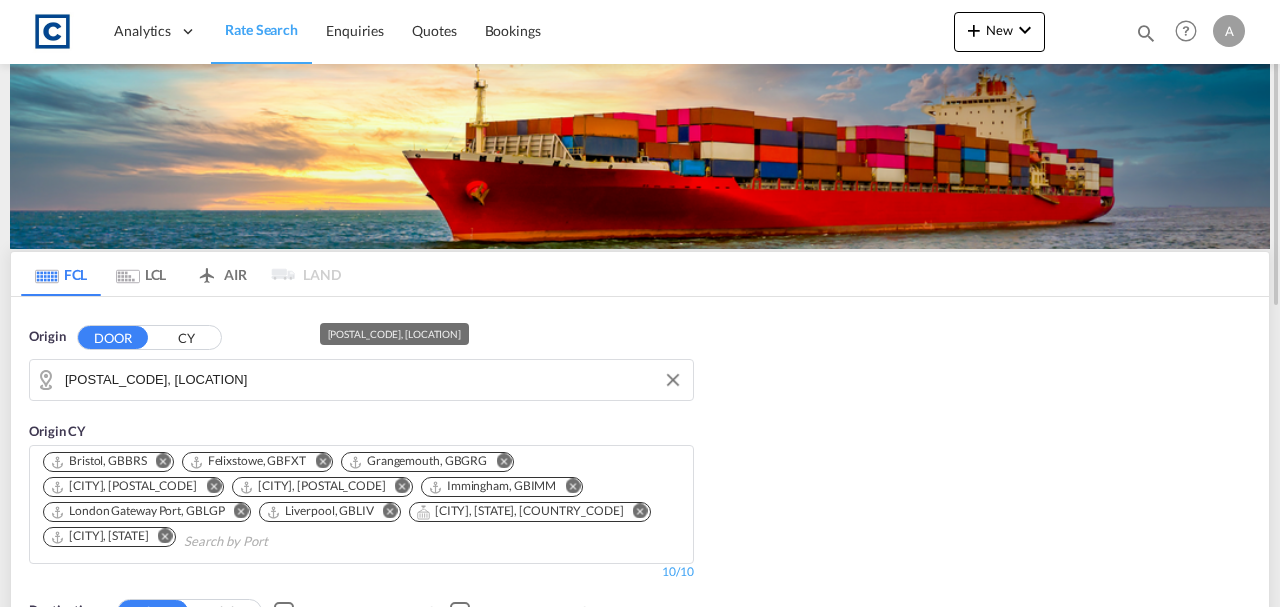 click on "[POSTAL_CODE], [LOCATION]" at bounding box center (374, 380) 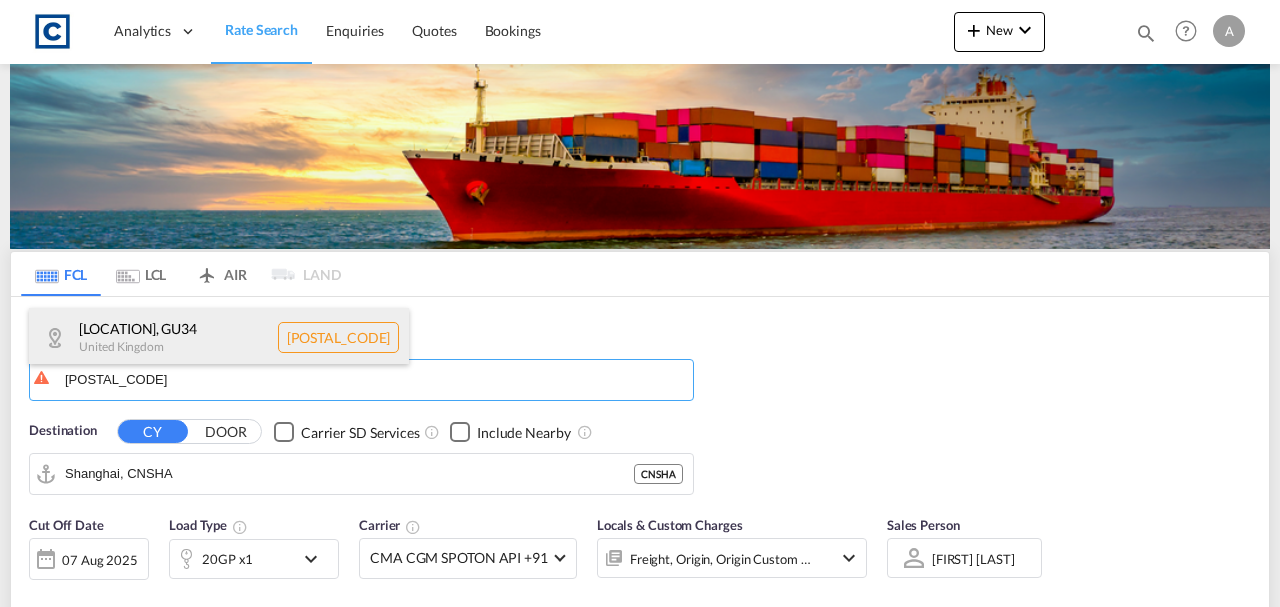 click on "[LOCATION],
[POSTAL_CODE]
United Kingdom
[POSTAL_CODE]" at bounding box center [219, 338] 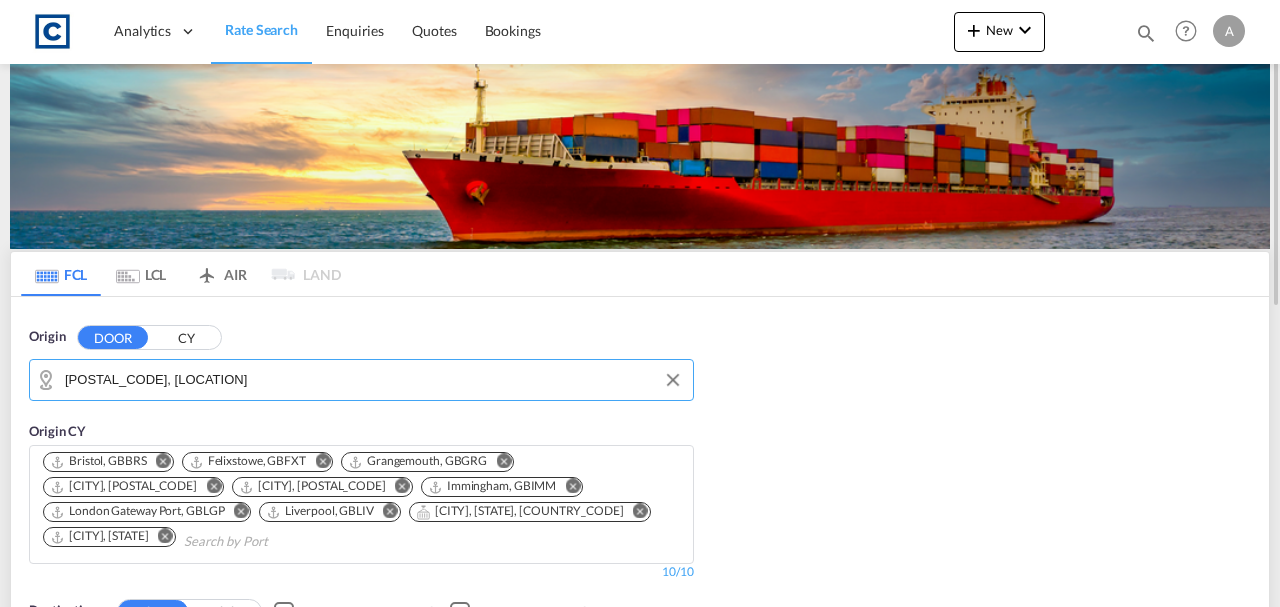 scroll, scrollTop: 400, scrollLeft: 0, axis: vertical 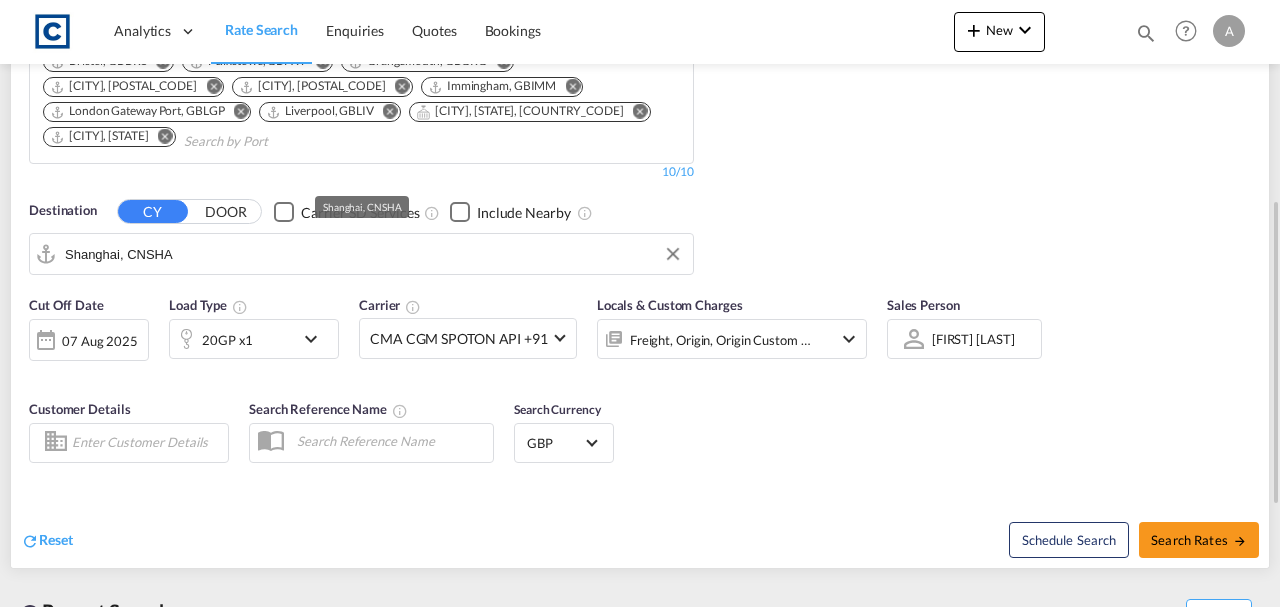 click on "Shanghai, CNSHA" at bounding box center [361, 254] 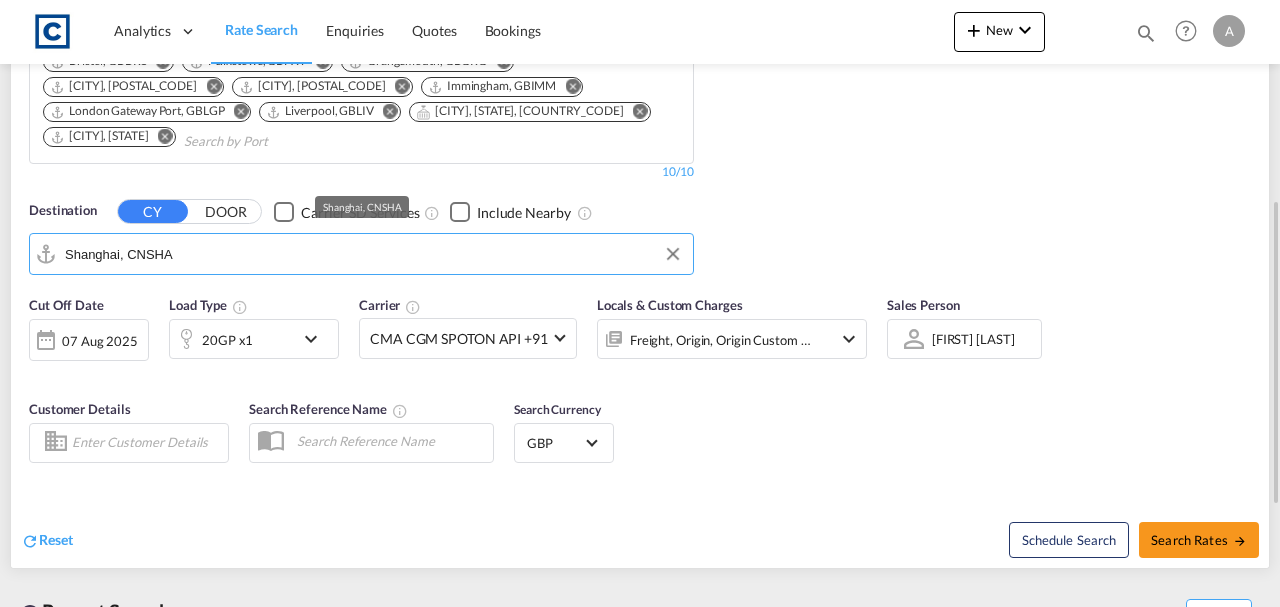 click on "Shanghai, CNSHA" at bounding box center (374, 259) 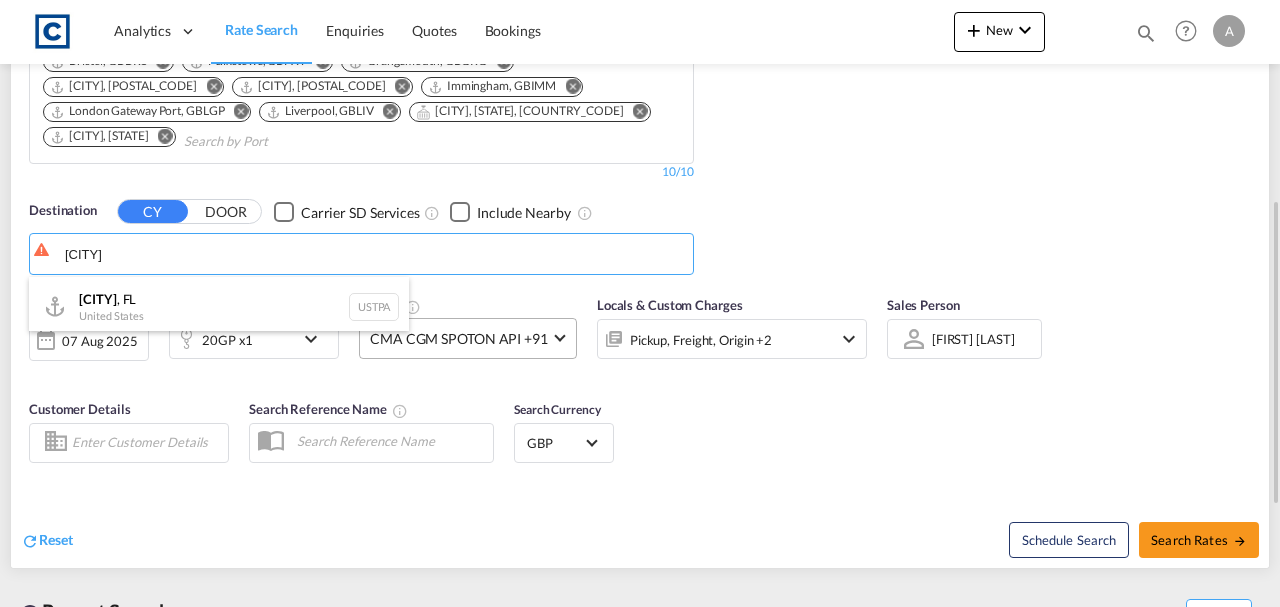 drag, startPoint x: 200, startPoint y: 300, endPoint x: 403, endPoint y: 332, distance: 205.50668 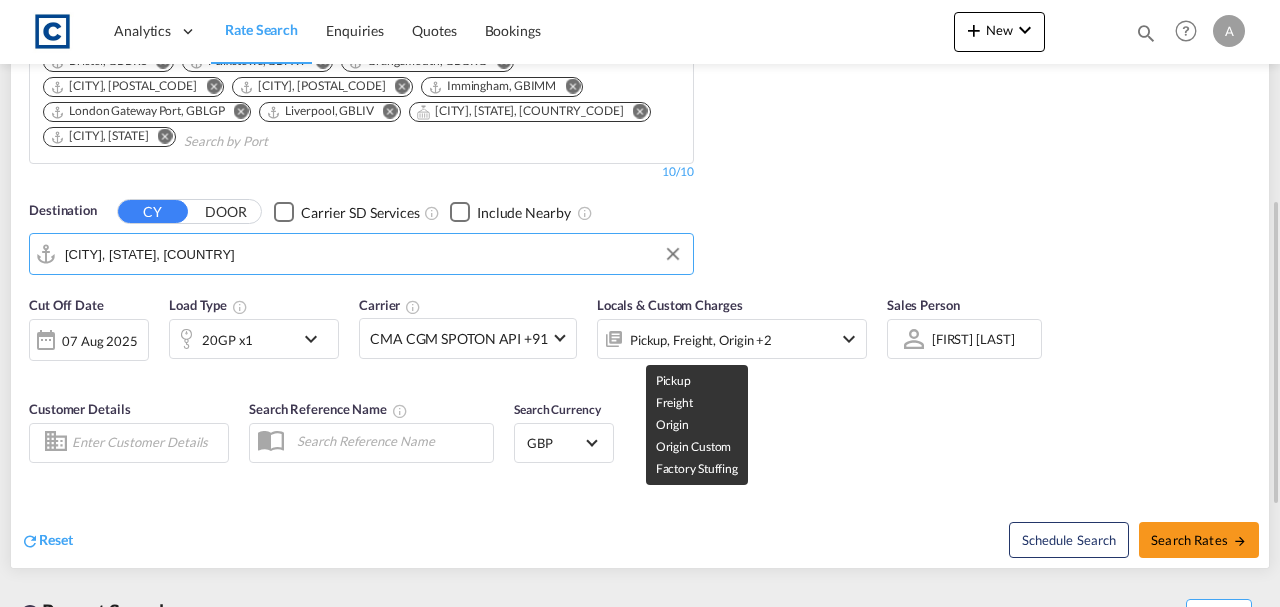 click on "Pickup,  Freight,  Origin +2" at bounding box center [701, 340] 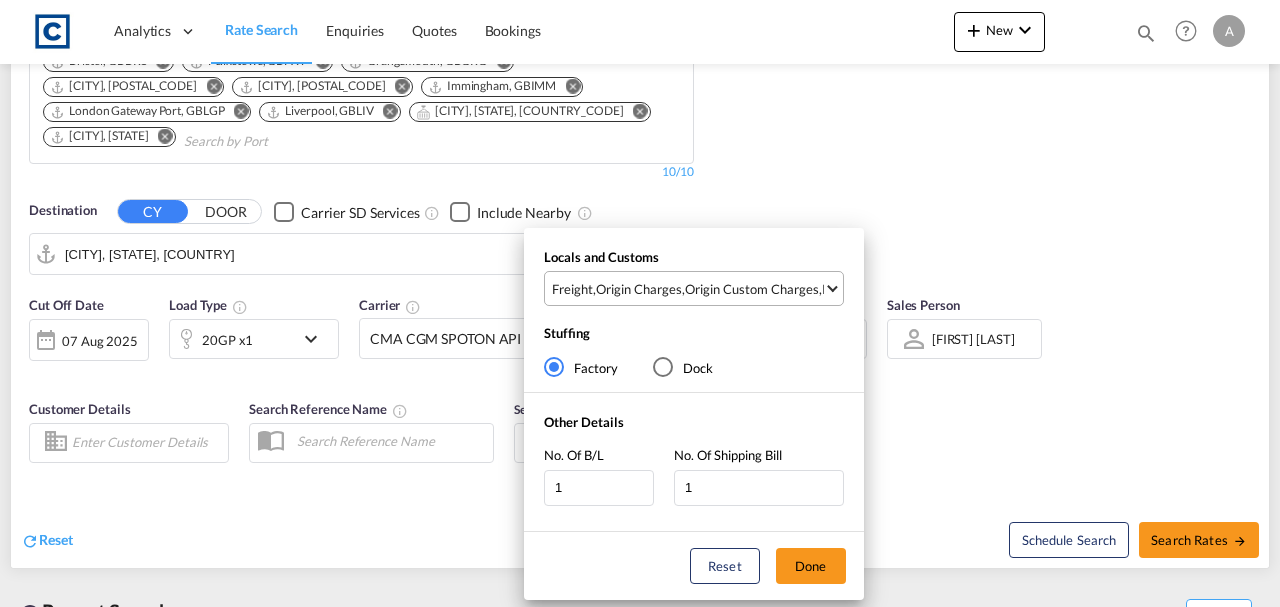 click on "Freight ,
Origin Charges ,
Origin Custom Charges ,
Pickup Charges" at bounding box center (688, 289) 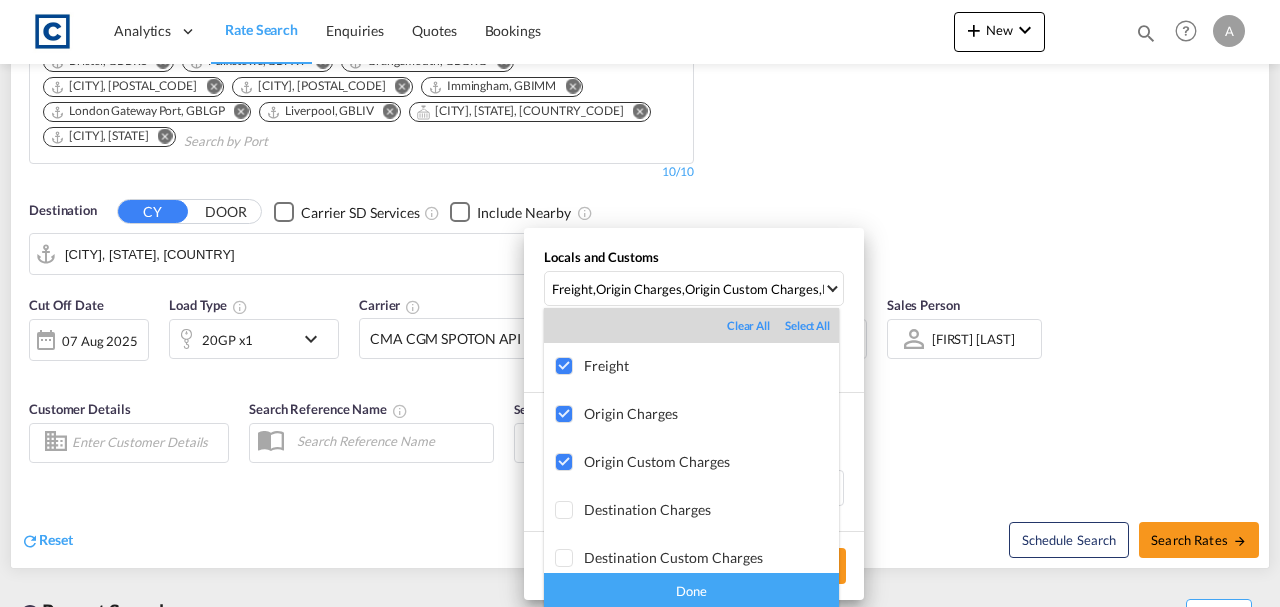 click on "Done" at bounding box center (691, 590) 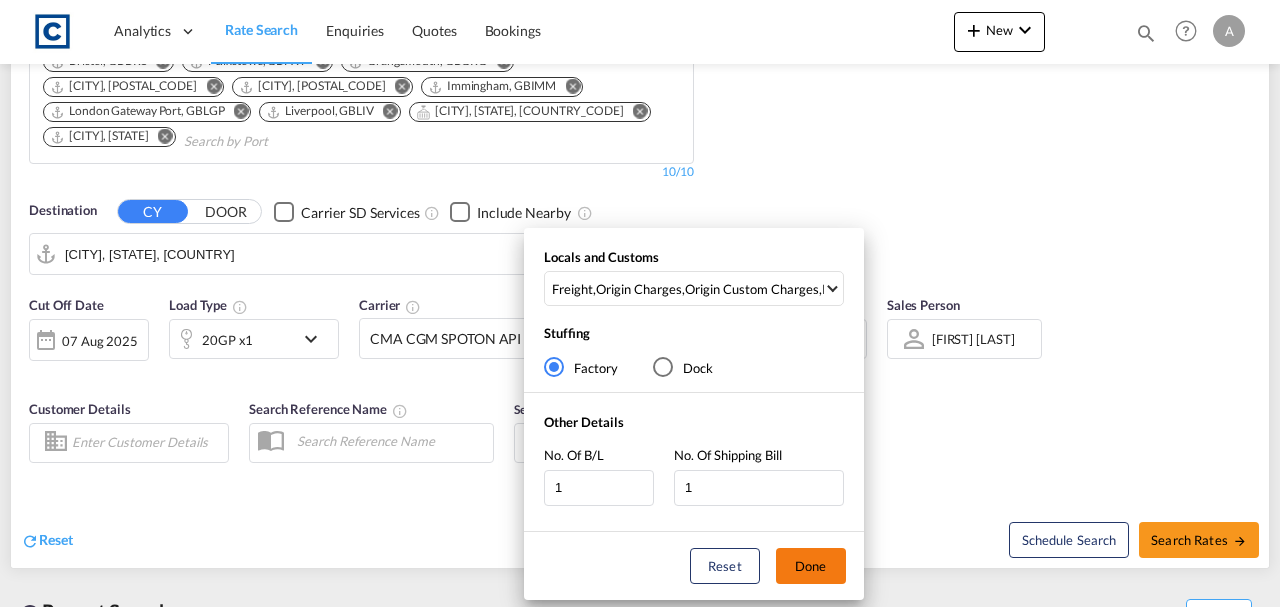 drag, startPoint x: 809, startPoint y: 568, endPoint x: 877, endPoint y: 506, distance: 92.021736 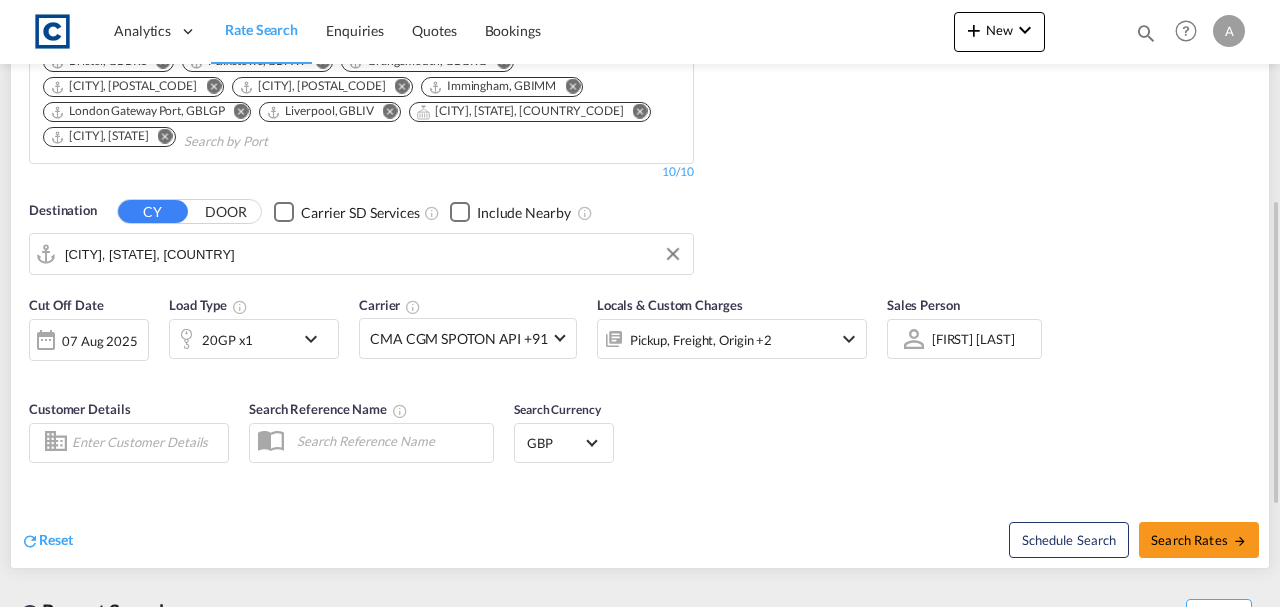 click on "Schedule Search Search Rates" at bounding box center [957, 529] 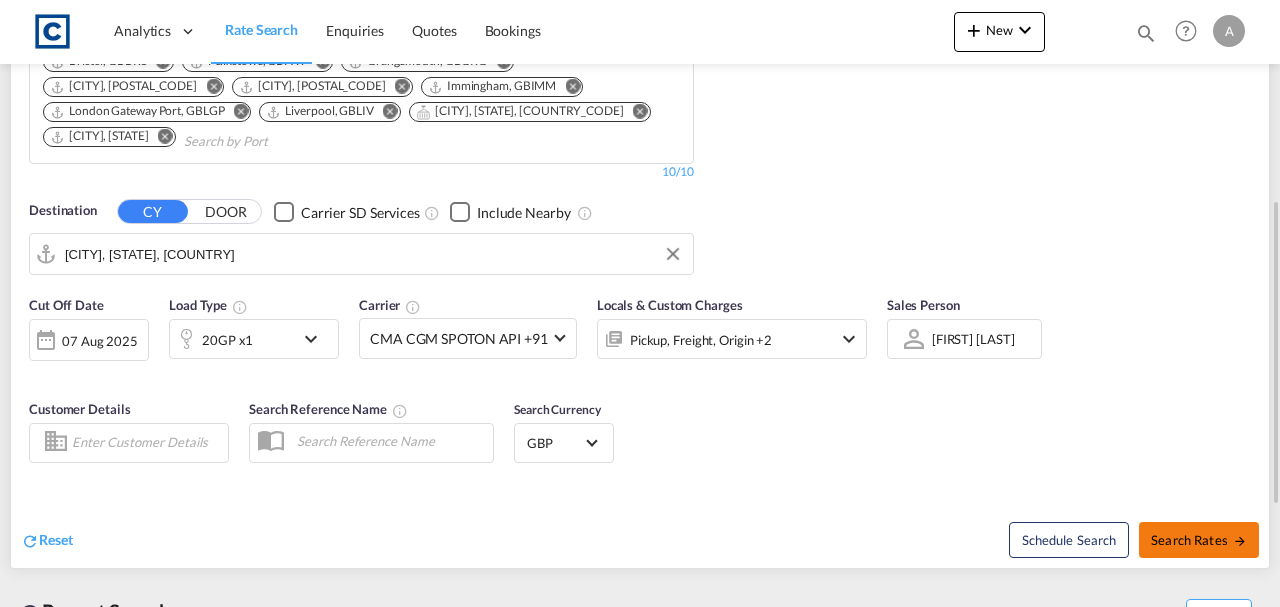 click on "Search Rates" at bounding box center [1199, 540] 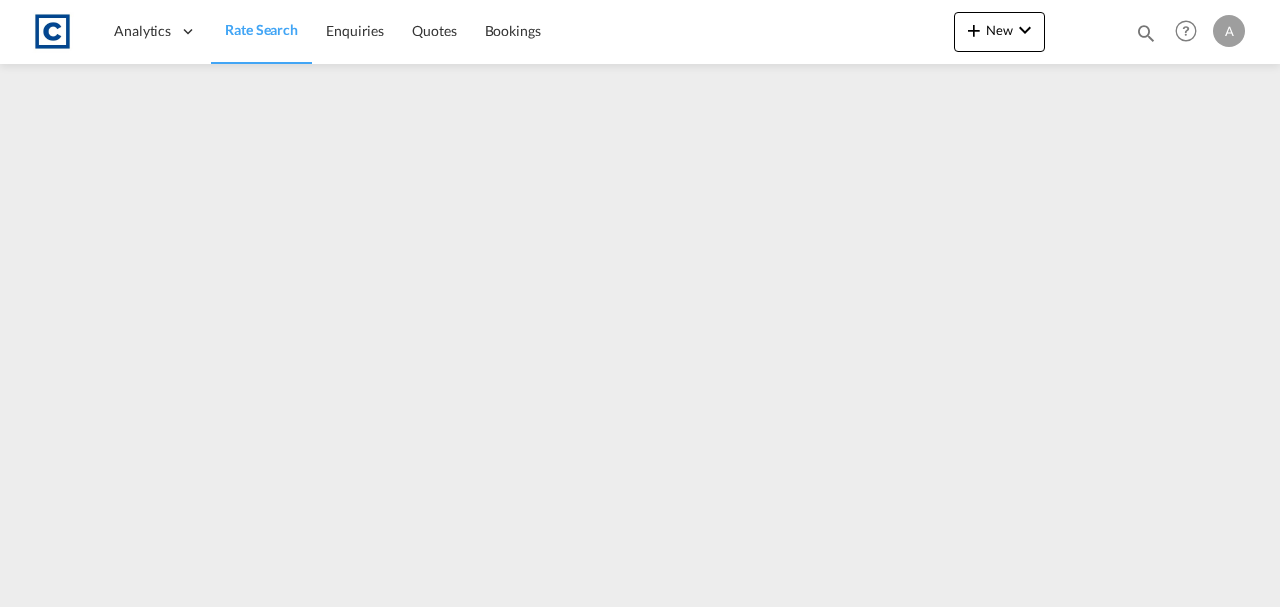 scroll, scrollTop: 0, scrollLeft: 0, axis: both 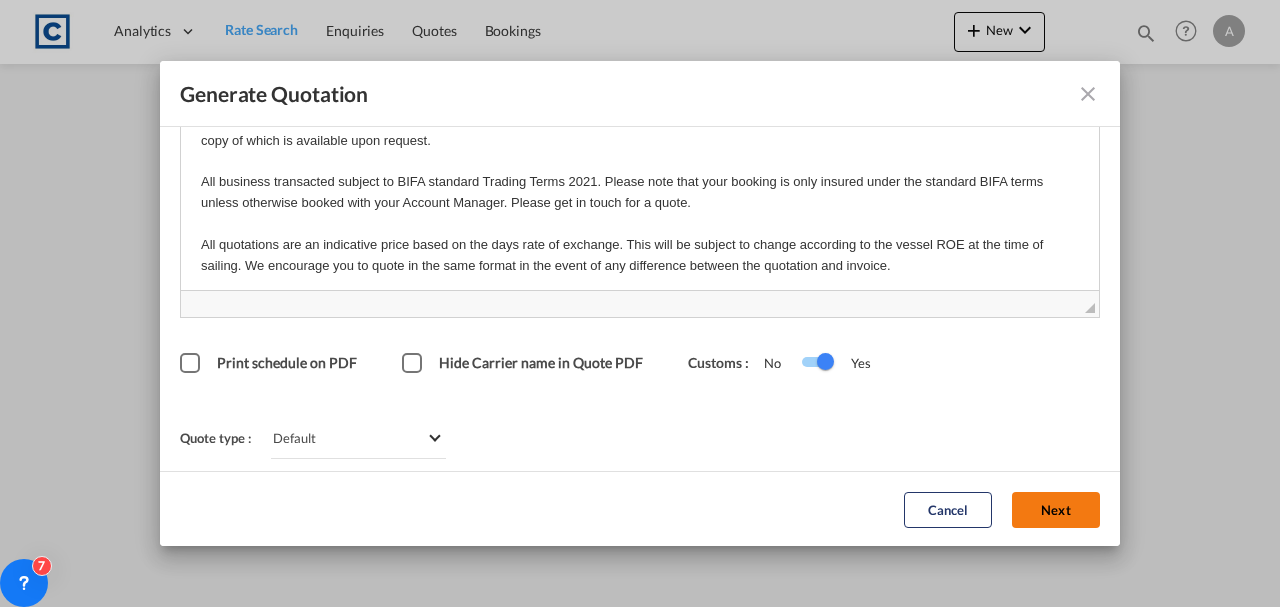 click on "Next" at bounding box center (1056, 509) 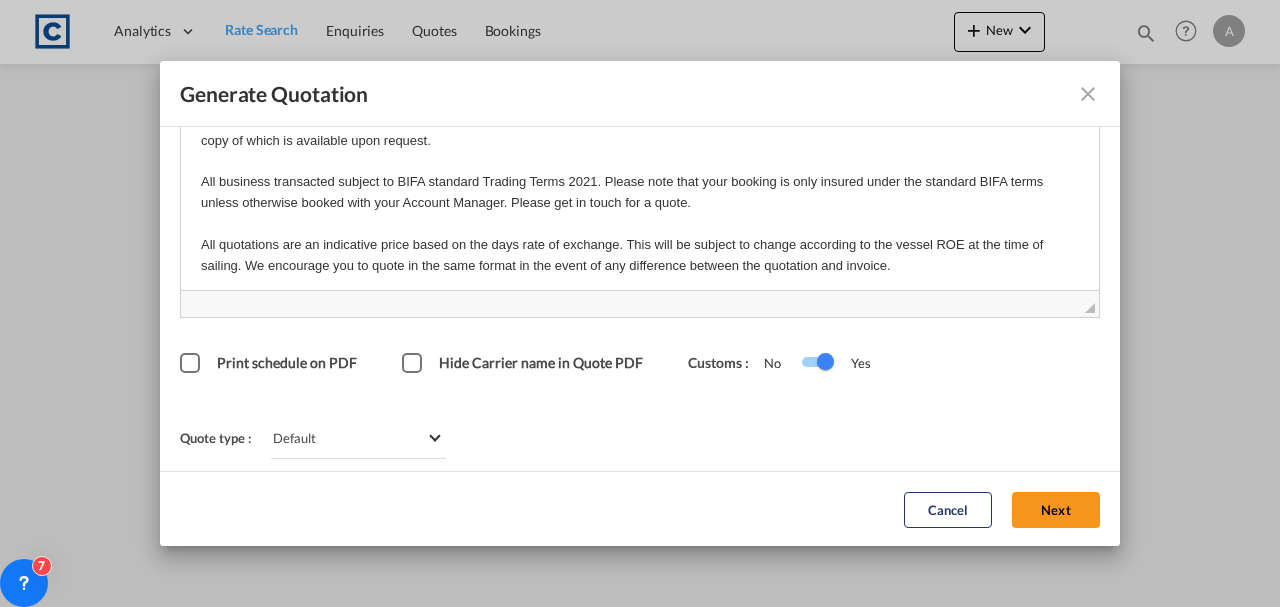 scroll, scrollTop: 121, scrollLeft: 0, axis: vertical 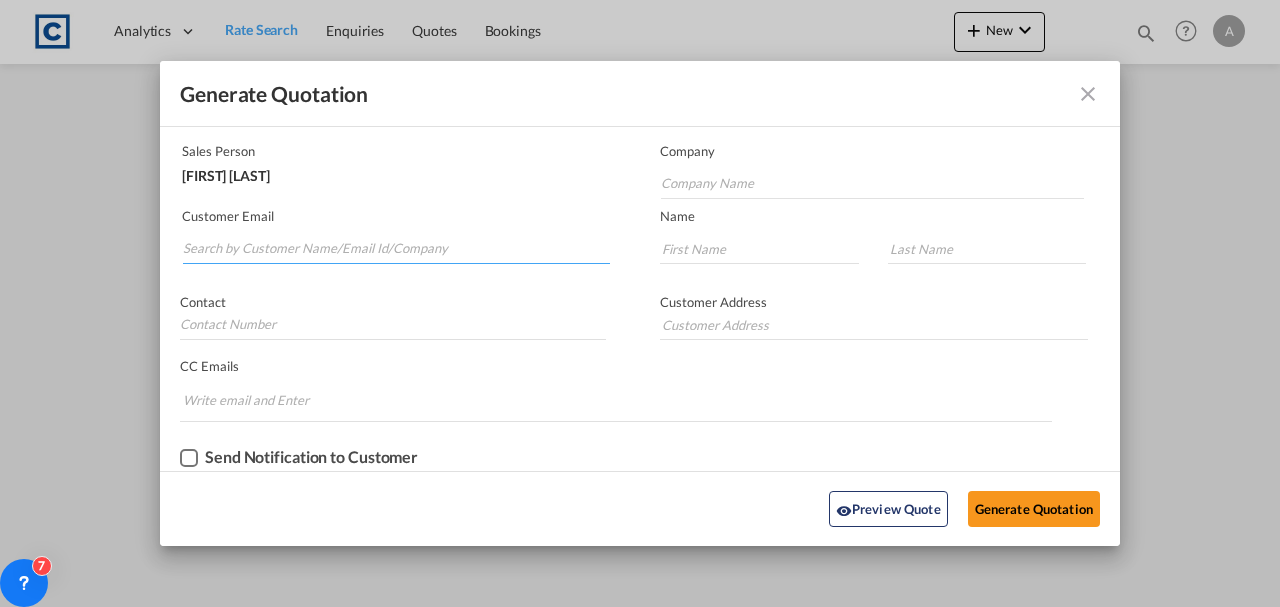 click at bounding box center (396, 249) 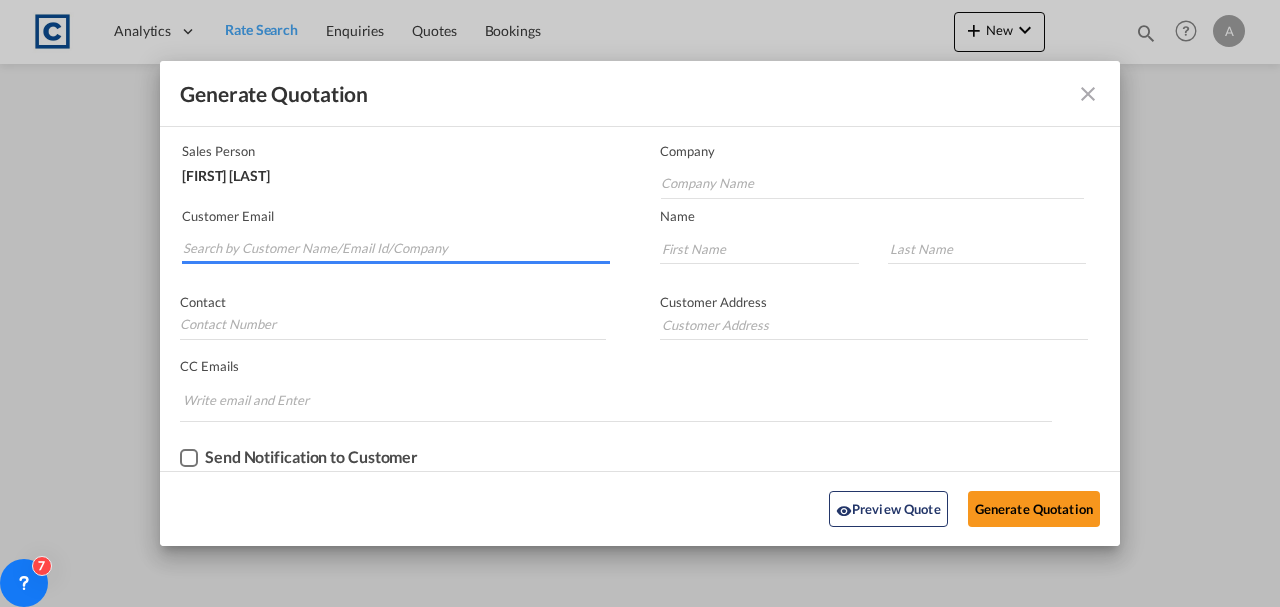 paste on "[EMAIL]" 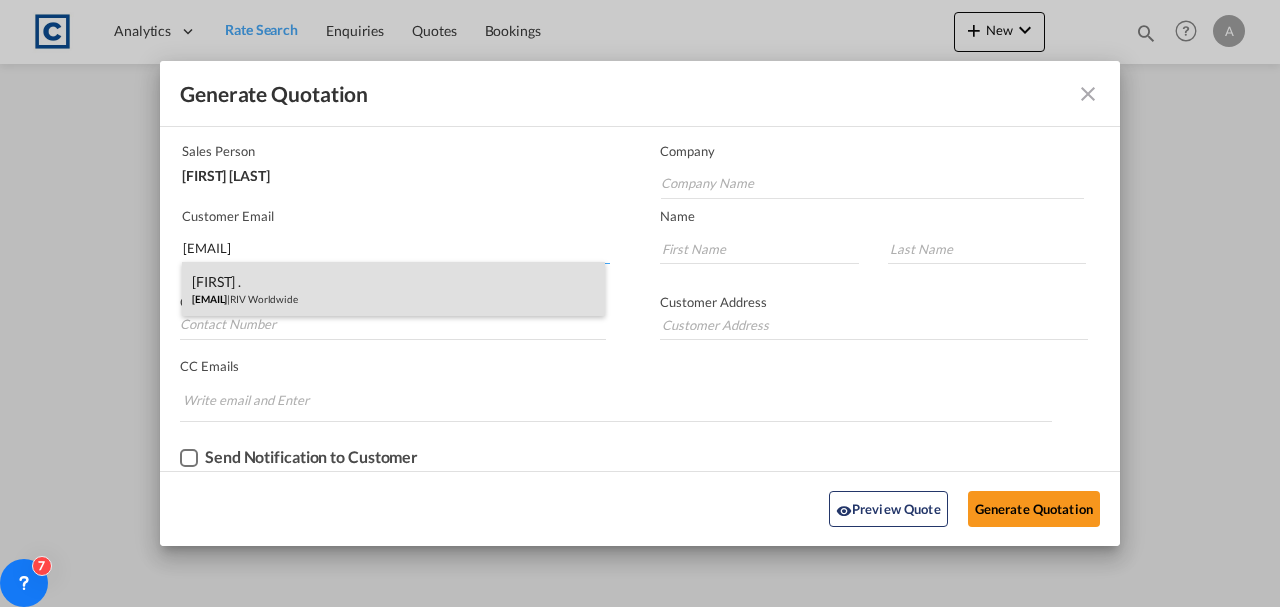 type on "[EMAIL]" 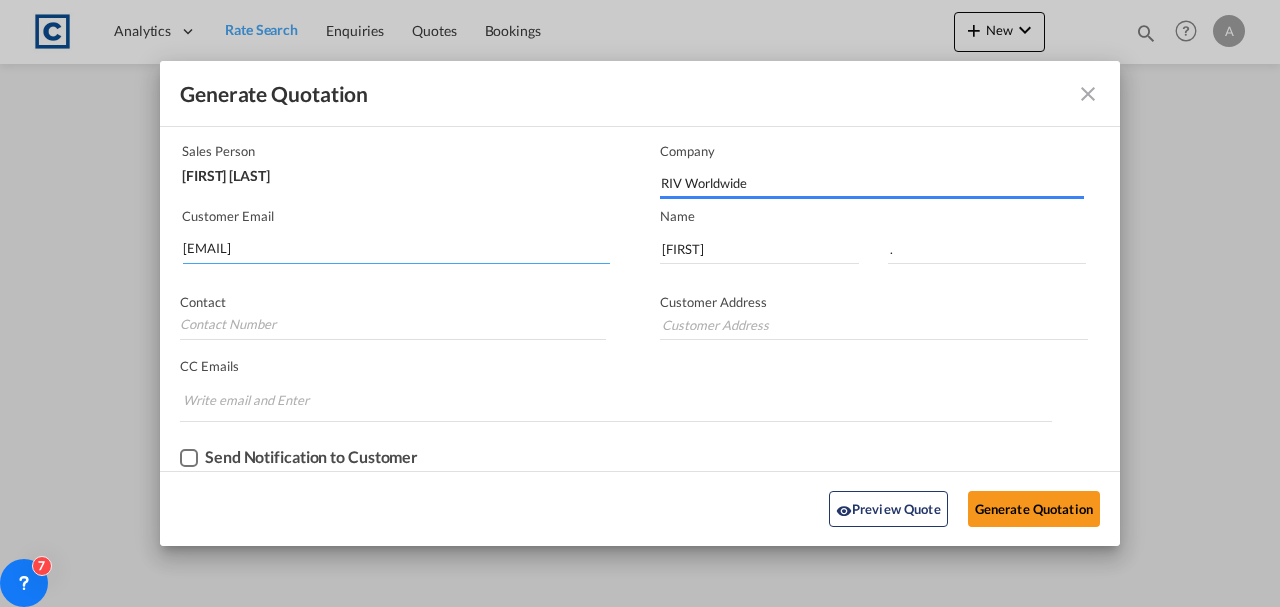 type on "Unit 4 River Gradens 643 Spur Road North Feltham Tradign Estate Greater London [POSTAL_CODE]" 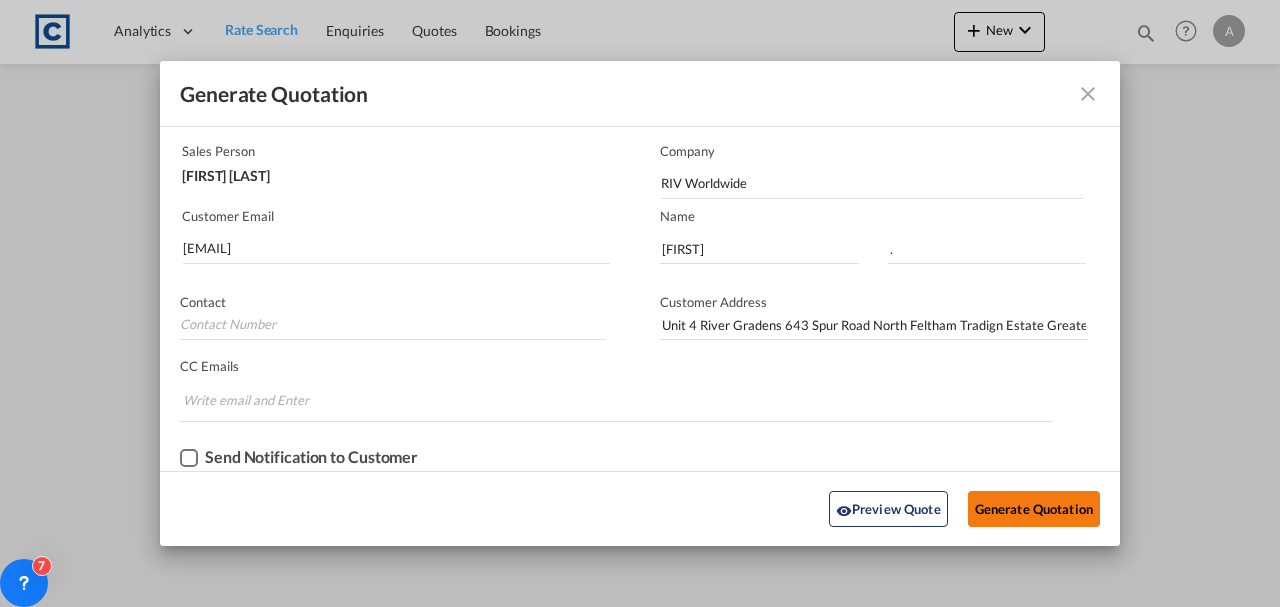 click on "Generate Quotation" at bounding box center [1034, 509] 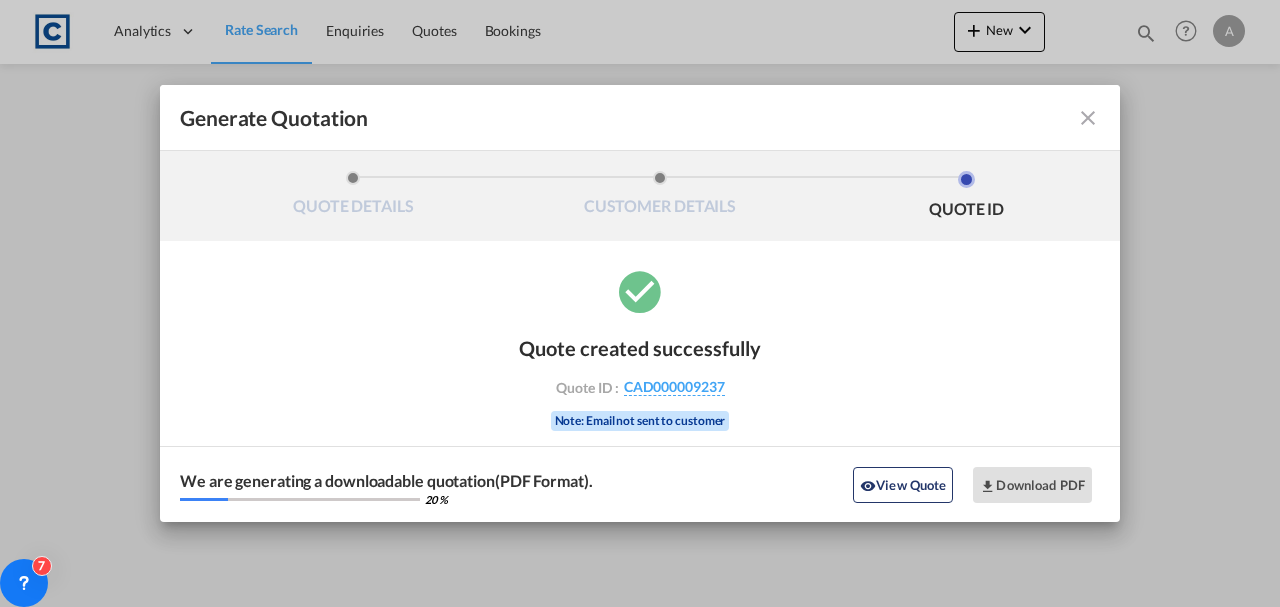 scroll, scrollTop: 0, scrollLeft: 0, axis: both 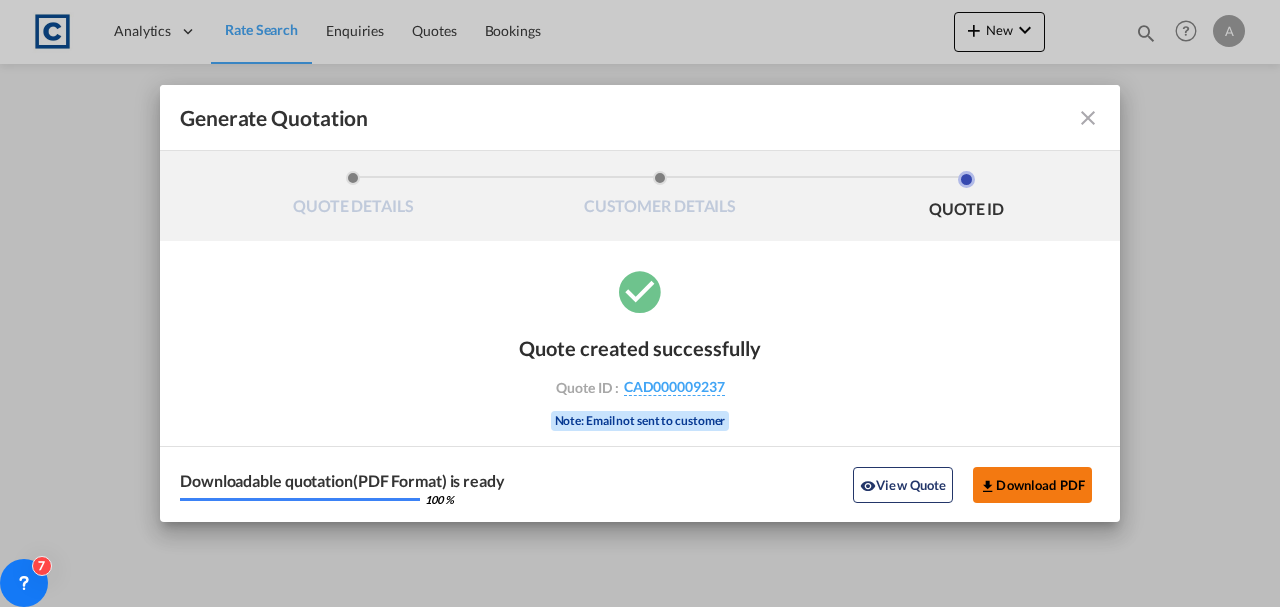 click on "Download PDF" at bounding box center [1032, 485] 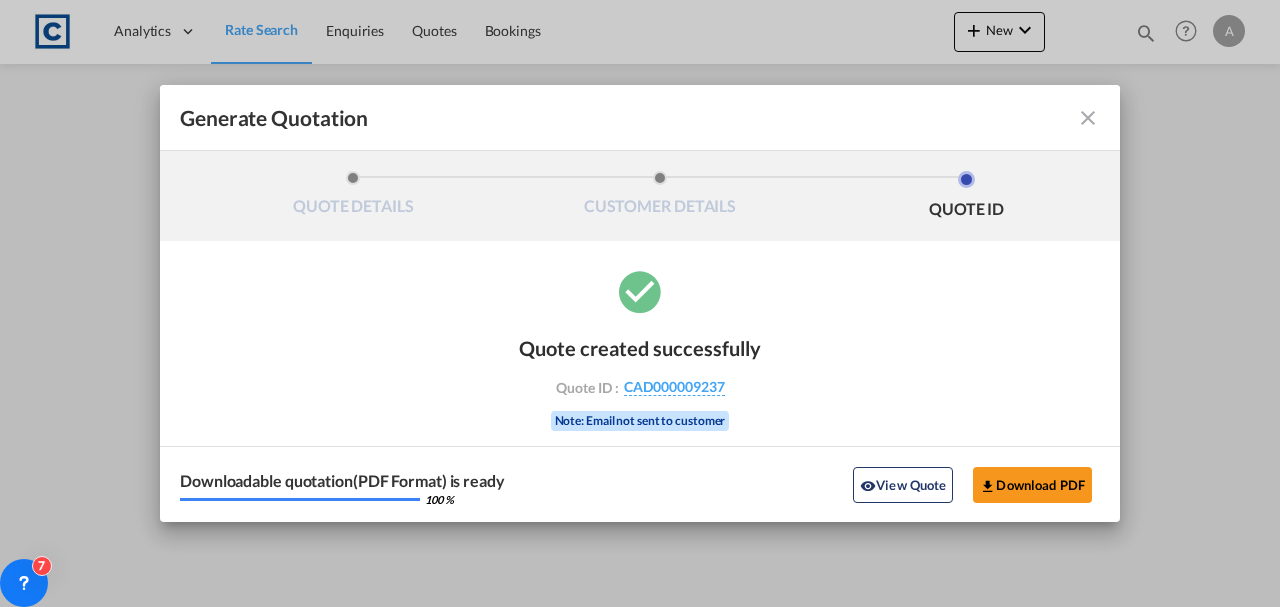 click on "View Quote" at bounding box center (903, 485) 